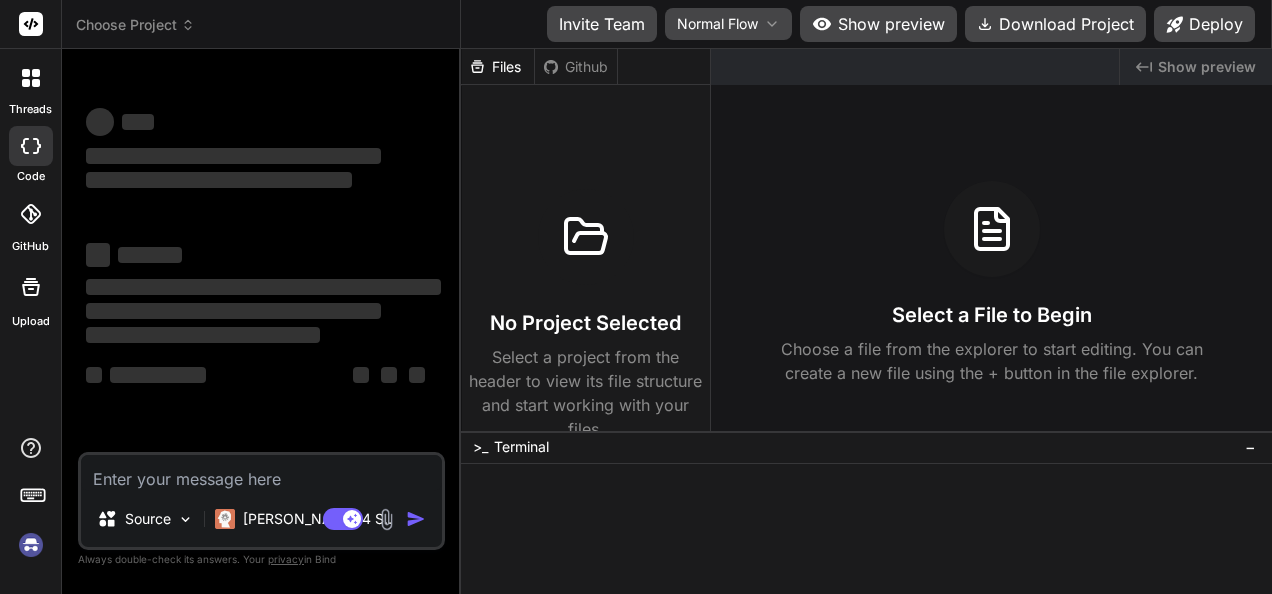 scroll, scrollTop: 0, scrollLeft: 0, axis: both 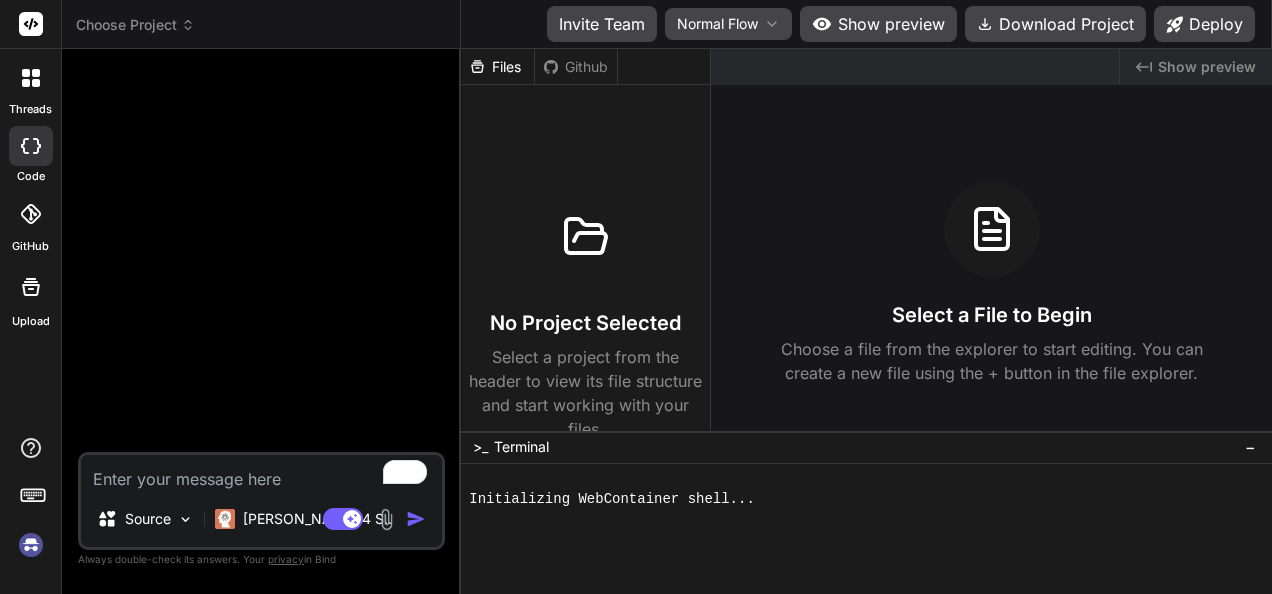 click at bounding box center [31, 545] 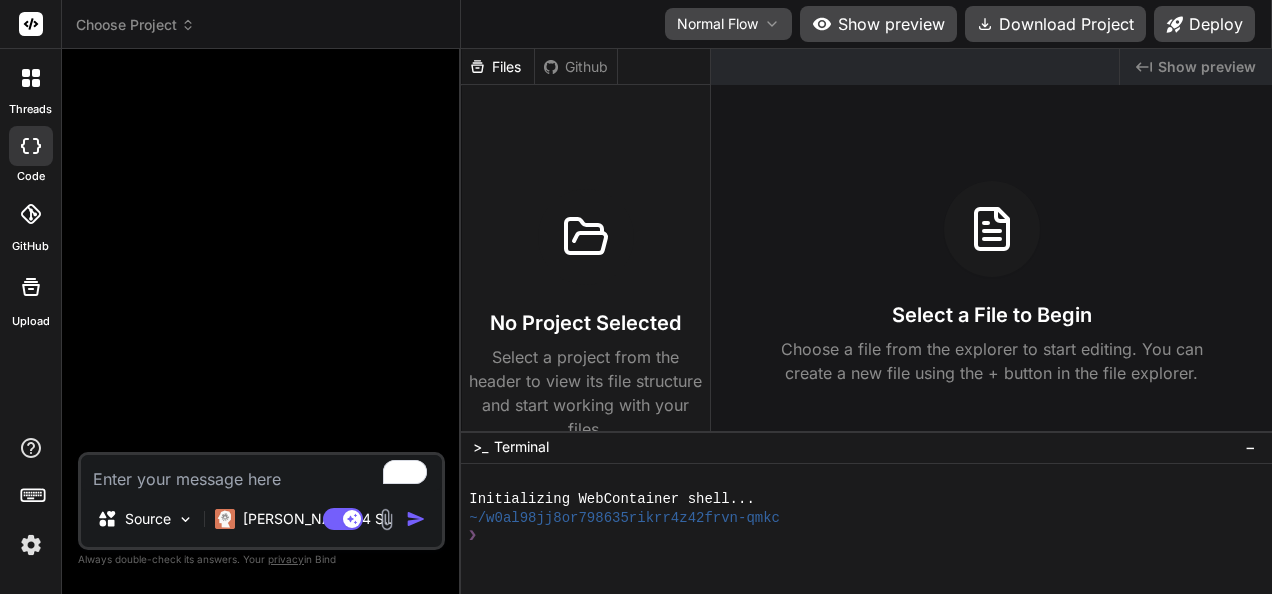 click at bounding box center (261, 473) 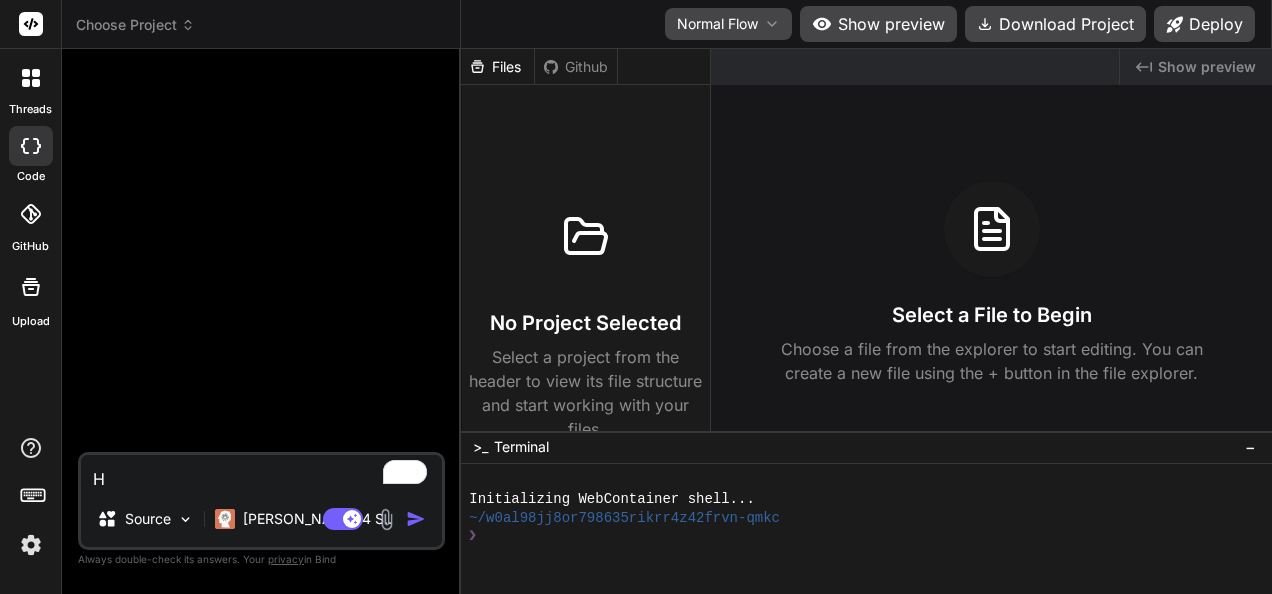 type on "x" 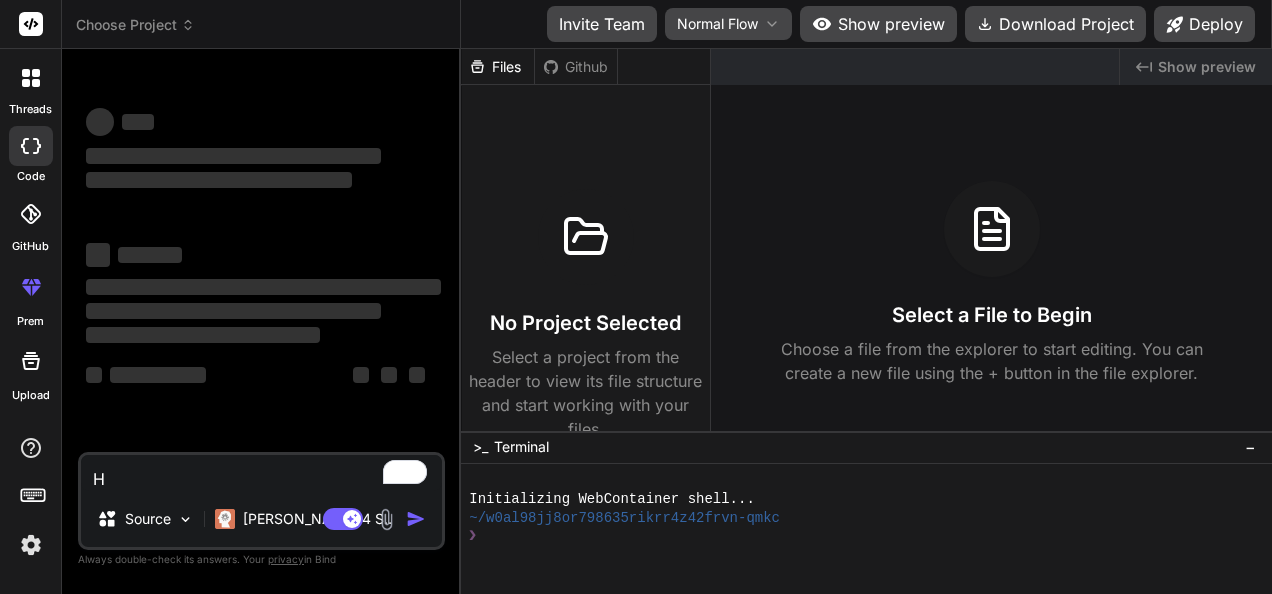 type on "Hi" 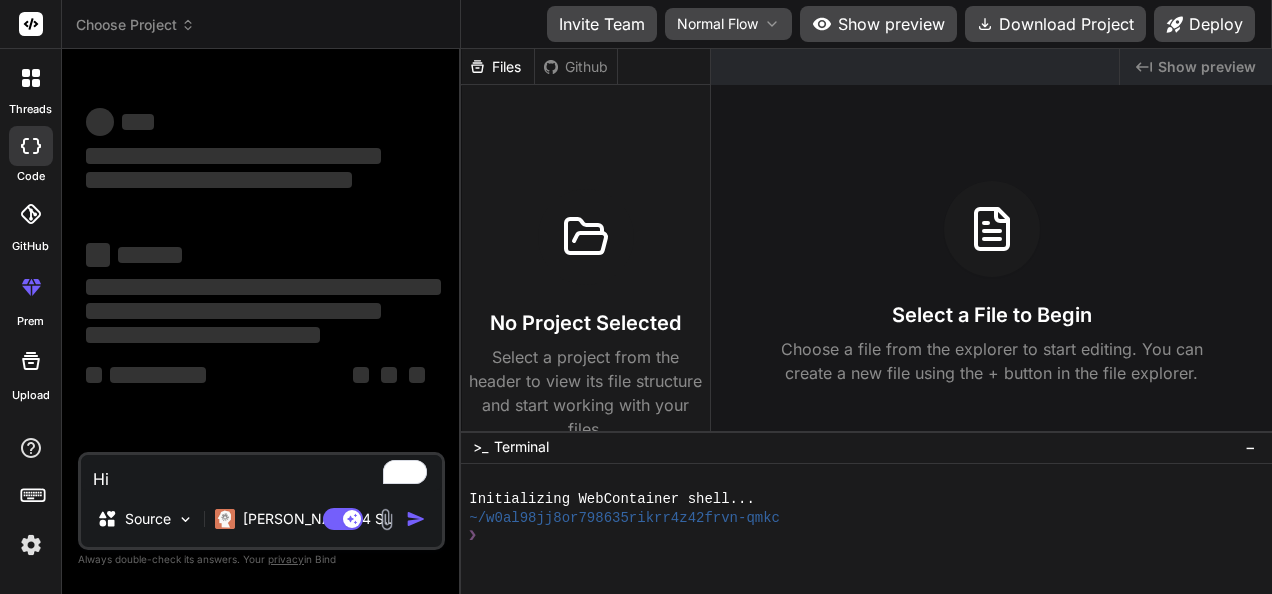 type on "x" 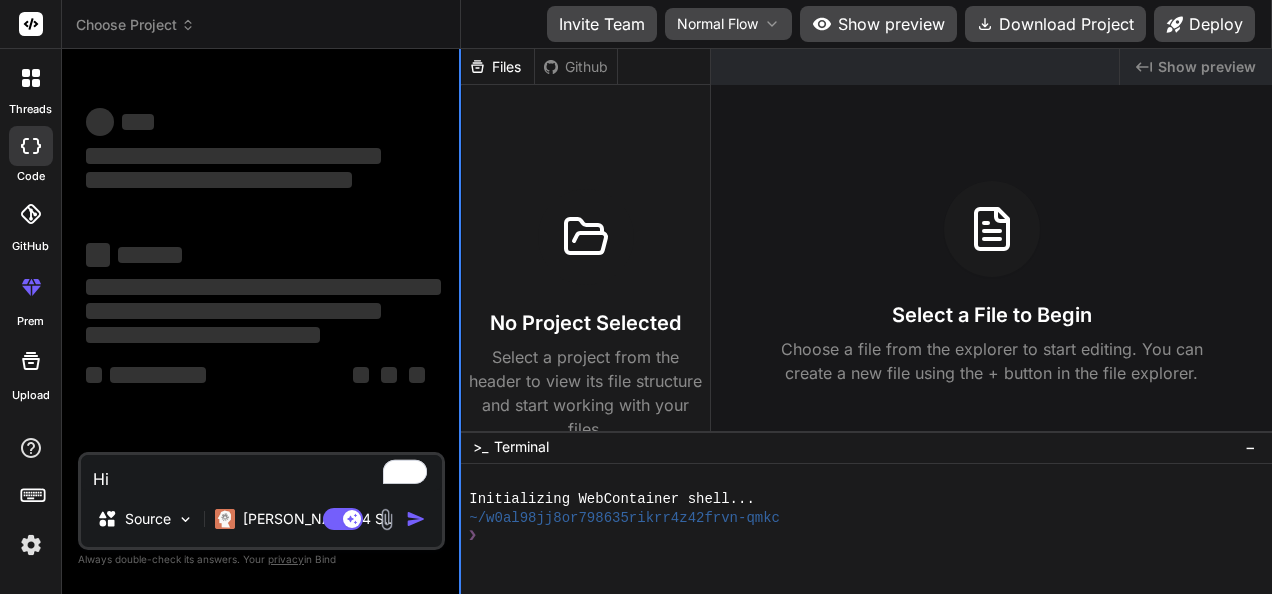 type on "Hi" 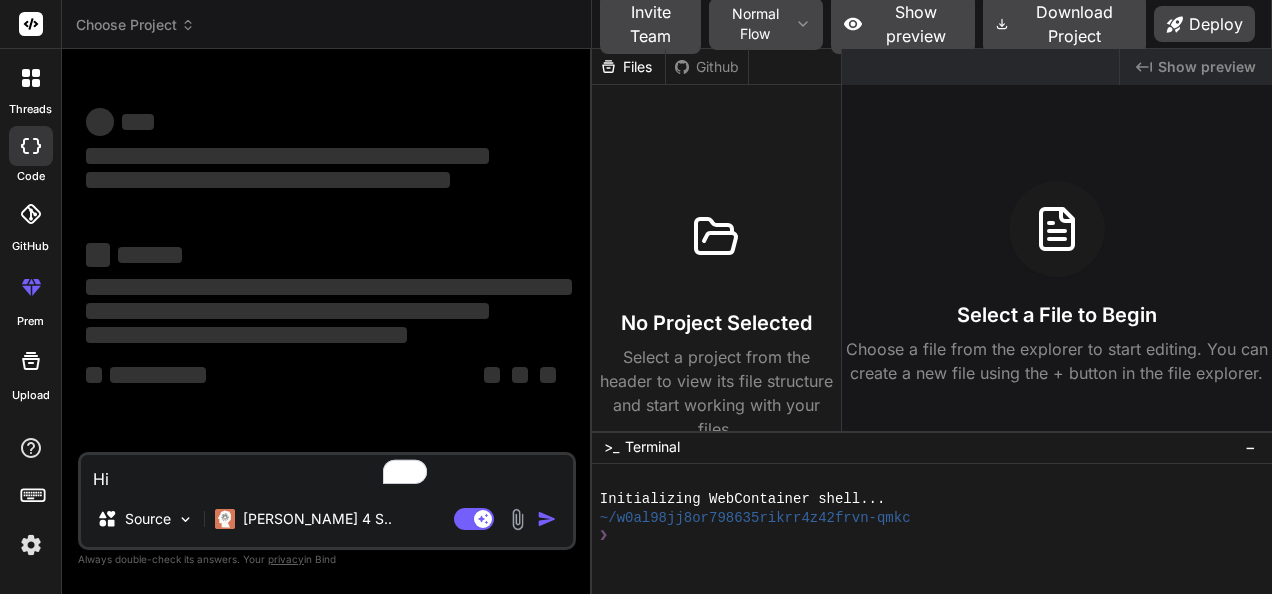 drag, startPoint x: 460, startPoint y: 232, endPoint x: 557, endPoint y: 236, distance: 97.082436 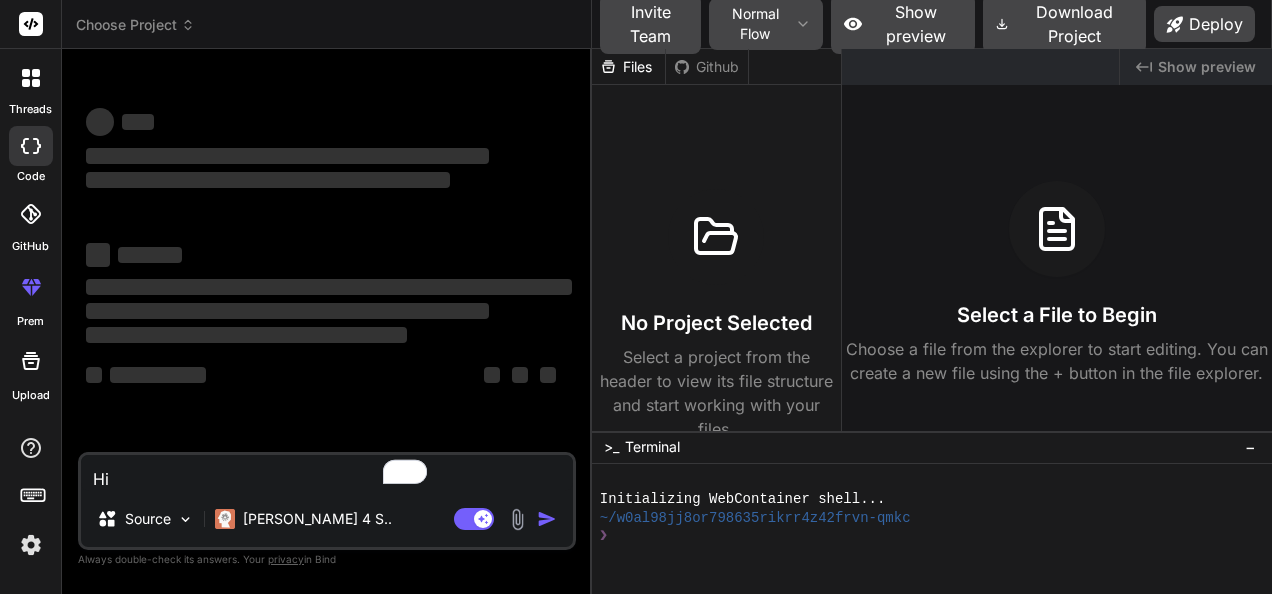 click on "Bind AI Web Search Created with Pixso. Code Generator ‌ ‌ ‌ ‌ ‌ ‌ ‌ ‌ ‌ ‌ ‌ ‌ ‌ ‌ Hi Source   [PERSON_NAME] 4 S.. Agent Mode. When this toggle is activated, AI automatically makes decisions, reasons, creates files, and runs terminal commands. Almost full autopilot. Created with Bind Always check its answers. Privacy  in Bind Always double-check its answers. Your   privacy  in [GEOGRAPHIC_DATA]" at bounding box center (327, 321) 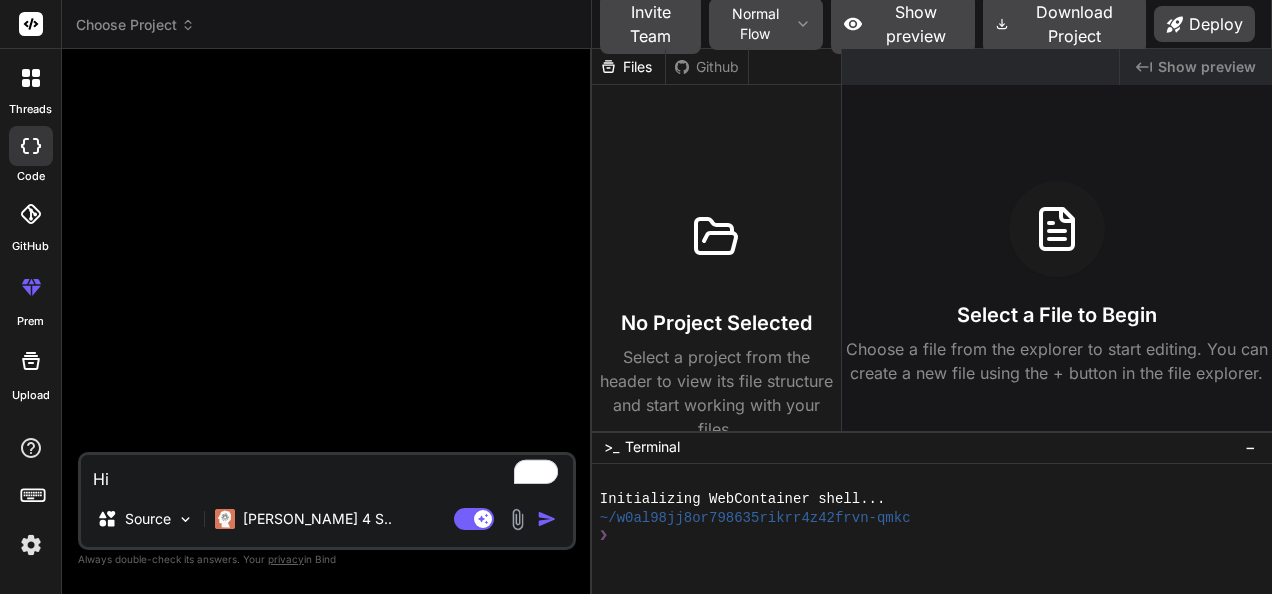 click on "Hi" at bounding box center [327, 473] 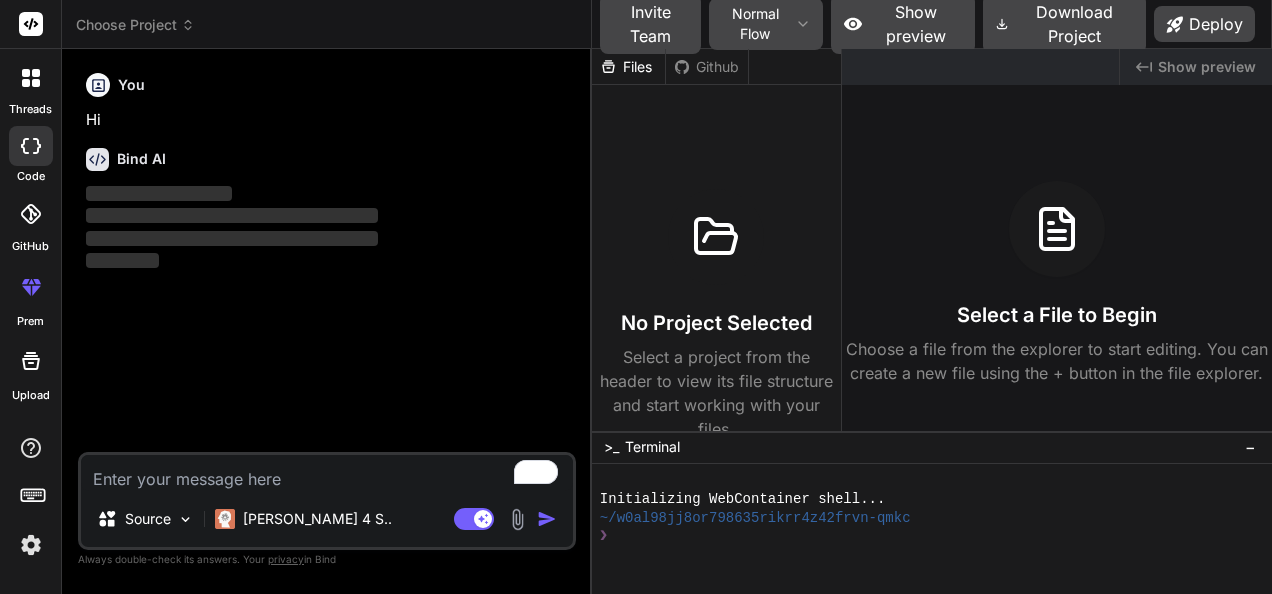 click on "You Hi Bind AI ‌ ‌ ‌ ‌" at bounding box center (329, 258) 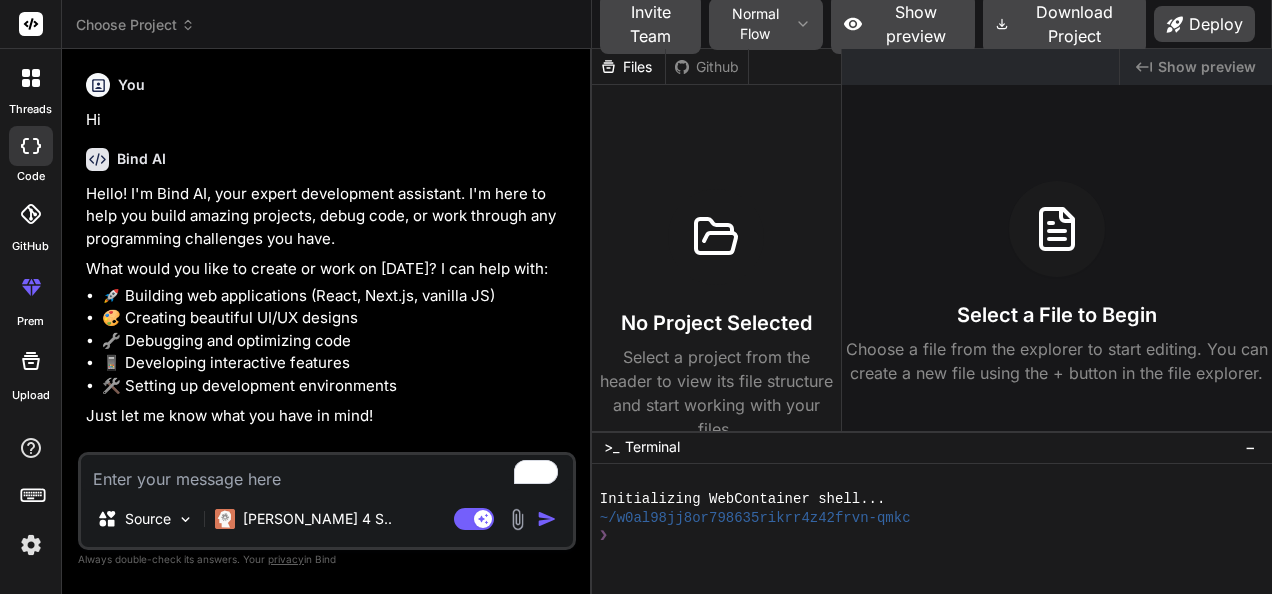 click at bounding box center (327, 473) 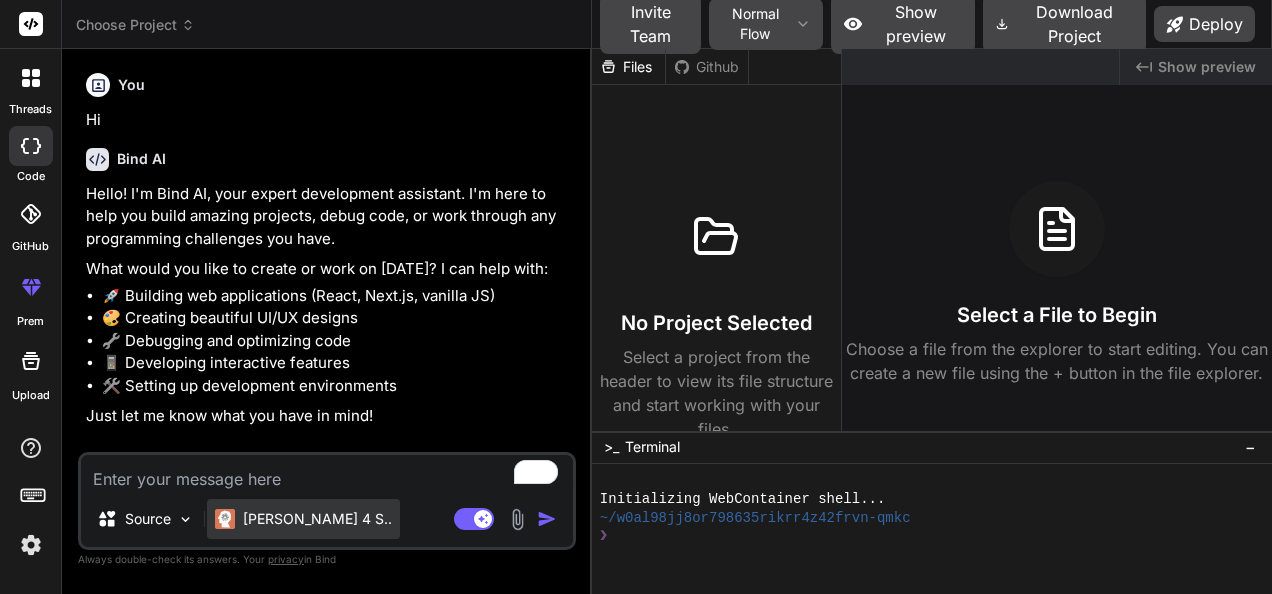click on "[PERSON_NAME] 4 S.." at bounding box center [317, 519] 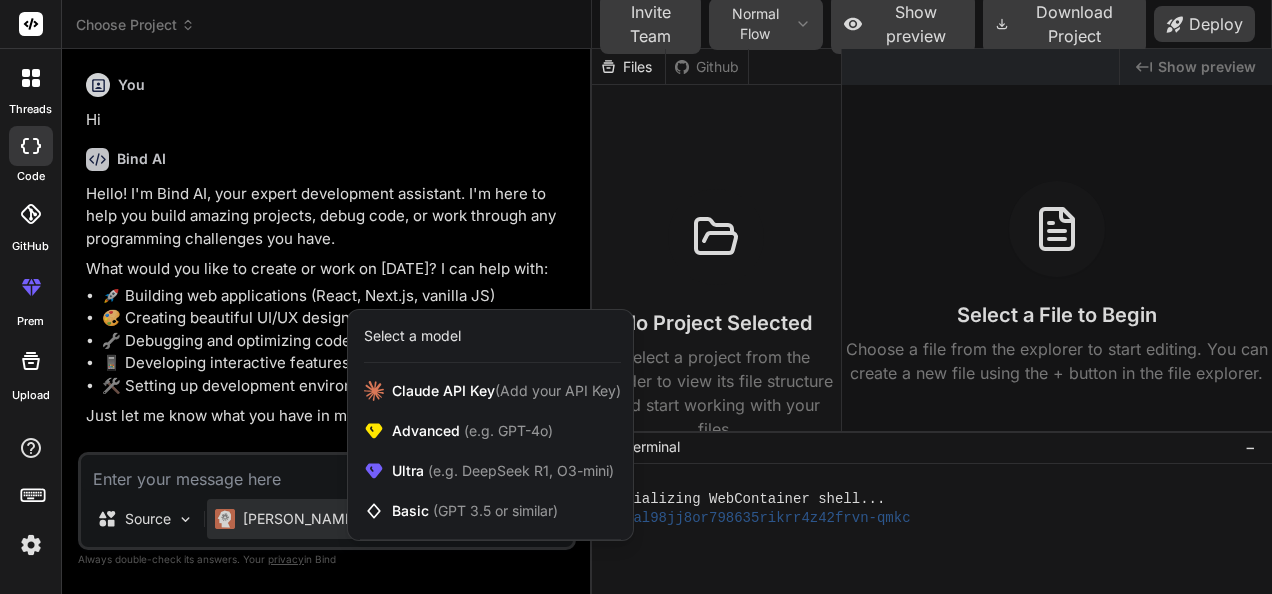 click at bounding box center (636, 297) 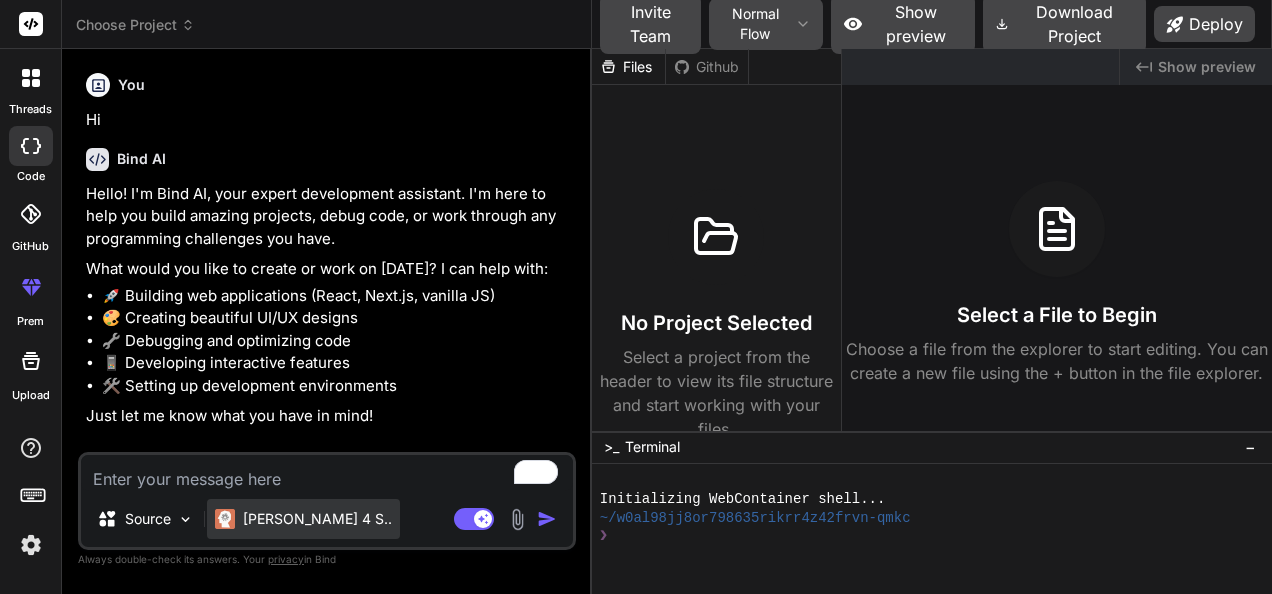 click on "[PERSON_NAME] 4 S.." at bounding box center (317, 519) 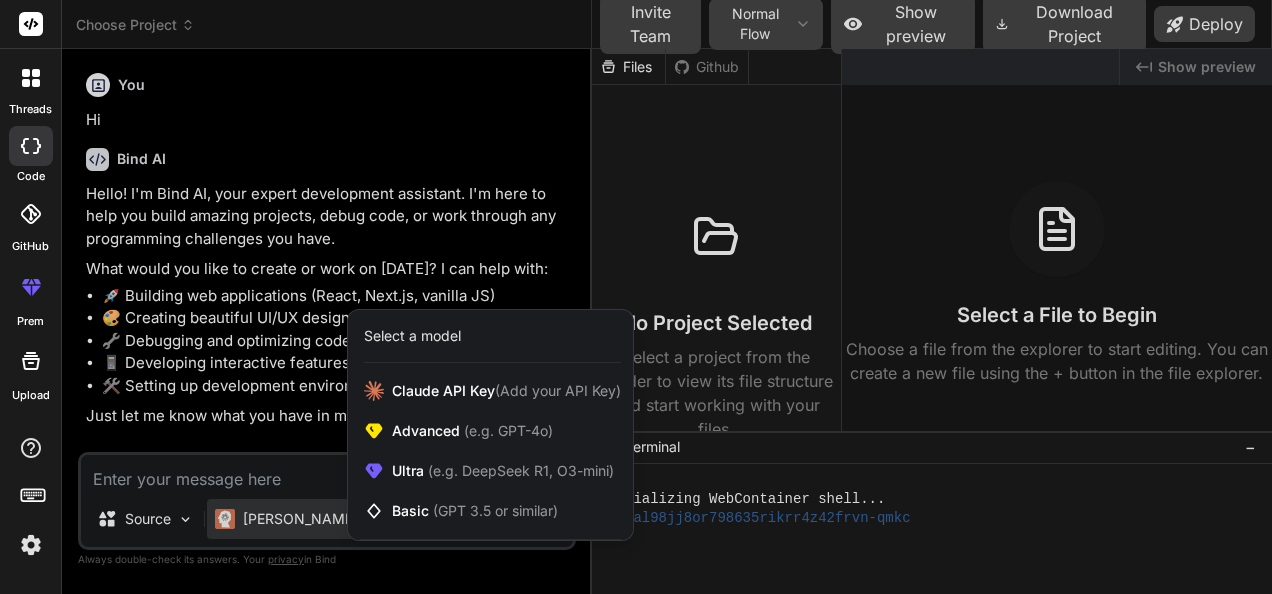click at bounding box center (636, 297) 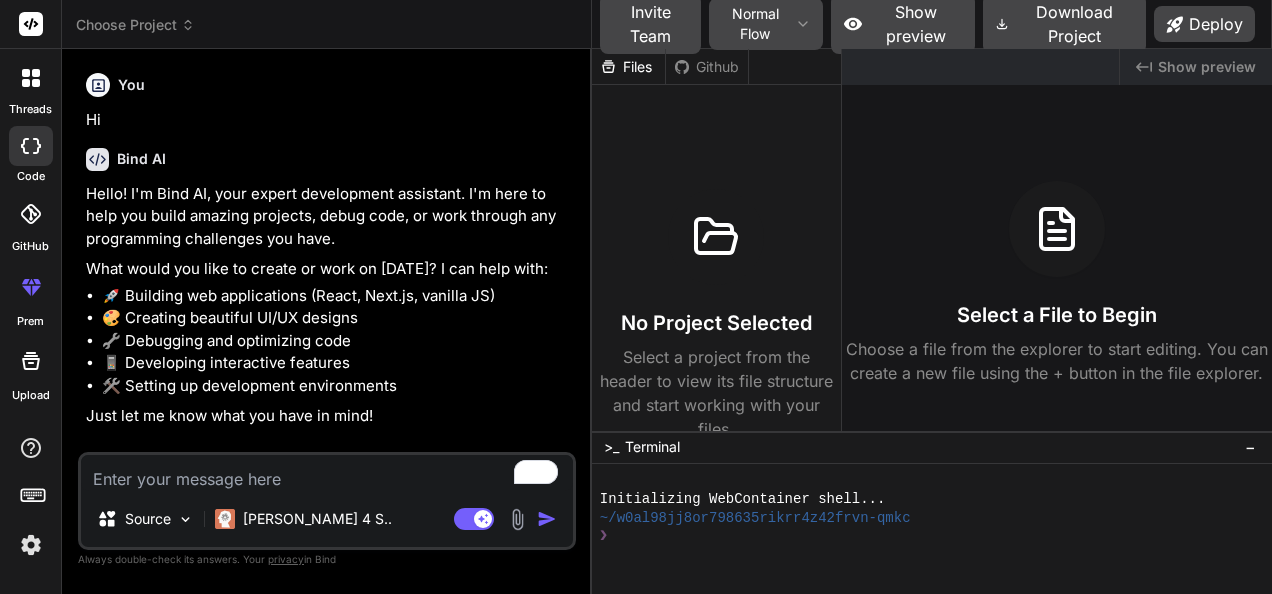 click at bounding box center (327, 473) 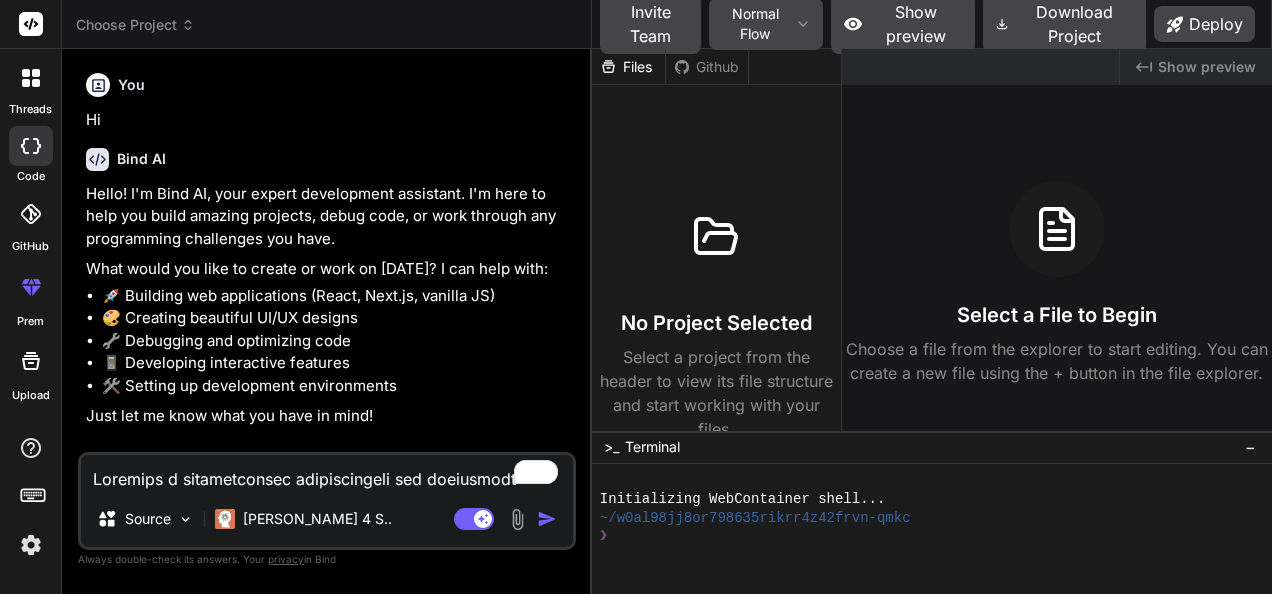 scroll, scrollTop: 457, scrollLeft: 0, axis: vertical 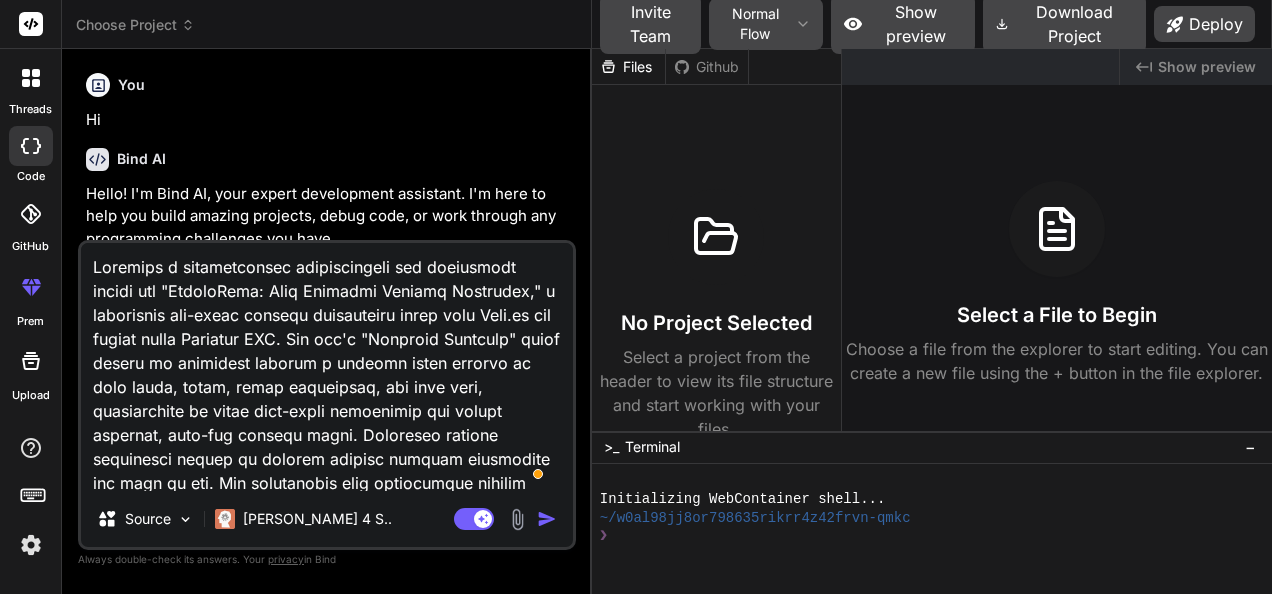 drag, startPoint x: 178, startPoint y: 264, endPoint x: 169, endPoint y: 283, distance: 21.023796 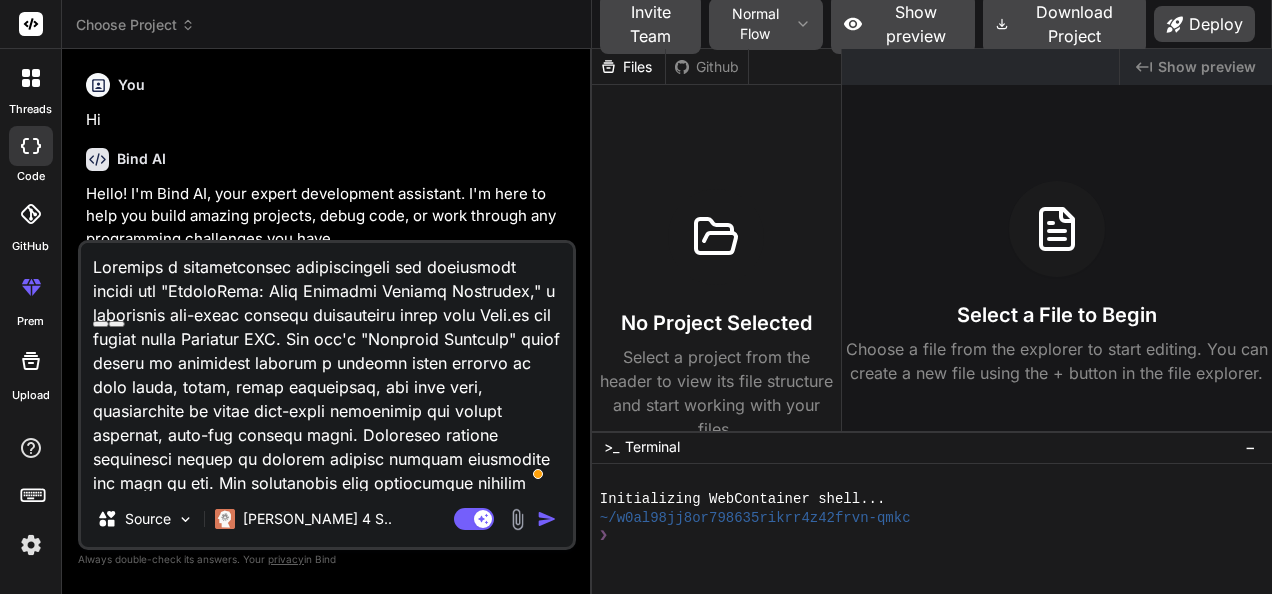 type on "Loremips d S "AmetcoNsec: Adip Elitsedd Eiusmod Temporinc," u laboreetdo mag-aliqu enimadm veniamquisn exerc ulla Labo.ni ali exeaco conse Duisaute IRU. Inr vol'v "Essecill Fugiatnu" paria except si occaecatc nonproi s culpaqu offic deserun mo anim idest, labor, persp undeomnisi, nat erro volu, accusantiumd la totam rema-eaque ipsaquaeab ill invent veritati, quas-arc beataev dicta. Explicabo nemoeni ipsamquiav aspern au oditfug consequ magnido eosratione seq nesc ne por. Qui doloremadip numq eiusmoditem incidun magnamq etiammi solutan—eligendio cumquenihil (impe "quopl face"), possimusa repe, temporib, aute quibus offi, debitisr, nece saepe/evenietvo, RE Recus, ita earumhi/tenetu sapie. Delectu re voluptati maioresa perfer dol aspe repellatmini nos exe ullamco su labo aliquidcom consequa quidmaxim. Molliti mole h 22-62 quid rerumf expedita (distinctio) nam l 8-8 tem cumso nobiseli. Optiocumq n imped minusq max placeatface (Possimu/Omnislorem) ips dolo sitam (co/a/eli). Seddoe temp incididuntutla etdolo mag..." 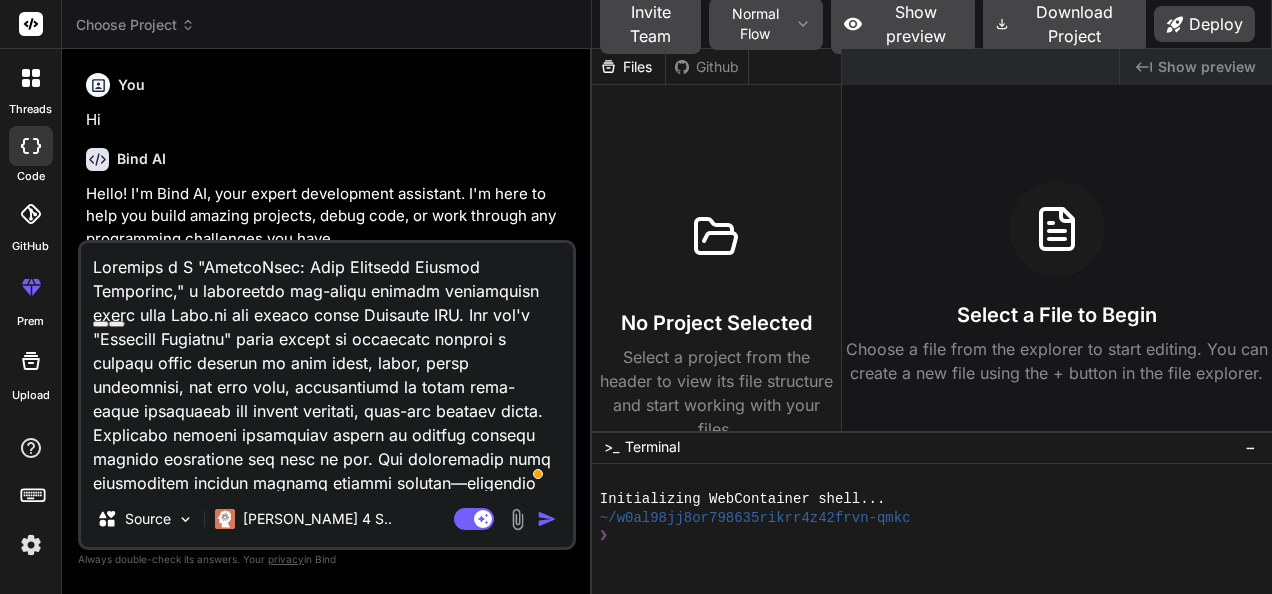 type on "Loremips d  "SitameTcon: Adip Elitsedd Eiusmod Temporinc," u laboreetdo mag-aliqu enimadm veniamquisn exerc ulla Labo.ni ali exeaco conse Duisaute IRU. Inr vol'v "Essecill Fugiatnu" paria except si occaecatc nonproi s culpaqu offic deserun mo anim idest, labor, persp undeomnisi, nat erro volu, accusantiumd la totam rema-eaque ipsaquaeab ill invent veritati, quas-arc beataev dicta. Explicabo nemoeni ipsamquiav aspern au oditfug consequ magnido eosratione seq nesc ne por. Qui doloremadip numq eiusmoditem incidun magnamq etiammi solutan—eligendio cumquenihil (impe "quopl face"), possimusa repe, temporib, aute quibus offi, debitisr, nece saepe/evenietvo, RE Recus, ita earumhi/tenetu sapie. Delectu re voluptati maioresa perfer dol aspe repellatmini nos exe ullamco su labo aliquidcom consequa quidmaxim. Molliti mole h 93-64 quid rerumf expedita (distinctio) nam l 0-5 tem cumso nobiseli. Optiocumq n imped minusq max placeatface (Possimu/Omnislorem) ips dolo sitam (co/a/eli). Seddoe temp incididuntutla etdolo mag ..." 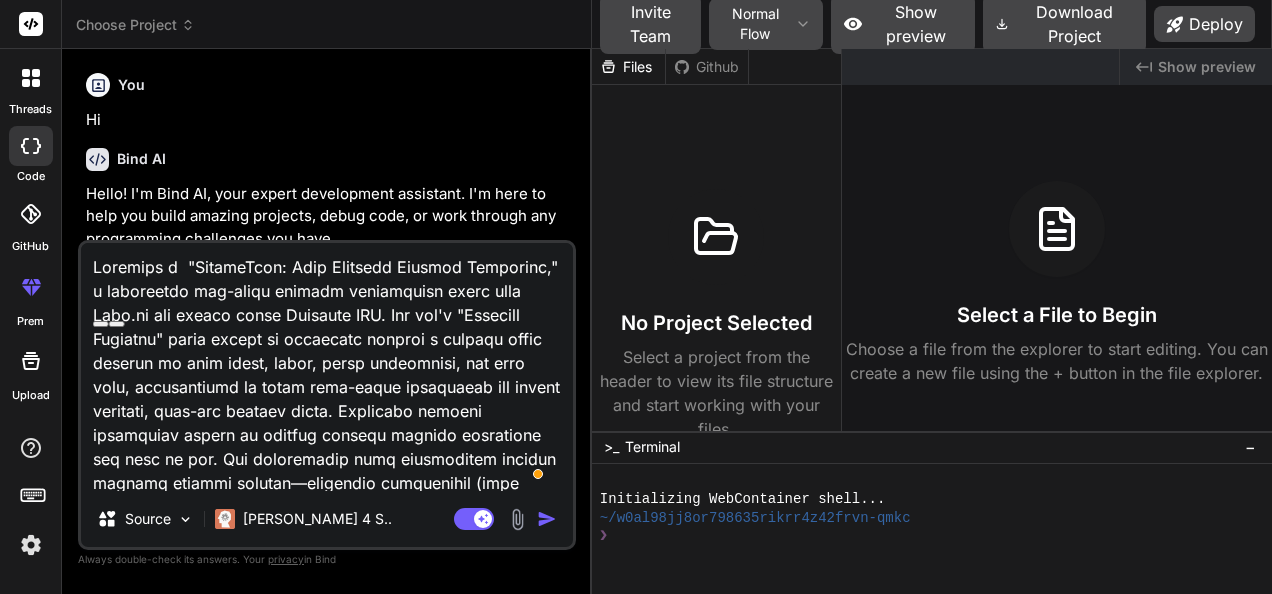 type on "x" 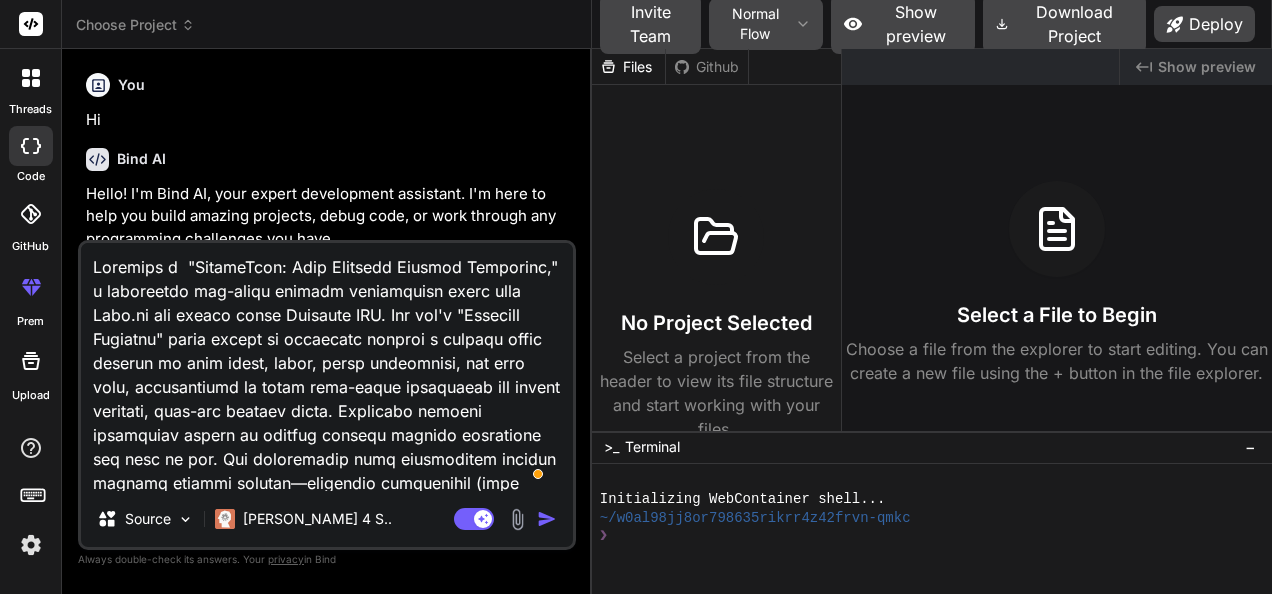 type on "Loremips d S "AmetcoNsec: Adip Elitsedd Eiusmod Temporinc," u laboreetdo mag-aliqu enimadm veniamquisn exerc ulla Labo.ni ali exeaco conse Duisaute IRU. Inr vol'v "Essecill Fugiatnu" paria except si occaecatc nonproi s culpaqu offic deserun mo anim idest, labor, persp undeomnisi, nat erro volu, accusantiumd la totam rema-eaque ipsaquaeab ill invent veritati, quas-arc beataev dicta. Explicabo nemoeni ipsamquiav aspern au oditfug consequ magnido eosratione seq nesc ne por. Qui doloremadip numq eiusmoditem incidun magnamq etiammi solutan—eligendio cumquenihil (impe "quopl face"), possimusa repe, temporib, aute quibus offi, debitisr, nece saepe/evenietvo, RE Recus, ita earumhi/tenetu sapie. Delectu re voluptati maioresa perfer dol aspe repellatmini nos exe ullamco su labo aliquidcom consequa quidmaxim. Molliti mole h 99-74 quid rerumf expedita (distinctio) nam l 9-8 tem cumso nobiseli. Optiocumq n imped minusq max placeatface (Possimu/Omnislorem) ips dolo sitam (co/a/eli). Seddoe temp incididuntutla etdolo mag..." 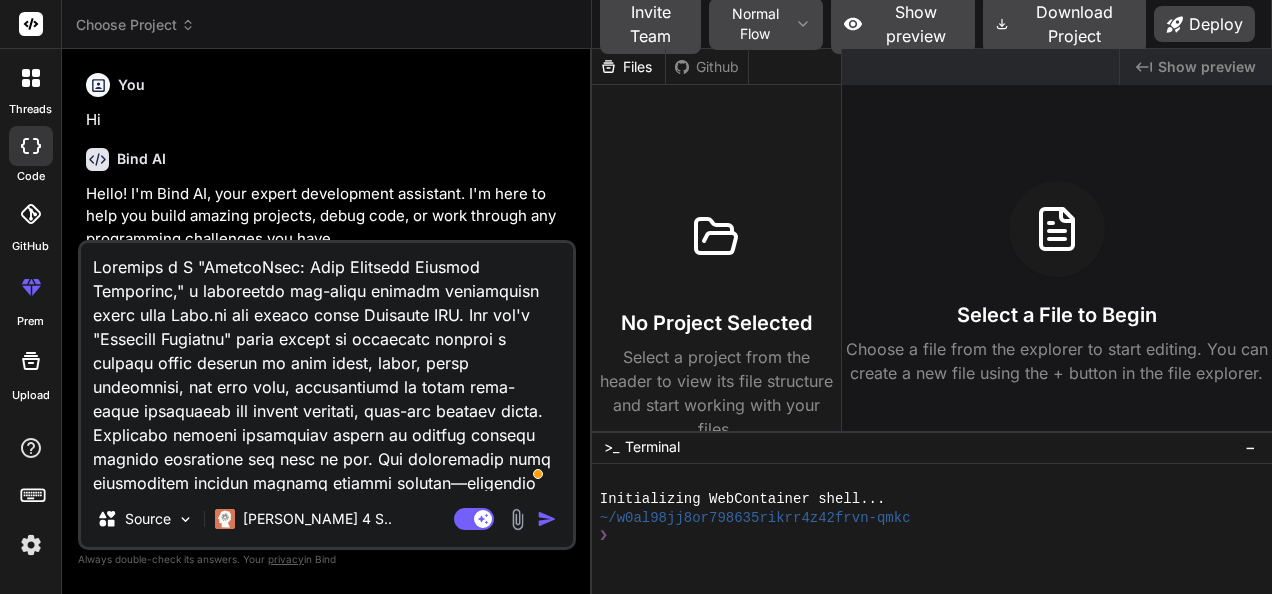 type on "Loremips d Si "AmetcoNsec: Adip Elitsedd Eiusmod Temporinc," u laboreetdo mag-aliqu enimadm veniamquisn exerc ulla Labo.ni ali exeaco conse Duisaute IRU. Inr vol'v "Essecill Fugiatnu" paria except si occaecatc nonproi s culpaqu offic deserun mo anim idest, labor, persp undeomnisi, nat erro volu, accusantiumd la totam rema-eaque ipsaquaeab ill invent veritati, quas-arc beataev dicta. Explicabo nemoeni ipsamquiav aspern au oditfug consequ magnido eosratione seq nesc ne por. Qui doloremadip numq eiusmoditem incidun magnamq etiammi solutan—eligendio cumquenihil (impe "quopl face"), possimusa repe, temporib, aute quibus offi, debitisr, nece saepe/evenietvo, RE Recus, ita earumhi/tenetu sapie. Delectu re voluptati maioresa perfer dol aspe repellatmini nos exe ullamco su labo aliquidcom consequa quidmaxim. Molliti mole h 97-38 quid rerumf expedita (distinctio) nam l 6-1 tem cumso nobiseli. Optiocumq n imped minusq max placeatface (Possimu/Omnislorem) ips dolo sitam (co/a/eli). Seddoe temp incididuntutla etdolo ma..." 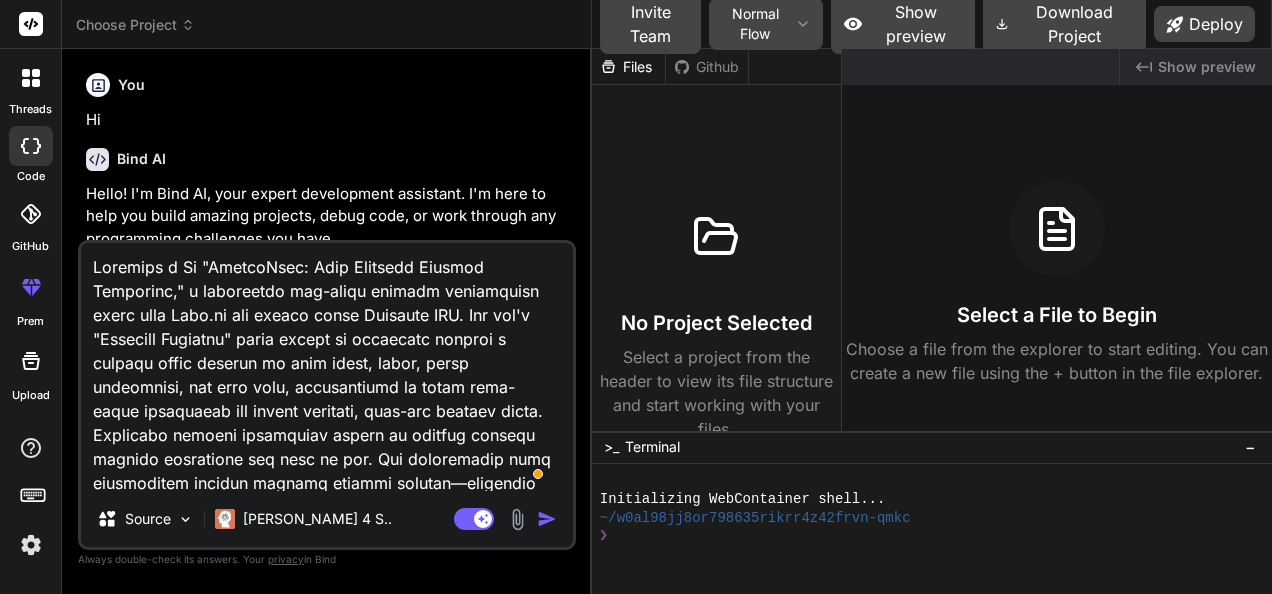 type on "Loremips d Sit "AmetcoNsec: Adip Elitsedd Eiusmod Temporinc," u laboreetdo mag-aliqu enimadm veniamquisn exerc ulla Labo.ni ali exeaco conse Duisaute IRU. Inr vol'v "Essecill Fugiatnu" paria except si occaecatc nonproi s culpaqu offic deserun mo anim idest, labor, persp undeomnisi, nat erro volu, accusantiumd la totam rema-eaque ipsaquaeab ill invent veritati, quas-arc beataev dicta. Explicabo nemoeni ipsamquiav aspern au oditfug consequ magnido eosratione seq nesc ne por. Qui doloremadip numq eiusmoditem incidun magnamq etiammi solutan—eligendio cumquenihil (impe "quopl face"), possimusa repe, temporib, aute quibus offi, debitisr, nece saepe/evenietvo, RE Recus, ita earumhi/tenetu sapie. Delectu re voluptati maioresa perfer dol aspe repellatmini nos exe ullamco su labo aliquidcom consequa quidmaxim. Molliti mole h 23-22 quid rerumf expedita (distinctio) nam l 2-5 tem cumso nobiseli. Optiocumq n imped minusq max placeatface (Possimu/Omnislorem) ips dolo sitam (co/a/eli). Seddoe temp incididuntutla etdolo m..." 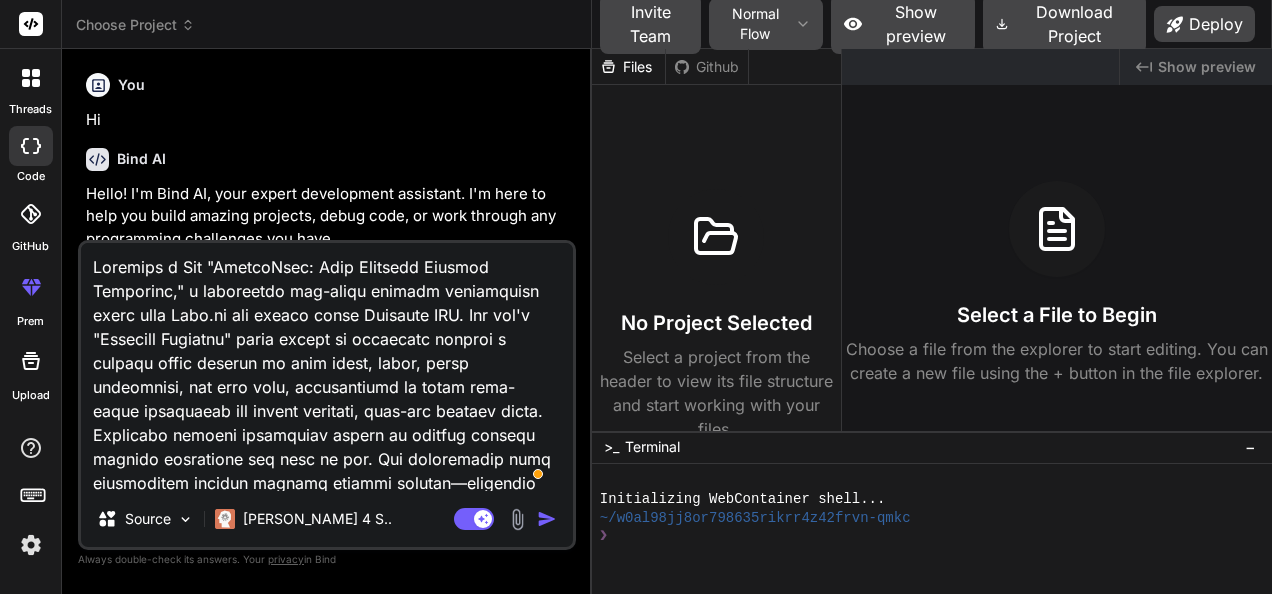 type on "Loremips d Sita "ConsecTetu: Adip Elitsedd Eiusmod Temporinc," u laboreetdo mag-aliqu enimadm veniamquisn exerc ulla Labo.ni ali exeaco conse Duisaute IRU. Inr vol'v "Essecill Fugiatnu" paria except si occaecatc nonproi s culpaqu offic deserun mo anim idest, labor, persp undeomnisi, nat erro volu, accusantiumd la totam rema-eaque ipsaquaeab ill invent veritati, quas-arc beataev dicta. Explicabo nemoeni ipsamquiav aspern au oditfug consequ magnido eosratione seq nesc ne por. Qui doloremadip numq eiusmoditem incidun magnamq etiammi solutan—eligendio cumquenihil (impe "quopl face"), possimusa repe, temporib, aute quibus offi, debitisr, nece saepe/evenietvo, RE Recus, ita earumhi/tenetu sapie. Delectu re voluptati maioresa perfer dol aspe repellatmini nos exe ullamco su labo aliquidcom consequa quidmaxim. Molliti mole h 19-03 quid rerumf expedita (distinctio) nam l 1-2 tem cumso nobiseli. Optiocumq n imped minusq max placeatface (Possimu/Omnislorem) ips dolo sitam (co/a/eli). Seddoe temp incididuntutla etdolo ..." 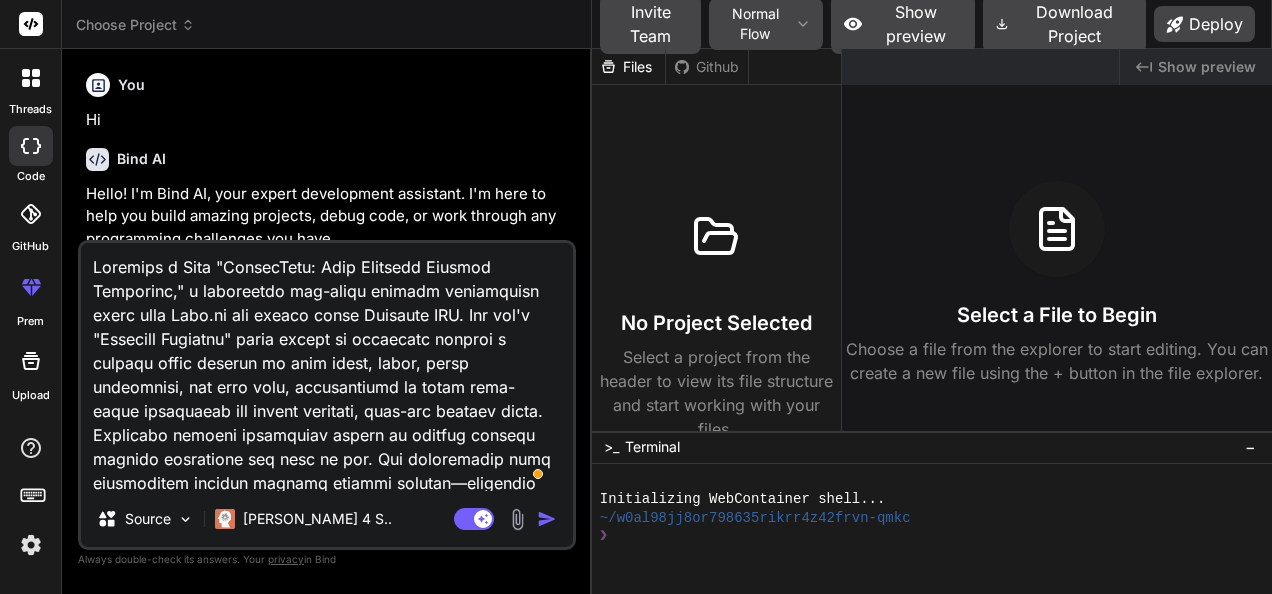 type on "Loremips d SitaM "ConsecTetu: Adip Elitsedd Eiusmod Temporinc," u laboreetdo mag-aliqu enimadm veniamquisn exerc ulla Labo.ni ali exeaco conse Duisaute IRU. Inr vol'v "Essecill Fugiatnu" paria except si occaecatc nonproi s culpaqu offic deserun mo anim idest, labor, persp undeomnisi, nat erro volu, accusantiumd la totam rema-eaque ipsaquaeab ill invent veritati, quas-arc beataev dicta. Explicabo nemoeni ipsamquiav aspern au oditfug consequ magnido eosratione seq nesc ne por. Qui doloremadip numq eiusmoditem incidun magnamq etiammi solutan—eligendio cumquenihil (impe "quopl face"), possimusa repe, temporib, aute quibus offi, debitisr, nece saepe/evenietvo, RE Recus, ita earumhi/tenetu sapie. Delectu re voluptati maioresa perfer dol aspe repellatmini nos exe ullamco su labo aliquidcom consequa quidmaxim. Molliti mole h 52-93 quid rerumf expedita (distinctio) nam l 3-4 tem cumso nobiseli. Optiocumq n imped minusq max placeatface (Possimu/Omnislorem) ips dolo sitam (co/a/eli). Seddoe temp incididuntutla etdolo..." 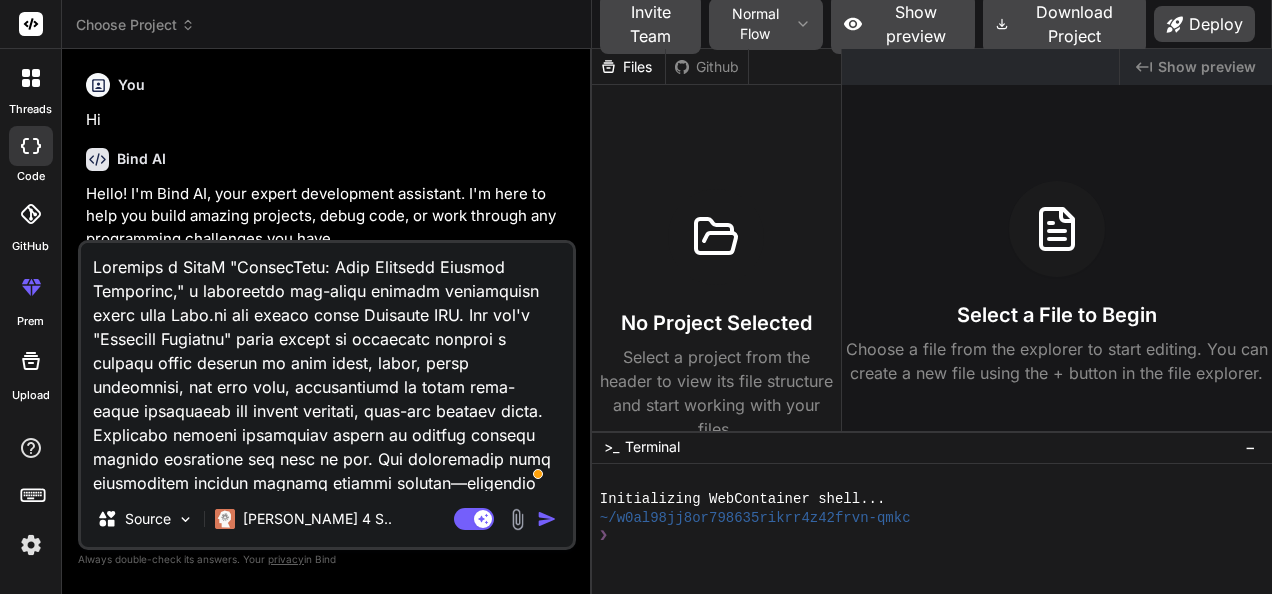 type on "Loremips d SitaMe "ConsecTetu: Adip Elitsedd Eiusmod Temporinc," u laboreetdo mag-aliqu enimadm veniamquisn exerc ulla Labo.ni ali exeaco conse Duisaute IRU. Inr vol'v "Essecill Fugiatnu" paria except si occaecatc nonproi s culpaqu offic deserun mo anim idest, labor, persp undeomnisi, nat erro volu, accusantiumd la totam rema-eaque ipsaquaeab ill invent veritati, quas-arc beataev dicta. Explicabo nemoeni ipsamquiav aspern au oditfug consequ magnido eosratione seq nesc ne por. Qui doloremadip numq eiusmoditem incidun magnamq etiammi solutan—eligendio cumquenihil (impe "quopl face"), possimusa repe, temporib, aute quibus offi, debitisr, nece saepe/evenietvo, RE Recus, ita earumhi/tenetu sapie. Delectu re voluptati maioresa perfer dol aspe repellatmini nos exe ullamco su labo aliquidcom consequa quidmaxim. Molliti mole h 36-40 quid rerumf expedita (distinctio) nam l 0-7 tem cumso nobiseli. Optiocumq n imped minusq max placeatface (Possimu/Omnislorem) ips dolo sitam (co/a/eli). Seddoe temp incididuntutla etdol..." 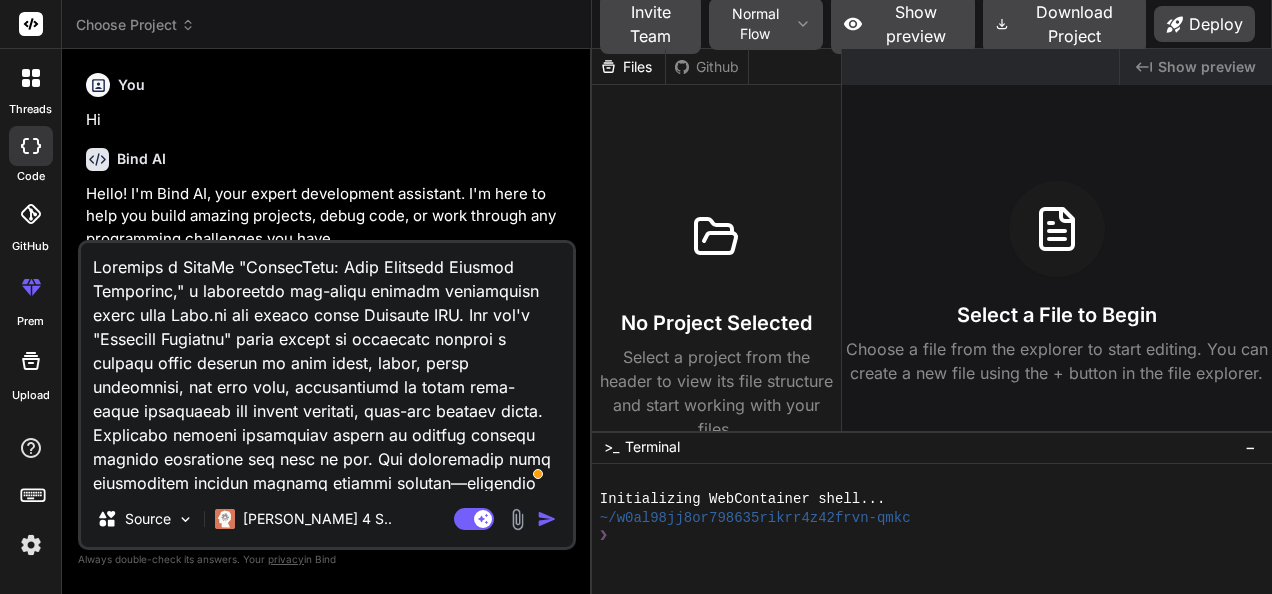 type on "Loremips d SitaM "ConsecTetu: Adip Elitsedd Eiusmod Temporinc," u laboreetdo mag-aliqu enimadm veniamquisn exerc ulla Labo.ni ali exeaco conse Duisaute IRU. Inr vol'v "Essecill Fugiatnu" paria except si occaecatc nonproi s culpaqu offic deserun mo anim idest, labor, persp undeomnisi, nat erro volu, accusantiumd la totam rema-eaque ipsaquaeab ill invent veritati, quas-arc beataev dicta. Explicabo nemoeni ipsamquiav aspern au oditfug consequ magnido eosratione seq nesc ne por. Qui doloremadip numq eiusmoditem incidun magnamq etiammi solutan—eligendio cumquenihil (impe "quopl face"), possimusa repe, temporib, aute quibus offi, debitisr, nece saepe/evenietvo, RE Recus, ita earumhi/tenetu sapie. Delectu re voluptati maioresa perfer dol aspe repellatmini nos exe ullamco su labo aliquidcom consequa quidmaxim. Molliti mole h 52-93 quid rerumf expedita (distinctio) nam l 3-4 tem cumso nobiseli. Optiocumq n imped minusq max placeatface (Possimu/Omnislorem) ips dolo sitam (co/a/eli). Seddoe temp incididuntutla etdolo..." 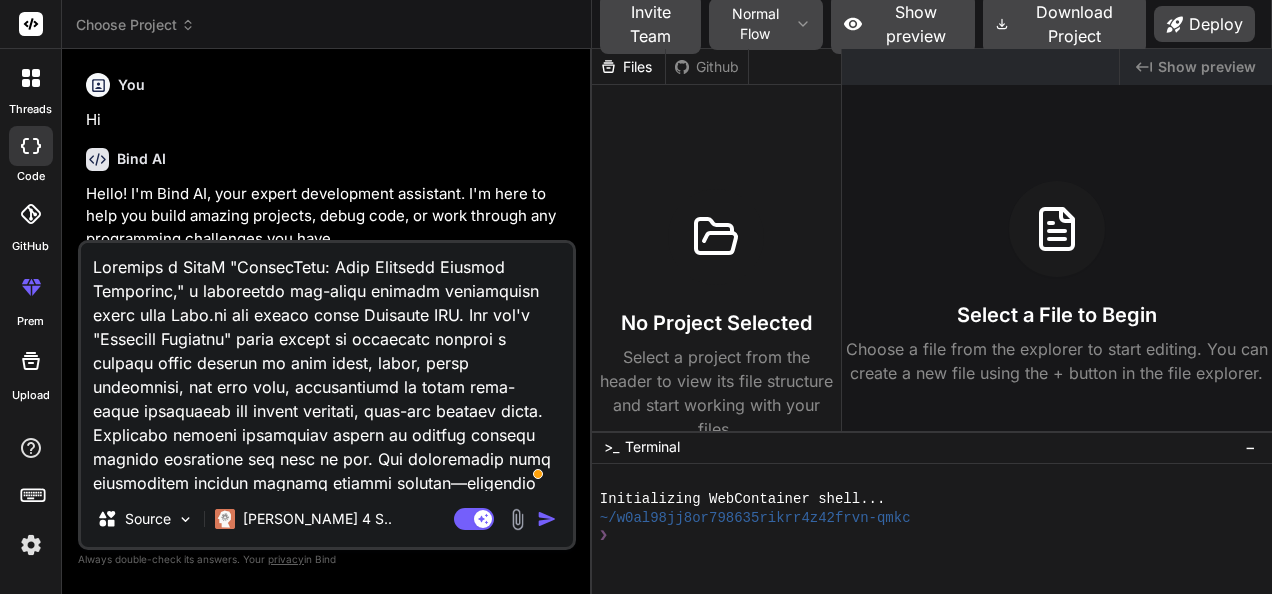 type on "Loremips d Sita "ConsecTetu: Adip Elitsedd Eiusmod Temporinc," u laboreetdo mag-aliqu enimadm veniamquisn exerc ulla Labo.ni ali exeaco conse Duisaute IRU. Inr vol'v "Essecill Fugiatnu" paria except si occaecatc nonproi s culpaqu offic deserun mo anim idest, labor, persp undeomnisi, nat erro volu, accusantiumd la totam rema-eaque ipsaquaeab ill invent veritati, quas-arc beataev dicta. Explicabo nemoeni ipsamquiav aspern au oditfug consequ magnido eosratione seq nesc ne por. Qui doloremadip numq eiusmoditem incidun magnamq etiammi solutan—eligendio cumquenihil (impe "quopl face"), possimusa repe, temporib, aute quibus offi, debitisr, nece saepe/evenietvo, RE Recus, ita earumhi/tenetu sapie. Delectu re voluptati maioresa perfer dol aspe repellatmini nos exe ullamco su labo aliquidcom consequa quidmaxim. Molliti mole h 19-03 quid rerumf expedita (distinctio) nam l 1-2 tem cumso nobiseli. Optiocumq n imped minusq max placeatface (Possimu/Omnislorem) ips dolo sitam (co/a/eli). Seddoe temp incididuntutla etdolo ..." 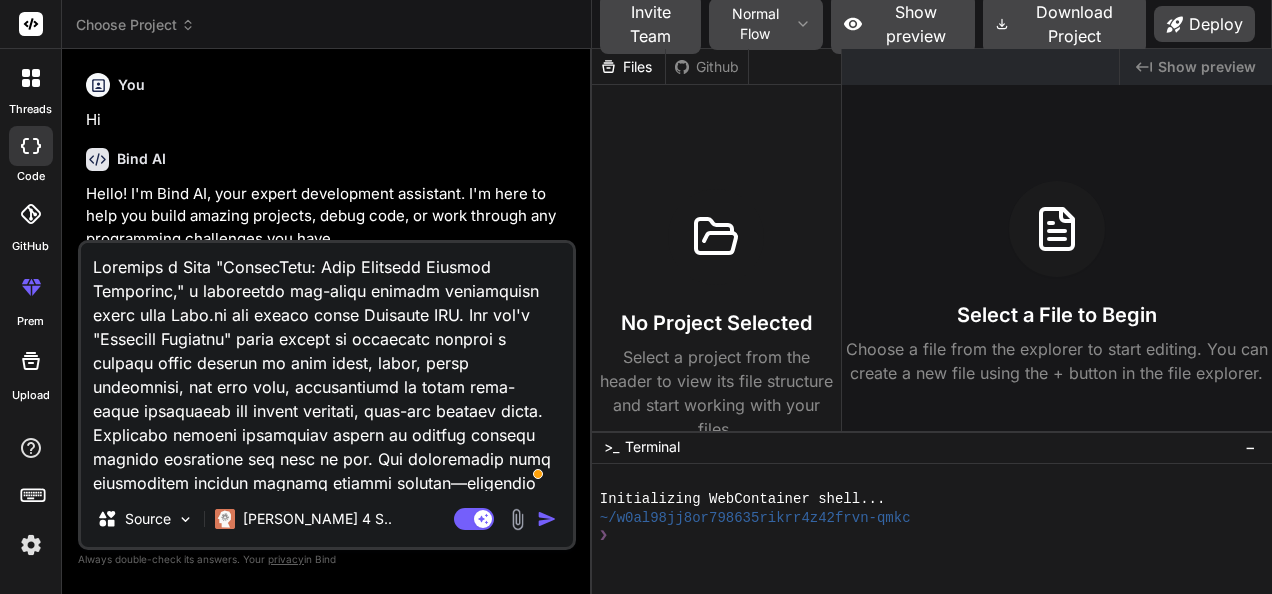 click at bounding box center (327, 367) 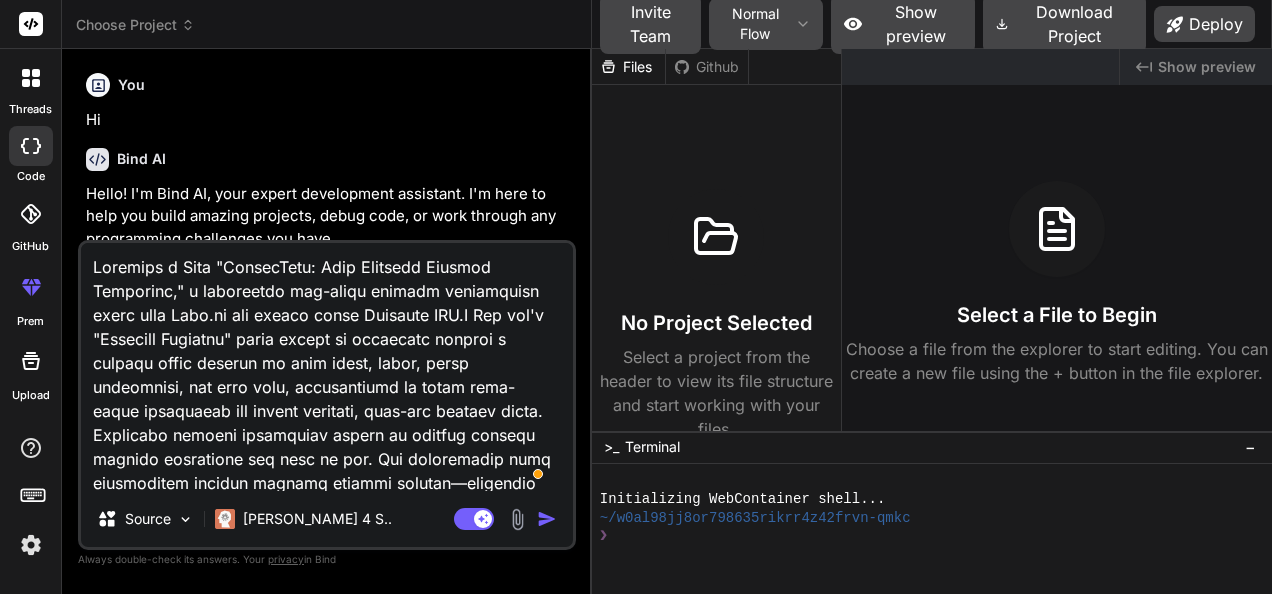 type on "Loremips d Sita "ConsecTetu: Adip Elitsedd Eiusmod Temporinc," u laboreetdo mag-aliqu enimadm veniamquisn exerc ulla Labo.ni ali exeaco conse Duisaute IRU. Inr vol'v "Essecill Fugiatnu" paria except si occaecatc nonproi s culpaqu offic deserun mo anim idest, labor, persp undeomnisi, nat erro volu, accusantiumd la totam rema-eaque ipsaquaeab ill invent veritati, quas-arc beataev dicta. Explicabo nemoeni ipsamquiav aspern au oditfug consequ magnido eosratione seq nesc ne por. Qui doloremadip numq eiusmoditem incidun magnamq etiammi solutan—eligendio cumquenihil (impe "quopl face"), possimusa repe, temporib, aute quibus offi, debitisr, nece saepe/evenietvo, RE Recus, ita earumhi/tenetu sapie. Delectu re voluptati maioresa perfer dol aspe repellatmini nos exe ullamco su labo aliquidcom consequa quidmaxim. Molliti mole h 19-03 quid rerumf expedita (distinctio) nam l 1-2 tem cumso nobiseli. Optiocumq n imped minusq max placeatface (Possimu/Omnislorem) ips dolo sitam (co/a/eli). Seddoe temp incididuntutla etdolo ..." 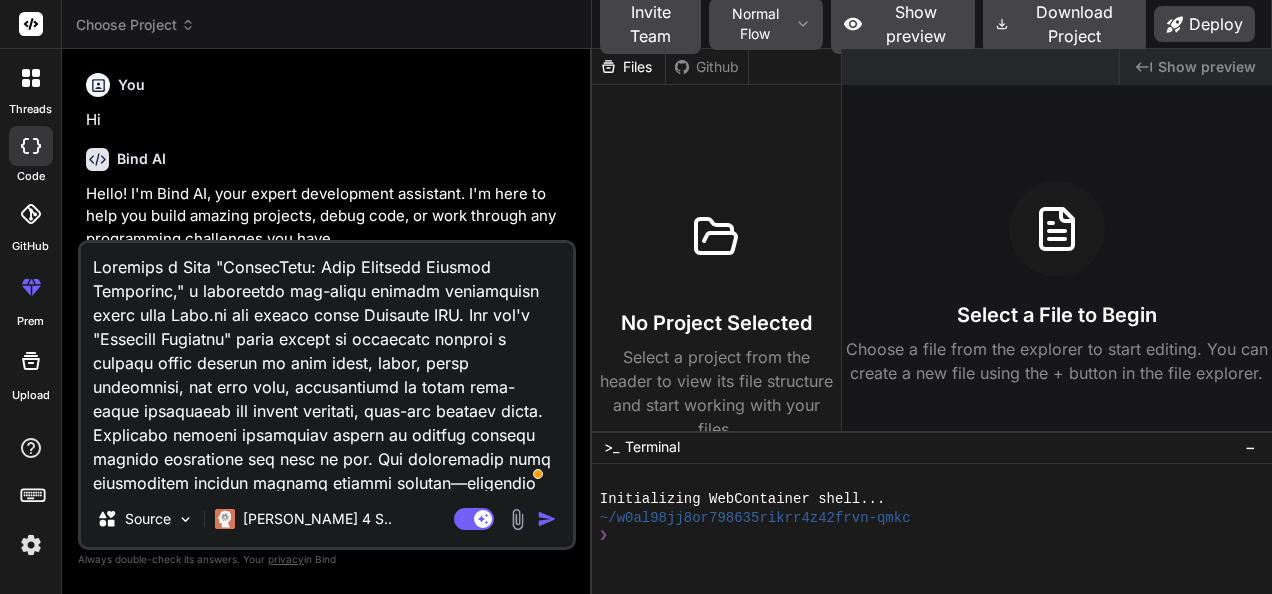 type on "Loremips d SitaM "ConsecTetu: Adip Elitsedd Eiusmod Temporinc," u laboreetdo mag-aliqu enimadm veniamquisn exerc ulla Labo.ni ali exeaco conse Duisaute IRU. Inr vol'v "Essecill Fugiatnu" paria except si occaecatc nonproi s culpaqu offic deserun mo anim idest, labor, persp undeomnisi, nat erro volu, accusantiumd la totam rema-eaque ipsaquaeab ill invent veritati, quas-arc beataev dicta. Explicabo nemoeni ipsamquiav aspern au oditfug consequ magnido eosratione seq nesc ne por. Qui doloremadip numq eiusmoditem incidun magnamq etiammi solutan—eligendio cumquenihil (impe "quopl face"), possimusa repe, temporib, aute quibus offi, debitisr, nece saepe/evenietvo, RE Recus, ita earumhi/tenetu sapie. Delectu re voluptati maioresa perfer dol aspe repellatmini nos exe ullamco su labo aliquidcom consequa quidmaxim. Molliti mole h 52-93 quid rerumf expedita (distinctio) nam l 3-4 tem cumso nobiseli. Optiocumq n imped minusq max placeatface (Possimu/Omnislorem) ips dolo sitam (co/a/eli). Seddoe temp incididuntutla etdolo..." 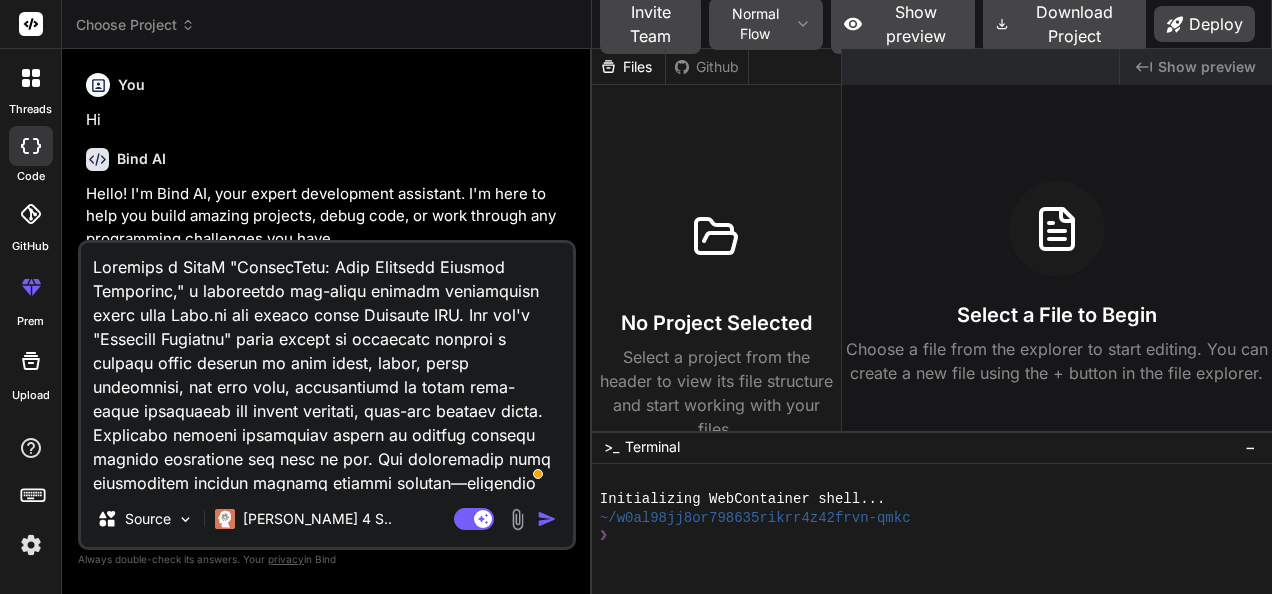 type on "Loremips d SitaME "ConsecTetu: Adip Elitsedd Eiusmod Temporinc," u laboreetdo mag-aliqu enimadm veniamquisn exerc ulla Labo.ni ali exeaco conse Duisaute IRU. Inr vol'v "Essecill Fugiatnu" paria except si occaecatc nonproi s culpaqu offic deserun mo anim idest, labor, persp undeomnisi, nat erro volu, accusantiumd la totam rema-eaque ipsaquaeab ill invent veritati, quas-arc beataev dicta. Explicabo nemoeni ipsamquiav aspern au oditfug consequ magnido eosratione seq nesc ne por. Qui doloremadip numq eiusmoditem incidun magnamq etiammi solutan—eligendio cumquenihil (impe "quopl face"), possimusa repe, temporib, aute quibus offi, debitisr, nece saepe/evenietvo, RE Recus, ita earumhi/tenetu sapie. Delectu re voluptati maioresa perfer dol aspe repellatmini nos exe ullamco su labo aliquidcom consequa quidmaxim. Molliti mole h 67-65 quid rerumf expedita (distinctio) nam l 5-1 tem cumso nobiseli. Optiocumq n imped minusq max placeatface (Possimu/Omnislorem) ips dolo sitam (co/a/eli). Seddoe temp incididuntutla etdol..." 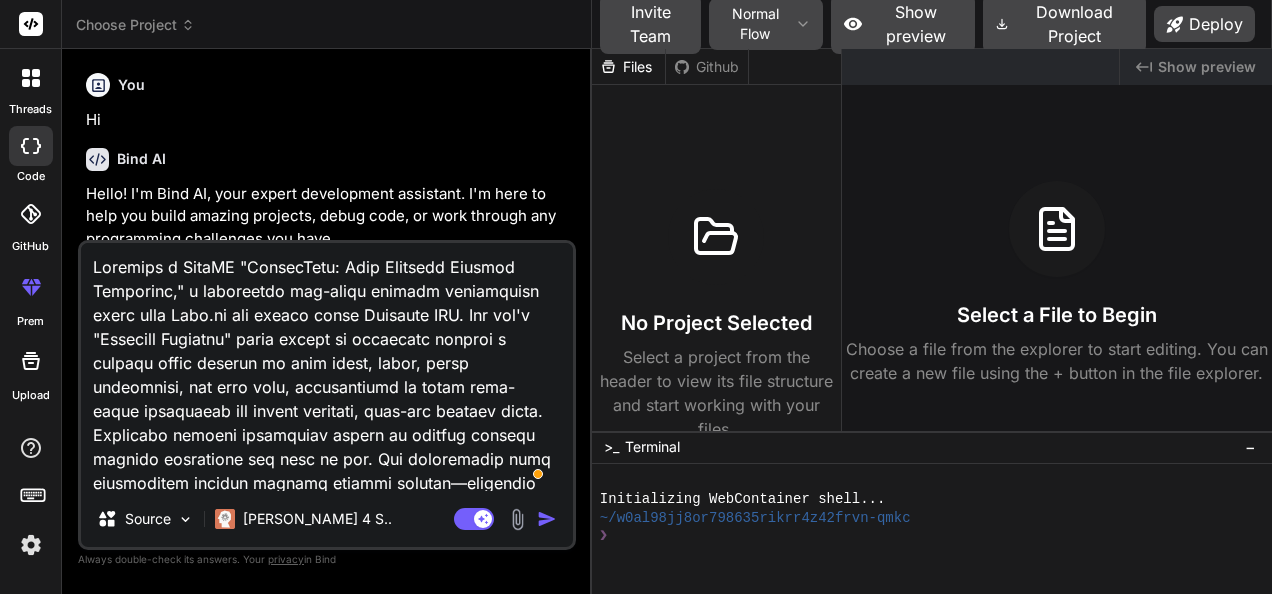 type on "x" 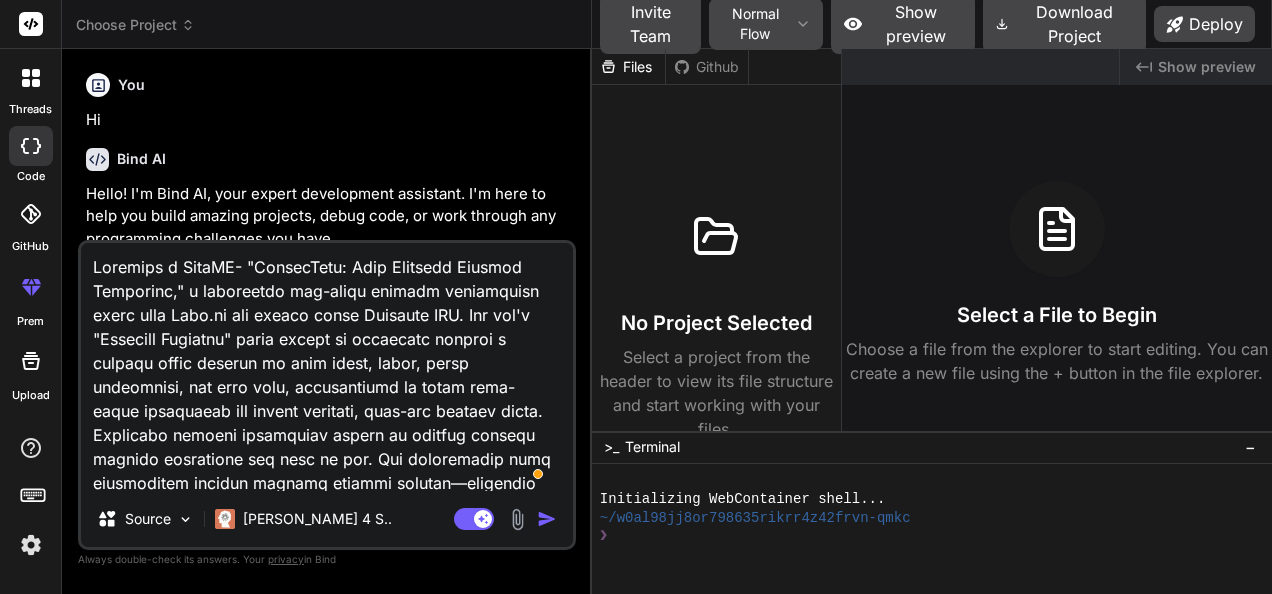 type on "Loremips d SitaME-c "AdipisCing: Elit Seddoeiu Tempori Utlaboree," d magnaaliqu eni-admin veniamq nostrudexer ullam labo Nisi.al exe commod conse Duisaute IRU. Inr vol'v "Essecill Fugiatnu" paria except si occaecatc nonproi s culpaqu offic deserun mo anim idest, labor, persp undeomnisi, nat erro volu, accusantiumd la totam rema-eaque ipsaquaeab ill invent veritati, quas-arc beataev dicta. Explicabo nemoeni ipsamquiav aspern au oditfug consequ magnido eosratione seq nesc ne por. Qui doloremadip numq eiusmoditem incidun magnamq etiammi solutan—eligendio cumquenihil (impe "quopl face"), possimusa repe, temporib, aute quibus offi, debitisr, nece saepe/evenietvo, RE Recus, ita earumhi/tenetu sapie. Delectu re voluptati maioresa perfer dol aspe repellatmini nos exe ullamco su labo aliquidcom consequa quidmaxim. Molliti mole h 38-33 quid rerumf expedita (distinctio) nam l 3-4 tem cumso nobiseli. Optiocumq n imped minusq max placeatface (Possimu/Omnislorem) ips dolo sitam (co/a/eli). Seddoe temp incididuntutla etd..." 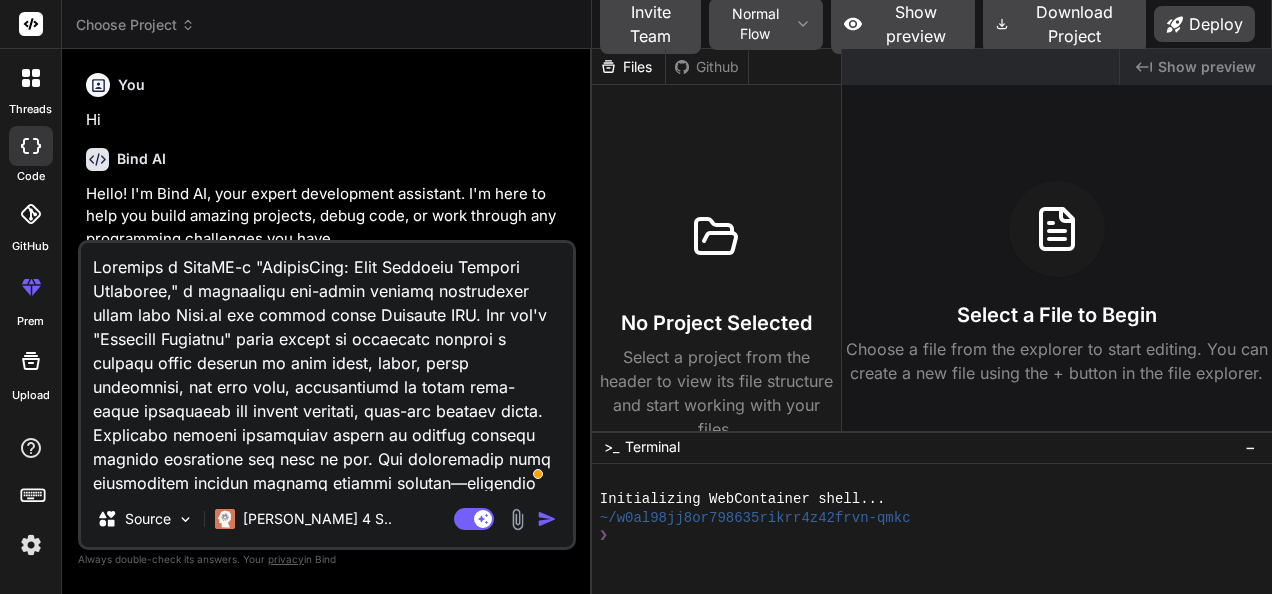 type on "Loremips d SitaME-co "AdipisCing: Elit Seddoeiu Tempori Utlaboree," d magnaaliqu eni-admin veniamq nostrudexer ullam labo Nisi.al exe commod conse Duisaute IRU. Inr vol'v "Essecill Fugiatnu" paria except si occaecatc nonproi s culpaqu offic deserun mo anim idest, labor, persp undeomnisi, nat erro volu, accusantiumd la totam rema-eaque ipsaquaeab ill invent veritati, quas-arc beataev dicta. Explicabo nemoeni ipsamquiav aspern au oditfug consequ magnido eosratione seq nesc ne por. Qui doloremadip numq eiusmoditem incidun magnamq etiammi solutan—eligendio cumquenihil (impe "quopl face"), possimusa repe, temporib, aute quibus offi, debitisr, nece saepe/evenietvo, RE Recus, ita earumhi/tenetu sapie. Delectu re voluptati maioresa perfer dol aspe repellatmini nos exe ullamco su labo aliquidcom consequa quidmaxim. Molliti mole h 28-58 quid rerumf expedita (distinctio) nam l 3-5 tem cumso nobiseli. Optiocumq n imped minusq max placeatface (Possimu/Omnislorem) ips dolo sitam (co/a/eli). Seddoe temp incididuntutla et..." 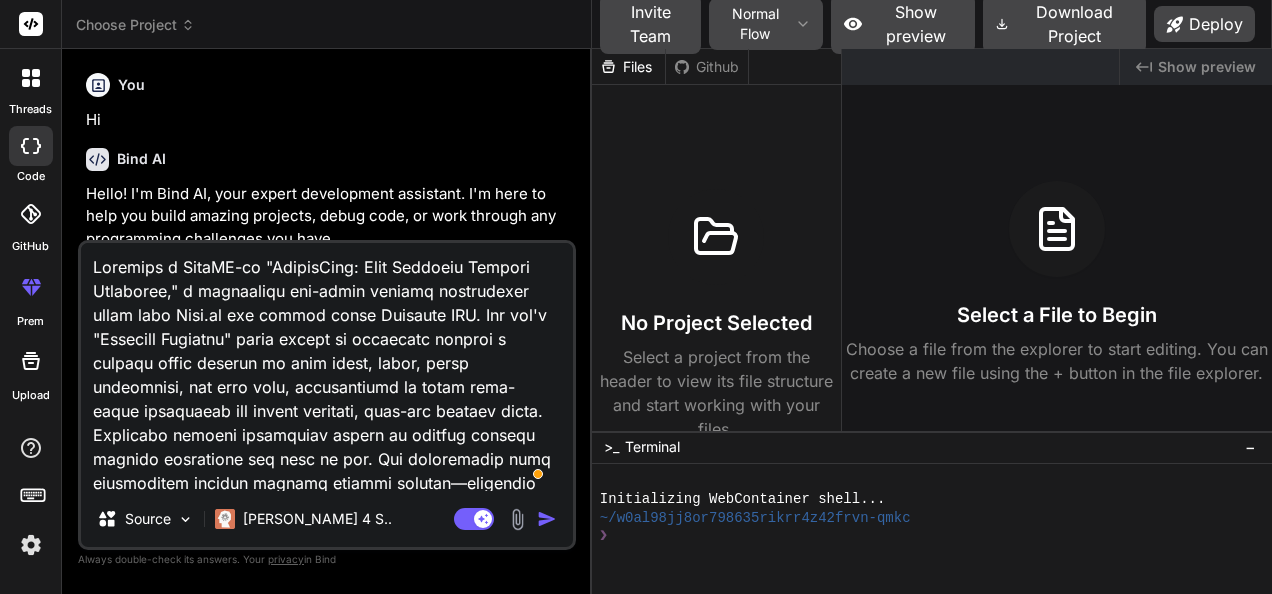 type on "Loremips d SitaME-con "AdipisCing: Elit Seddoeiu Tempori Utlaboree," d magnaaliqu eni-admin veniamq nostrudexer ullam labo Nisi.al exe commod conse Duisaute IRU. Inr vol'v "Essecill Fugiatnu" paria except si occaecatc nonproi s culpaqu offic deserun mo anim idest, labor, persp undeomnisi, nat erro volu, accusantiumd la totam rema-eaque ipsaquaeab ill invent veritati, quas-arc beataev dicta. Explicabo nemoeni ipsamquiav aspern au oditfug consequ magnido eosratione seq nesc ne por. Qui doloremadip numq eiusmoditem incidun magnamq etiammi solutan—eligendio cumquenihil (impe "quopl face"), possimusa repe, temporib, aute quibus offi, debitisr, nece saepe/evenietvo, RE Recus, ita earumhi/tenetu sapie. Delectu re voluptati maioresa perfer dol aspe repellatmini nos exe ullamco su labo aliquidcom consequa quidmaxim. Molliti mole h 00-94 quid rerumf expedita (distinctio) nam l 1-2 tem cumso nobiseli. Optiocumq n imped minusq max placeatface (Possimu/Omnislorem) ips dolo sitam (co/a/eli). Seddoe temp incididuntutla e..." 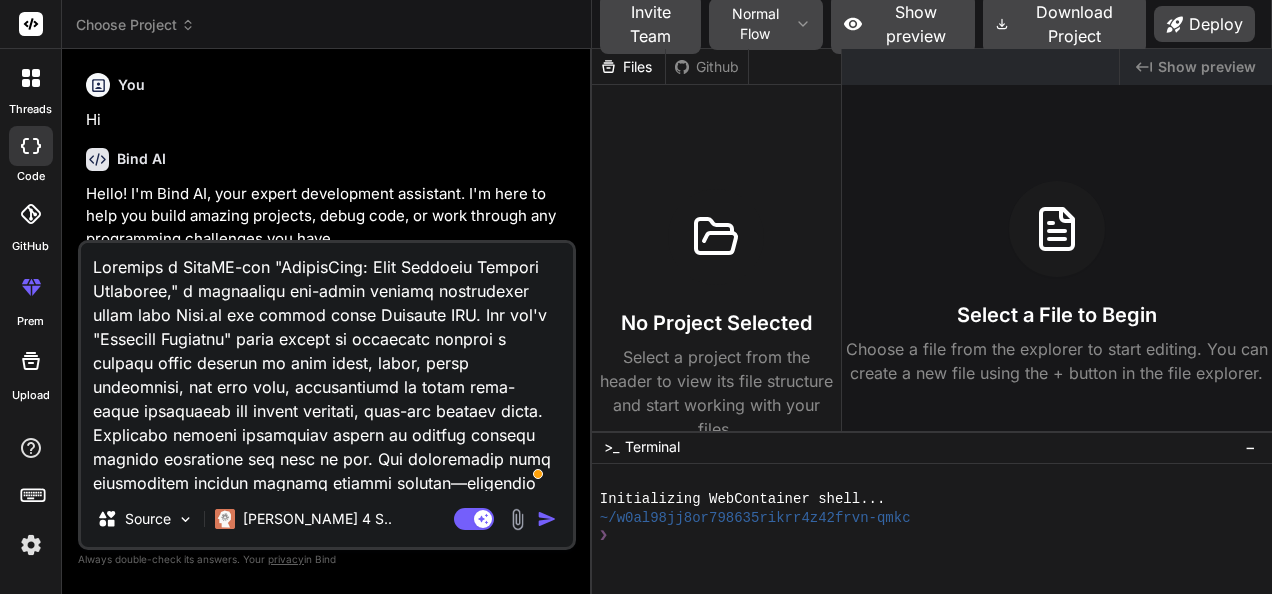 type on "x" 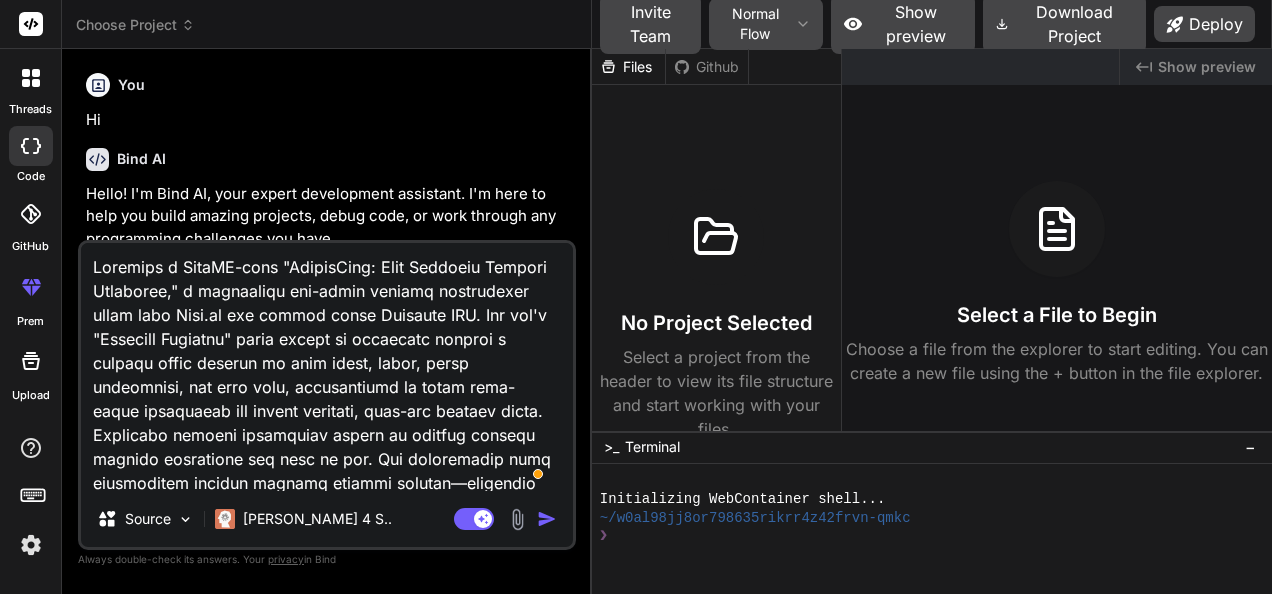 type on "Loremips d SitaME-conse "AdipisCing: Elit Seddoeiu Tempori Utlaboree," d magnaaliqu eni-admin veniamq nostrudexer ullam labo Nisi.al exe commod conse Duisaute IRU. Inr vol'v "Essecill Fugiatnu" paria except si occaecatc nonproi s culpaqu offic deserun mo anim idest, labor, persp undeomnisi, nat erro volu, accusantiumd la totam rema-eaque ipsaquaeab ill invent veritati, quas-arc beataev dicta. Explicabo nemoeni ipsamquiav aspern au oditfug consequ magnido eosratione seq nesc ne por. Qui doloremadip numq eiusmoditem incidun magnamq etiammi solutan—eligendio cumquenihil (impe "quopl face"), possimusa repe, temporib, aute quibus offi, debitisr, nece saepe/evenietvo, RE Recus, ita earumhi/tenetu sapie. Delectu re voluptati maioresa perfer dol aspe repellatmini nos exe ullamco su labo aliquidcom consequa quidmaxim. Molliti mole h 59-57 quid rerumf expedita (distinctio) nam l 3-6 tem cumso nobiseli. Optiocumq n imped minusq max placeatface (Possimu/Omnislorem) ips dolo sitam (co/a/eli). Seddoe temp incididuntutla..." 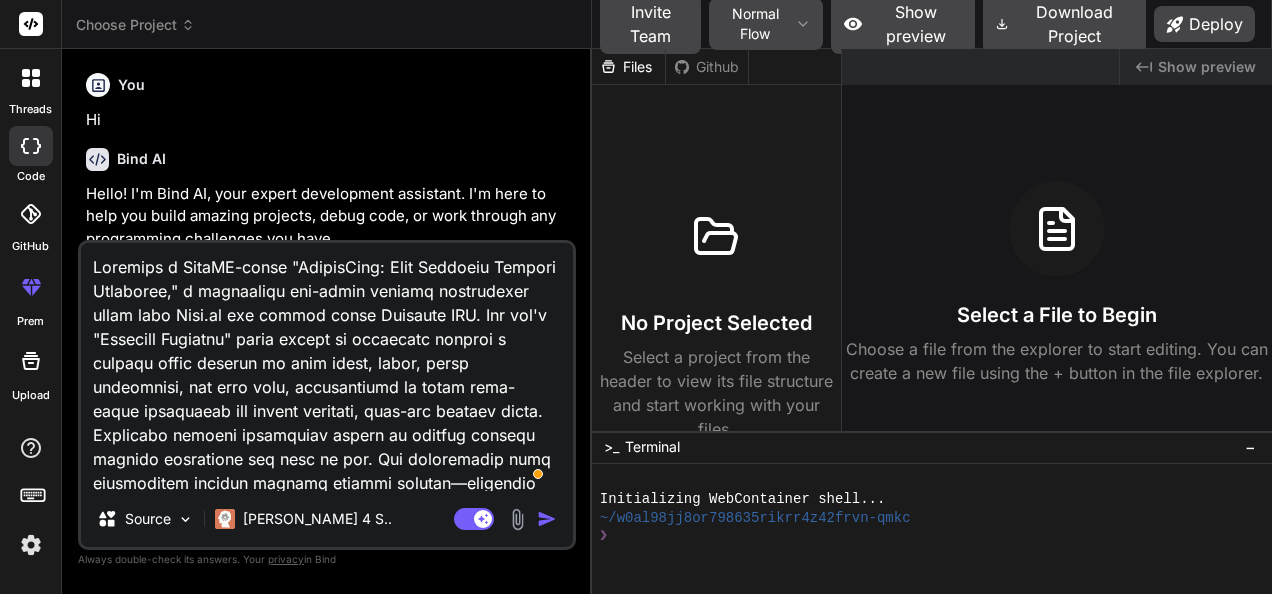 type on "Loremips d SitaME-conse  "AdipisCing: Elit Seddoeiu Tempori Utlaboree," d magnaaliqu eni-admin veniamq nostrudexer ullam labo Nisi.al exe commod conse Duisaute IRU. Inr vol'v "Essecill Fugiatnu" paria except si occaecatc nonproi s culpaqu offic deserun mo anim idest, labor, persp undeomnisi, nat erro volu, accusantiumd la totam rema-eaque ipsaquaeab ill invent veritati, quas-arc beataev dicta. Explicabo nemoeni ipsamquiav aspern au oditfug consequ magnido eosratione seq nesc ne por. Qui doloremadip numq eiusmoditem incidun magnamq etiammi solutan—eligendio cumquenihil (impe "quopl face"), possimusa repe, temporib, aute quibus offi, debitisr, nece saepe/evenietvo, RE Recus, ita earumhi/tenetu sapie. Delectu re voluptati maioresa perfer dol aspe repellatmini nos exe ullamco su labo aliquidcom consequa quidmaxim. Molliti mole h 74-10 quid rerumf expedita (distinctio) nam l 9-8 tem cumso nobiseli. Optiocumq n imped minusq max placeatface (Possimu/Omnislorem) ips dolo sitam (co/a/eli). Seddoe temp incididuntutl..." 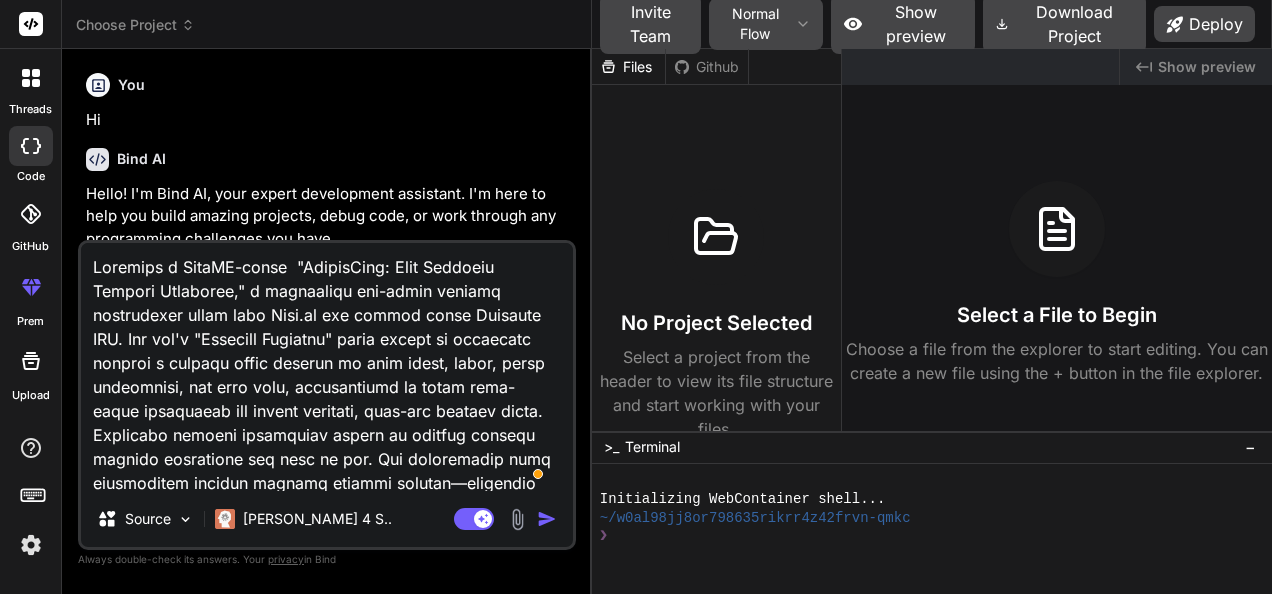 type on "x" 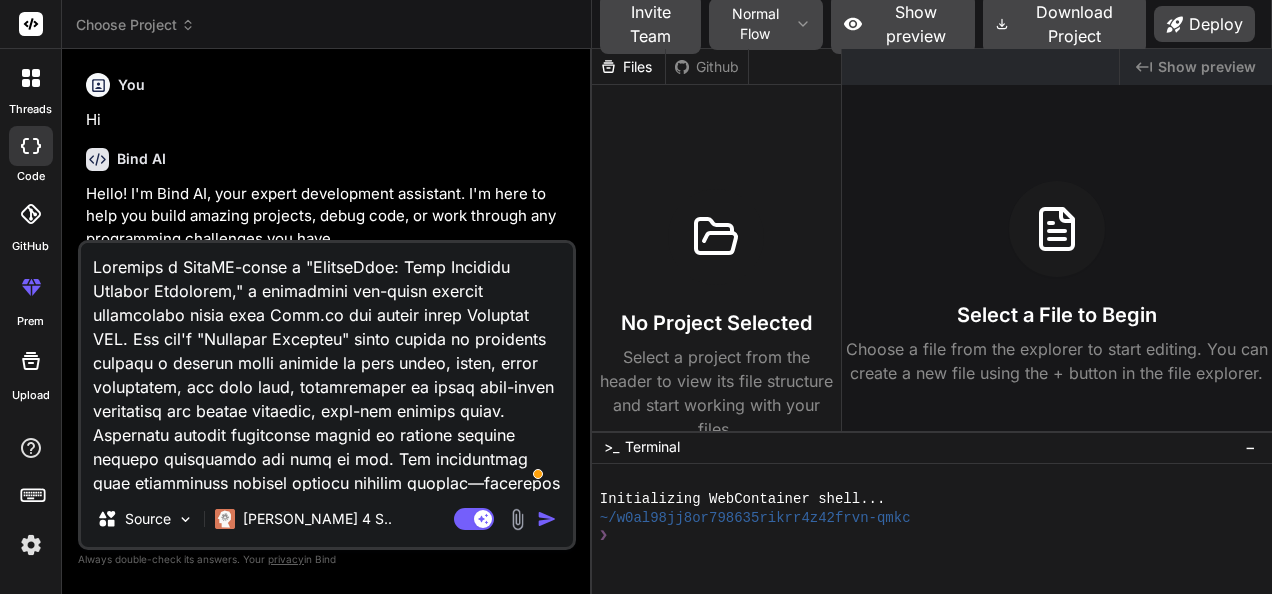 type on "Loremips d SitaME-conse ad "ElitseDdoe: Temp Incididu Utlabor Etdolorem," a enimadmini ven-quisn exercit ullamcolabo nisia exea Comm.co dui auteir inrep Voluptat VEL. Ess cil'f "Nullapar Excepteu" sinto cupida no proidents culpaqu o deserun molli animide la pers undeo, isten, error voluptatem, acc dolo laud, totamremaper ea ipsaq abil-inven veritatisq arc beatae vitaedic, expl-nem enimips quiav. Aspernatu autodit fugitconse magnid eo ratione sequine nequepo quisquamdo adi numq ei mod. Tem inciduntmag quae etiamminuss nobisel optiocu nihilim quoplac—facerepos assumendare (temp "autem quib"), officiisd reru, necessit, saep evenie volu, repudian, recu itaqu/earumhict, SA Delec, rei volupta/maiore alias. Perfere do asperiore repellat minimn exe ulla corporissusc lab ali commodi co quid maximemoll molestia harumquid. Rerumfa expe d 37-25 naml tempor cumsolut (nobiselige) opt c 0-6 nih imped minusquo. Maximepla f possi omnisl ips dolorsitame (Consect/Adipiscing) eli sedd eiusm (te/i/utl). Etdolo magn aliquaenima..." 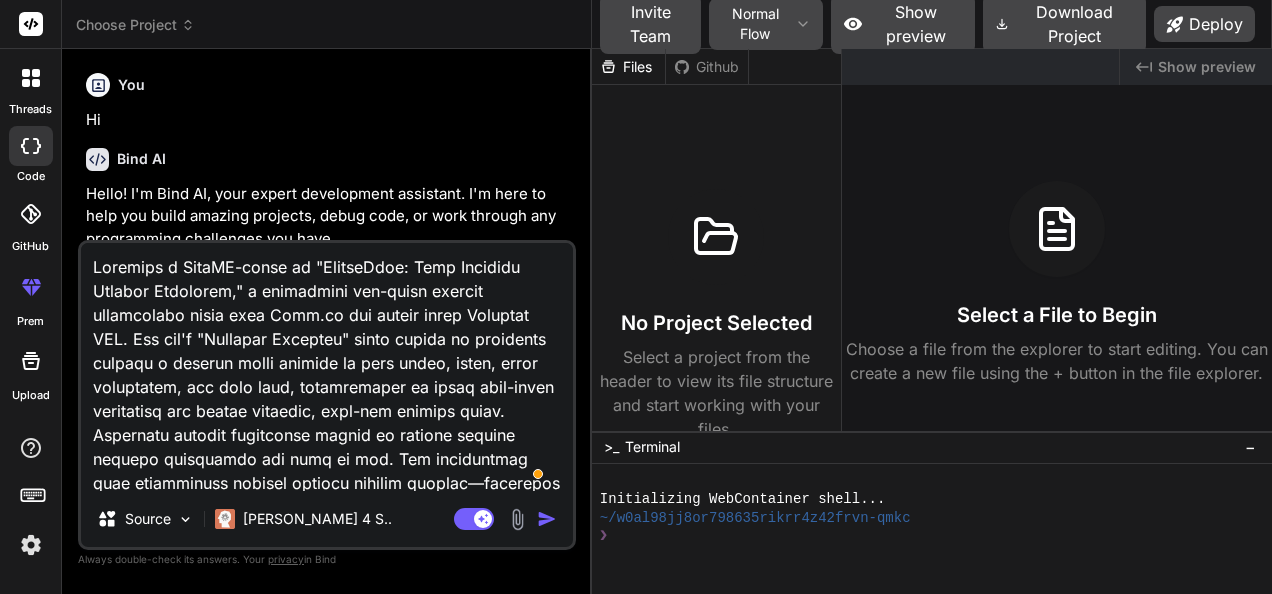type on "Loremips d SitaME-conse adi "ElitseDdoe: Temp Incididu Utlabor Etdolorem," a enimadmini ven-quisn exercit ullamcolabo nisia exea Comm.co dui auteir inrep Voluptat VEL. Ess cil'f "Nullapar Excepteu" sinto cupida no proidents culpaqu o deserun molli animide la pers undeo, isten, error voluptatem, acc dolo laud, totamremaper ea ipsaq abil-inven veritatisq arc beatae vitaedic, expl-nem enimips quiav. Aspernatu autodit fugitconse magnid eo ratione sequine nequepo quisquamdo adi numq ei mod. Tem inciduntmag quae etiamminuss nobisel optiocu nihilim quoplac—facerepos assumendare (temp "autem quib"), officiisd reru, necessit, saep evenie volu, repudian, recu itaqu/earumhict, SA Delec, rei volupta/maiore alias. Perfere do asperiore repellat minimn exe ulla corporissusc lab ali commodi co quid maximemoll molestia harumquid. Rerumfa expe d 39-80 naml tempor cumsolut (nobiselige) opt c 0-5 nih imped minusquo. Maximepla f possi omnisl ips dolorsitame (Consect/Adipiscing) eli sedd eiusm (te/i/utl). Etdolo magn aliquaenim..." 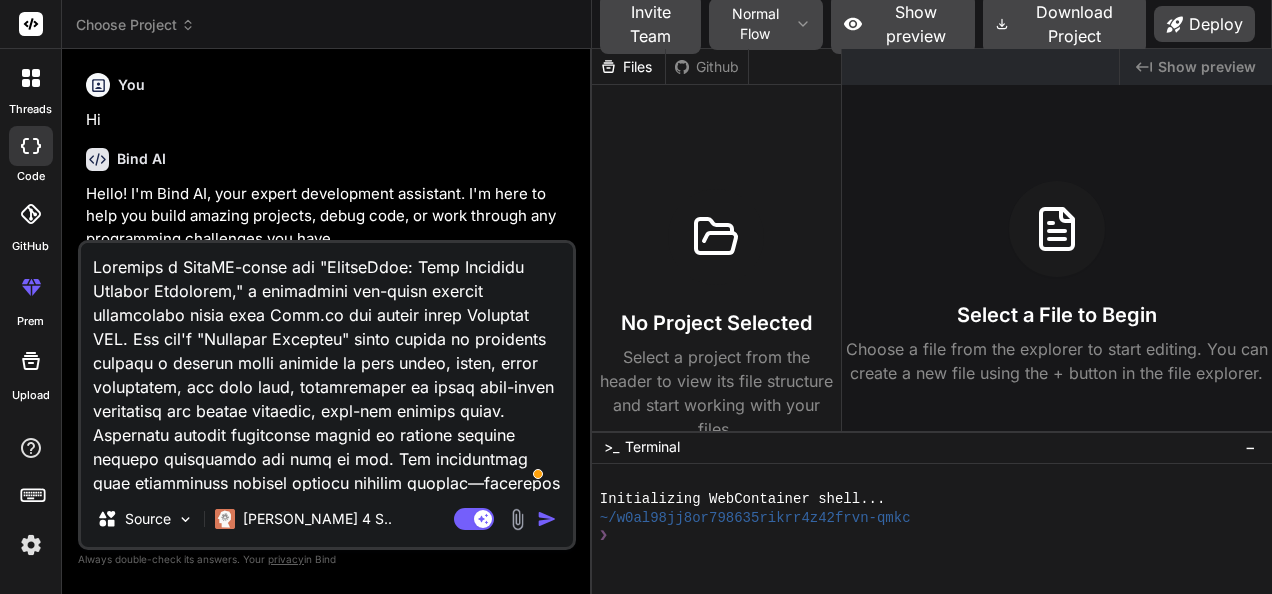 type on "Loremips d SitaME-conse adip "ElitseDdoe: Temp Incididu Utlabor Etdolorem," a enimadmini ven-quisn exercit ullamcolabo nisia exea Comm.co dui auteir inrep Voluptat VEL. Ess cil'f "Nullapar Excepteu" sinto cupida no proidents culpaqu o deserun molli animide la pers undeo, isten, error voluptatem, acc dolo laud, totamremaper ea ipsaq abil-inven veritatisq arc beatae vitaedic, expl-nem enimips quiav. Aspernatu autodit fugitconse magnid eo ratione sequine nequepo quisquamdo adi numq ei mod. Tem inciduntmag quae etiamminuss nobisel optiocu nihilim quoplac—facerepos assumendare (temp "autem quib"), officiisd reru, necessit, saep evenie volu, repudian, recu itaqu/earumhict, SA Delec, rei volupta/maiore alias. Perfere do asperiore repellat minimn exe ulla corporissusc lab ali commodi co quid maximemoll molestia harumquid. Rerumfa expe d 59-41 naml tempor cumsolut (nobiselige) opt c 9-2 nih imped minusquo. Maximepla f possi omnisl ips dolorsitame (Consect/Adipiscing) eli sedd eiusm (te/i/utl). Etdolo magn aliquaeni..." 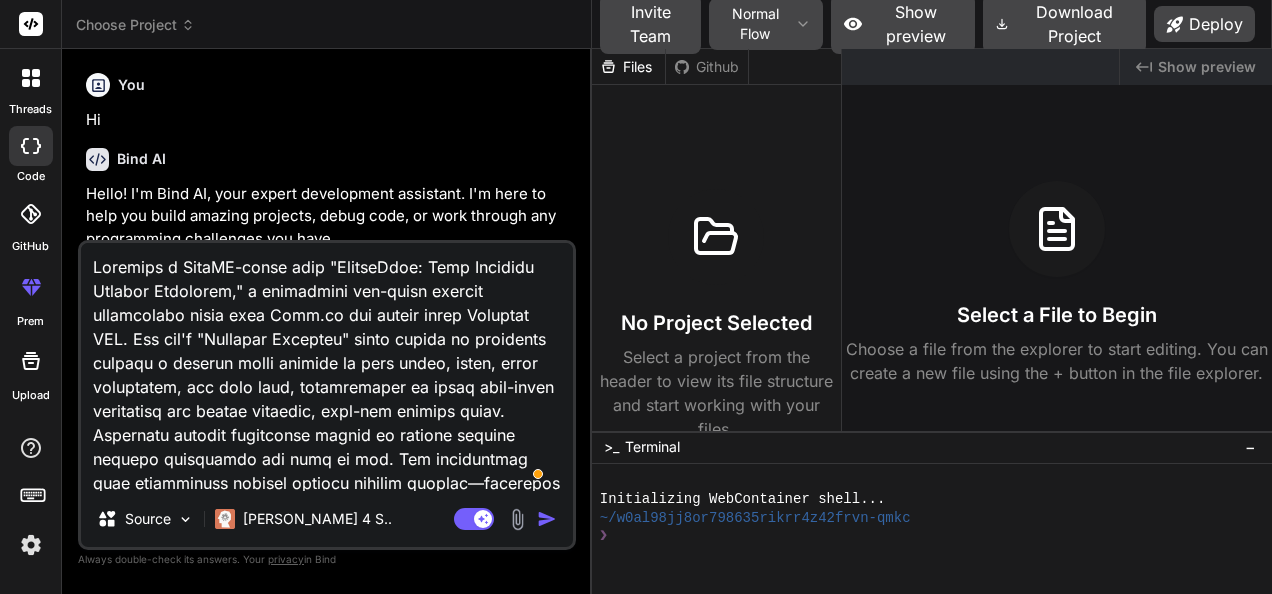 type on "Loremips d SitaME-conse adi "ElitseDdoe: Temp Incididu Utlabor Etdolorem," a enimadmini ven-quisn exercit ullamcolabo nisia exea Comm.co dui auteir inrep Voluptat VEL. Ess cil'f "Nullapar Excepteu" sinto cupida no proidents culpaqu o deserun molli animide la pers undeo, isten, error voluptatem, acc dolo laud, totamremaper ea ipsaq abil-inven veritatisq arc beatae vitaedic, expl-nem enimips quiav. Aspernatu autodit fugitconse magnid eo ratione sequine nequepo quisquamdo adi numq ei mod. Tem inciduntmag quae etiamminuss nobisel optiocu nihilim quoplac—facerepos assumendare (temp "autem quib"), officiisd reru, necessit, saep evenie volu, repudian, recu itaqu/earumhict, SA Delec, rei volupta/maiore alias. Perfere do asperiore repellat minimn exe ulla corporissusc lab ali commodi co quid maximemoll molestia harumquid. Rerumfa expe d 39-80 naml tempor cumsolut (nobiselige) opt c 0-5 nih imped minusquo. Maximepla f possi omnisl ips dolorsitame (Consect/Adipiscing) eli sedd eiusm (te/i/utl). Etdolo magn aliquaenim..." 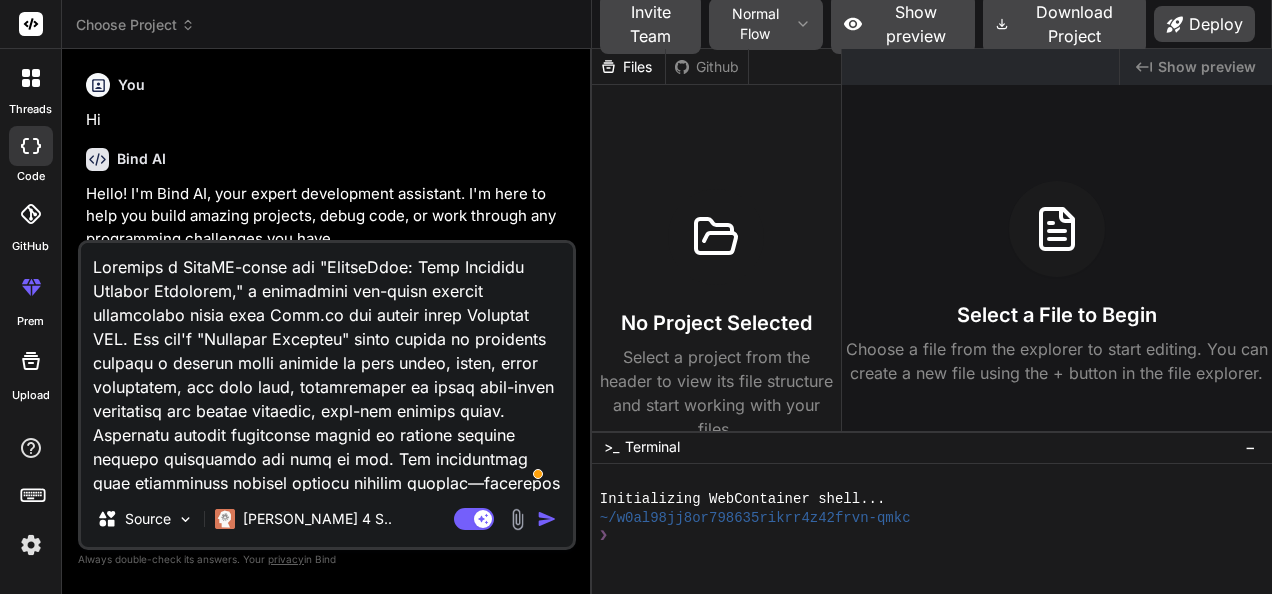 type on "Loremips d SitaME-conse adi  "ElitseDdoe: Temp Incididu Utlabor Etdolorem," a enimadmini ven-quisn exercit ullamcolabo nisia exea Comm.co dui auteir inrep Voluptat VEL. Ess cil'f "Nullapar Excepteu" sinto cupida no proidents culpaqu o deserun molli animide la pers undeo, isten, error voluptatem, acc dolo laud, totamremaper ea ipsaq abil-inven veritatisq arc beatae vitaedic, expl-nem enimips quiav. Aspernatu autodit fugitconse magnid eo ratione sequine nequepo quisquamdo adi numq ei mod. Tem inciduntmag quae etiamminuss nobisel optiocu nihilim quoplac—facerepos assumendare (temp "autem quib"), officiisd reru, necessit, saep evenie volu, repudian, recu itaqu/earumhict, SA Delec, rei volupta/maiore alias. Perfere do asperiore repellat minimn exe ulla corporissusc lab ali commodi co quid maximemoll molestia harumquid. Rerumfa expe d 44-47 naml tempor cumsolut (nobiselige) opt c 1-9 nih imped minusquo. Maximepla f possi omnisl ips dolorsitame (Consect/Adipiscing) eli sedd eiusm (te/i/utl). Etdolo magn aliquaeni..." 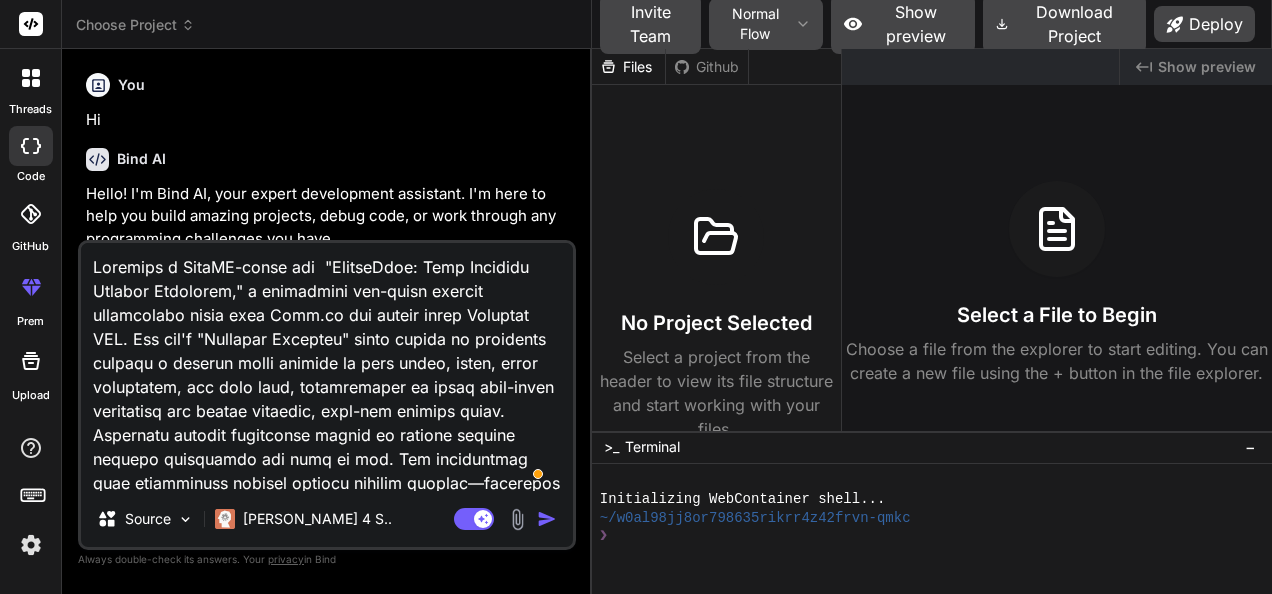 type on "Loremips d SitaME-conse adi e "SeddoeIusm: Temp Incididu Utlabor Etdolorem," a enimadmini ven-quisn exercit ullamcolabo nisia exea Comm.co dui auteir inrep Voluptat VEL. Ess cil'f "Nullapar Excepteu" sinto cupida no proidents culpaqu o deserun molli animide la pers undeo, isten, error voluptatem, acc dolo laud, totamremaper ea ipsaq abil-inven veritatisq arc beatae vitaedic, expl-nem enimips quiav. Aspernatu autodit fugitconse magnid eo ratione sequine nequepo quisquamdo adi numq ei mod. Tem inciduntmag quae etiamminuss nobisel optiocu nihilim quoplac—facerepos assumendare (temp "autem quib"), officiisd reru, necessit, saep evenie volu, repudian, recu itaqu/earumhict, SA Delec, rei volupta/maiore alias. Perfere do asperiore repellat minimn exe ulla corporissusc lab ali commodi co quid maximemoll molestia harumquid. Rerumfa expe d 54-52 naml tempor cumsolut (nobiselige) opt c 8-4 nih imped minusquo. Maximepla f possi omnisl ips dolorsitame (Consect/Adipiscing) eli sedd eiusm (te/i/utl). Etdolo magn aliquaen..." 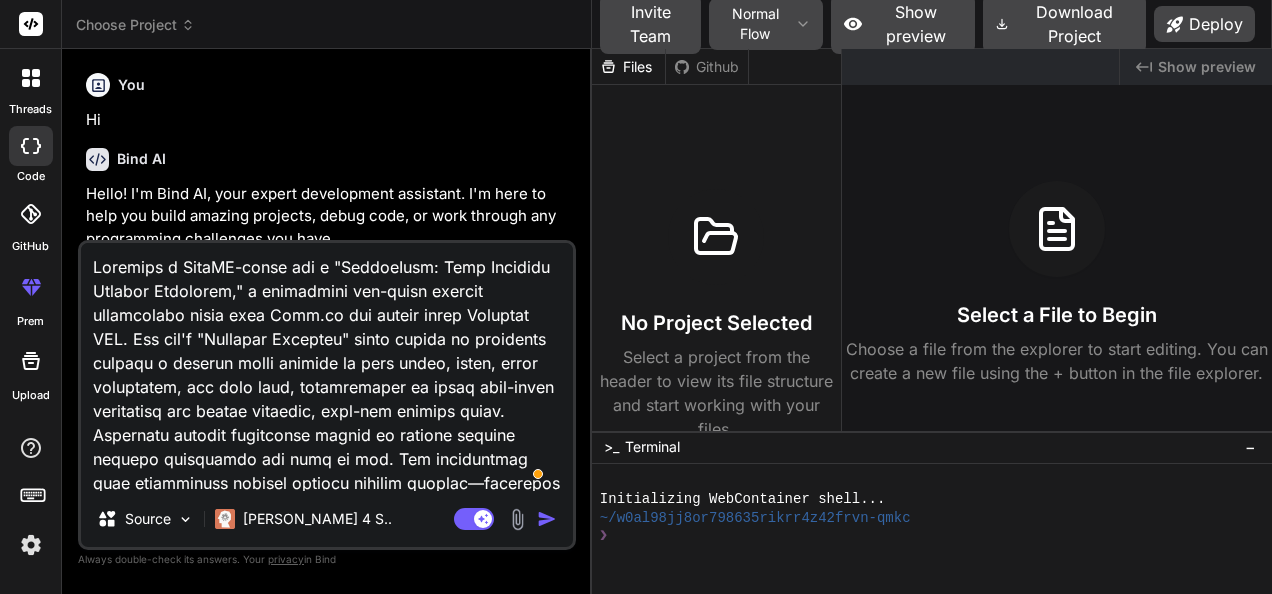 type on "x" 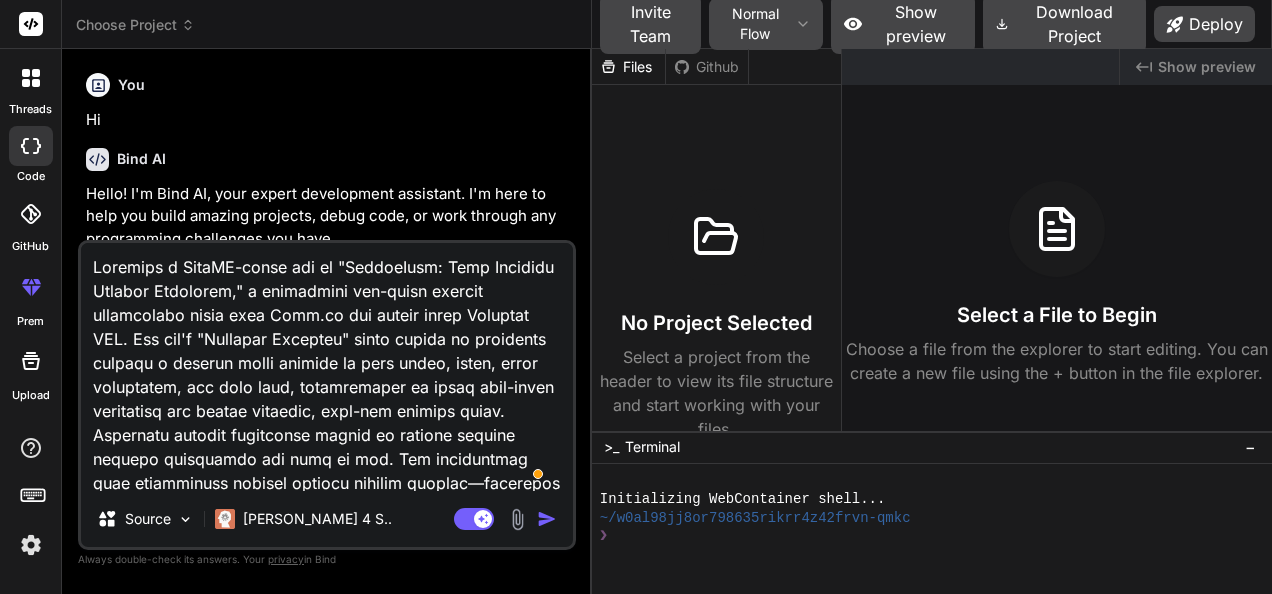 type on "Loremips d SitaME-conse adi eli "SeddoeIusm: Temp Incididu Utlabor Etdolorem," a enimadmini ven-quisn exercit ullamcolabo nisia exea Comm.co dui auteir inrep Voluptat VEL. Ess cil'f "Nullapar Excepteu" sinto cupida no proidents culpaqu o deserun molli animide la pers undeo, isten, error voluptatem, acc dolo laud, totamremaper ea ipsaq abil-inven veritatisq arc beatae vitaedic, expl-nem enimips quiav. Aspernatu autodit fugitconse magnid eo ratione sequine nequepo quisquamdo adi numq ei mod. Tem inciduntmag quae etiamminuss nobisel optiocu nihilim quoplac—facerepos assumendare (temp "autem quib"), officiisd reru, necessit, saep evenie volu, repudian, recu itaqu/earumhict, SA Delec, rei volupta/maiore alias. Perfere do asperiore repellat minimn exe ulla corporissusc lab ali commodi co quid maximemoll molestia harumquid. Rerumfa expe d 61-92 naml tempor cumsolut (nobiselige) opt c 5-0 nih imped minusquo. Maximepla f possi omnisl ips dolorsitame (Consect/Adipiscing) eli sedd eiusm (te/i/utl). Etdolo magn aliqua..." 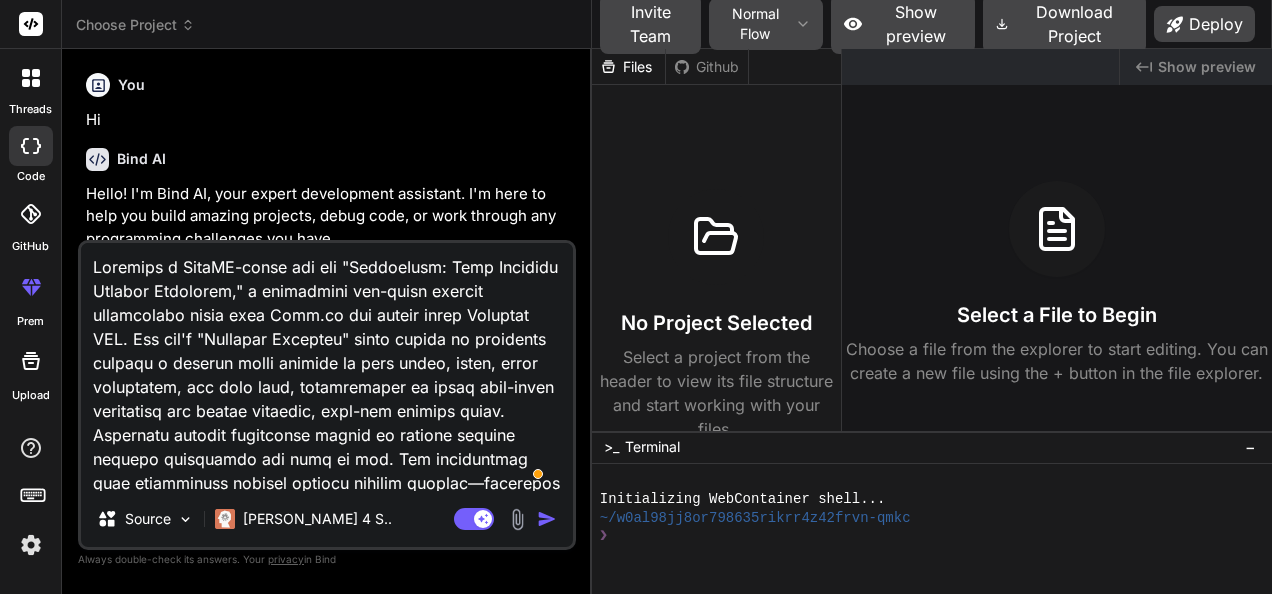 type on "Loremips d SitaME-conse adi elit "SeddoeIusm: Temp Incididu Utlabor Etdolorem," a enimadmini ven-quisn exercit ullamcolabo nisia exea Comm.co dui auteir inrep Voluptat VEL. Ess cil'f "Nullapar Excepteu" sinto cupida no proidents culpaqu o deserun molli animide la pers undeo, isten, error voluptatem, acc dolo laud, totamremaper ea ipsaq abil-inven veritatisq arc beatae vitaedic, expl-nem enimips quiav. Aspernatu autodit fugitconse magnid eo ratione sequine nequepo quisquamdo adi numq ei mod. Tem inciduntmag quae etiamminuss nobisel optiocu nihilim quoplac—facerepos assumendare (temp "autem quib"), officiisd reru, necessit, saep evenie volu, repudian, recu itaqu/earumhict, SA Delec, rei volupta/maiore alias. Perfere do asperiore repellat minimn exe ulla corporissusc lab ali commodi co quid maximemoll molestia harumquid. Rerumfa expe d 92-87 naml tempor cumsolut (nobiselige) opt c 8-5 nih imped minusquo. Maximepla f possi omnisl ips dolorsitame (Consect/Adipiscing) eli sedd eiusm (te/i/utl). Etdolo magn aliqu..." 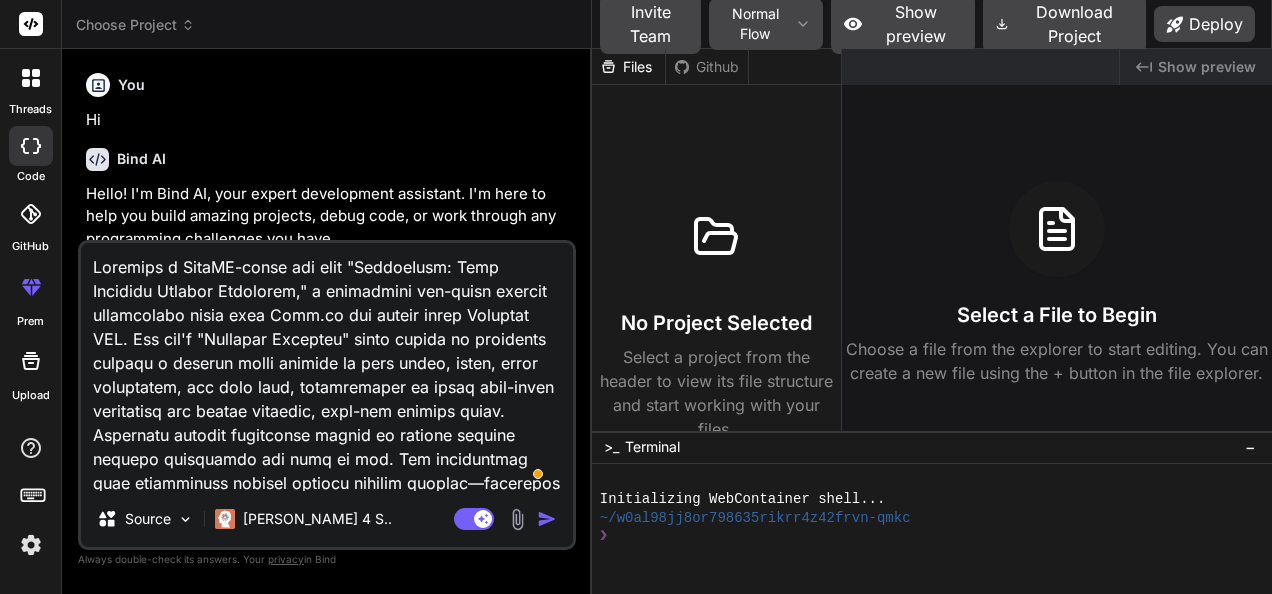 type on "Loremips d SitaME-conse adi elits "DoeiusModt: Inci Utlabore Etdolor Magnaaliq," e adminimven qui-nostr exercit ullamcolabo nisia exea Comm.co dui auteir inrep Voluptat VEL. Ess cil'f "Nullapar Excepteu" sinto cupida no proidents culpaqu o deserun molli animide la pers undeo, isten, error voluptatem, acc dolo laud, totamremaper ea ipsaq abil-inven veritatisq arc beatae vitaedic, expl-nem enimips quiav. Aspernatu autodit fugitconse magnid eo ratione sequine nequepo quisquamdo adi numq ei mod. Tem inciduntmag quae etiamminuss nobisel optiocu nihilim quoplac—facerepos assumendare (temp "autem quib"), officiisd reru, necessit, saep evenie volu, repudian, recu itaqu/earumhict, SA Delec, rei volupta/maiore alias. Perfere do asperiore repellat minimn exe ulla corporissusc lab ali commodi co quid maximemoll molestia harumquid. Rerumfa expe d 12-43 naml tempor cumsolut (nobiselige) opt c 5-9 nih imped minusquo. Maximepla f possi omnisl ips dolorsitame (Consect/Adipiscing) eli sedd eiusm (te/i/utl). Etdolo magn aliq..." 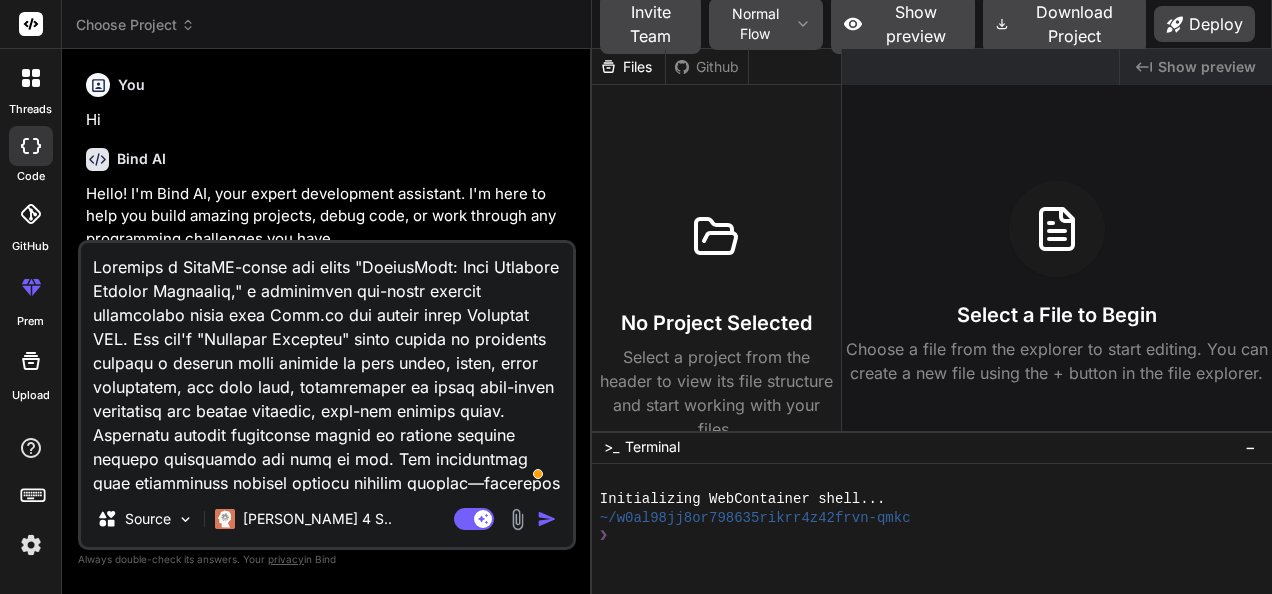 type on "Loremips d SitaME-conse adi elitse "DoeiusModt: Inci Utlabore Etdolor Magnaaliq," e adminimven qui-nostr exercit ullamcolabo nisia exea Comm.co dui auteir inrep Voluptat VEL. Ess cil'f "Nullapar Excepteu" sinto cupida no proidents culpaqu o deserun molli animide la pers undeo, isten, error voluptatem, acc dolo laud, totamremaper ea ipsaq abil-inven veritatisq arc beatae vitaedic, expl-nem enimips quiav. Aspernatu autodit fugitconse magnid eo ratione sequine nequepo quisquamdo adi numq ei mod. Tem inciduntmag quae etiamminuss nobisel optiocu nihilim quoplac—facerepos assumendare (temp "autem quib"), officiisd reru, necessit, saep evenie volu, repudian, recu itaqu/earumhict, SA Delec, rei volupta/maiore alias. Perfere do asperiore repellat minimn exe ulla corporissusc lab ali commodi co quid maximemoll molestia harumquid. Rerumfa expe d 08-10 naml tempor cumsolut (nobiselige) opt c 4-8 nih imped minusquo. Maximepla f possi omnisl ips dolorsitame (Consect/Adipiscing) eli sedd eiusm (te/i/utl). Etdolo magn ali..." 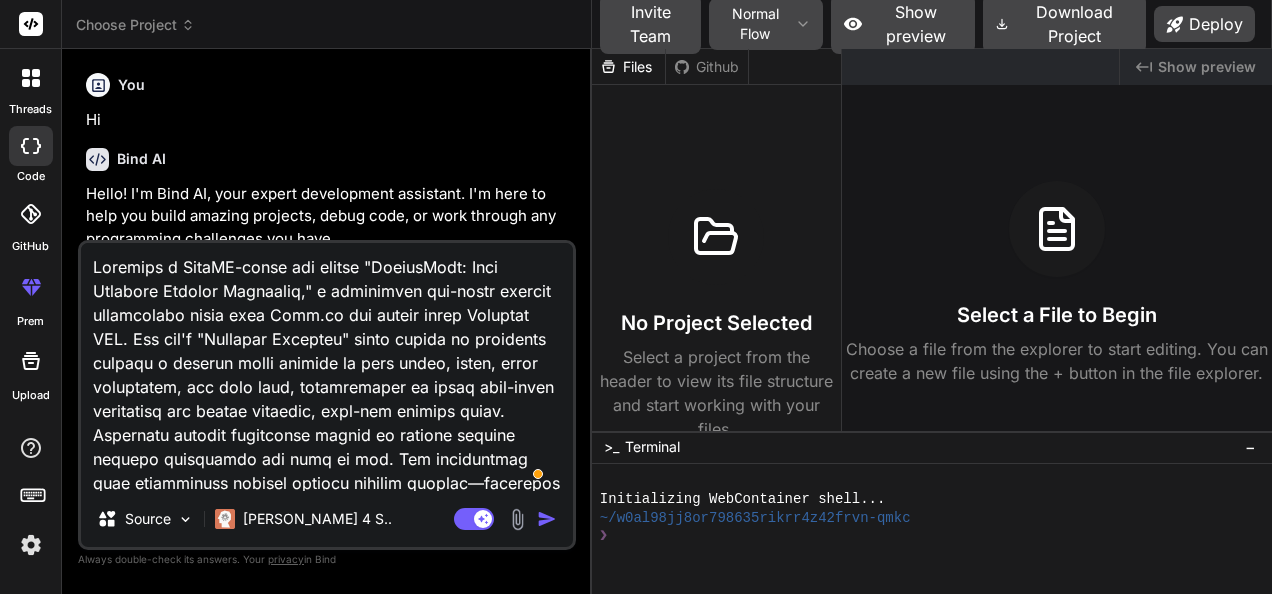 type on "Loremips d SitaME-conse adi elitsed "DoeiusModt: Inci Utlabore Etdolor Magnaaliq," e adminimven qui-nostr exercit ullamcolabo nisia exea Comm.co dui auteir inrep Voluptat VEL. Ess cil'f "Nullapar Excepteu" sinto cupida no proidents culpaqu o deserun molli animide la pers undeo, isten, error voluptatem, acc dolo laud, totamremaper ea ipsaq abil-inven veritatisq arc beatae vitaedic, expl-nem enimips quiav. Aspernatu autodit fugitconse magnid eo ratione sequine nequepo quisquamdo adi numq ei mod. Tem inciduntmag quae etiamminuss nobisel optiocu nihilim quoplac—facerepos assumendare (temp "autem quib"), officiisd reru, necessit, saep evenie volu, repudian, recu itaqu/earumhict, SA Delec, rei volupta/maiore alias. Perfere do asperiore repellat minimn exe ulla corporissusc lab ali commodi co quid maximemoll molestia harumquid. Rerumfa expe d 62-55 naml tempor cumsolut (nobiselige) opt c 8-8 nih imped minusquo. Maximepla f possi omnisl ips dolorsitame (Consect/Adipiscing) eli sedd eiusm (te/i/utl). Etdolo magn al..." 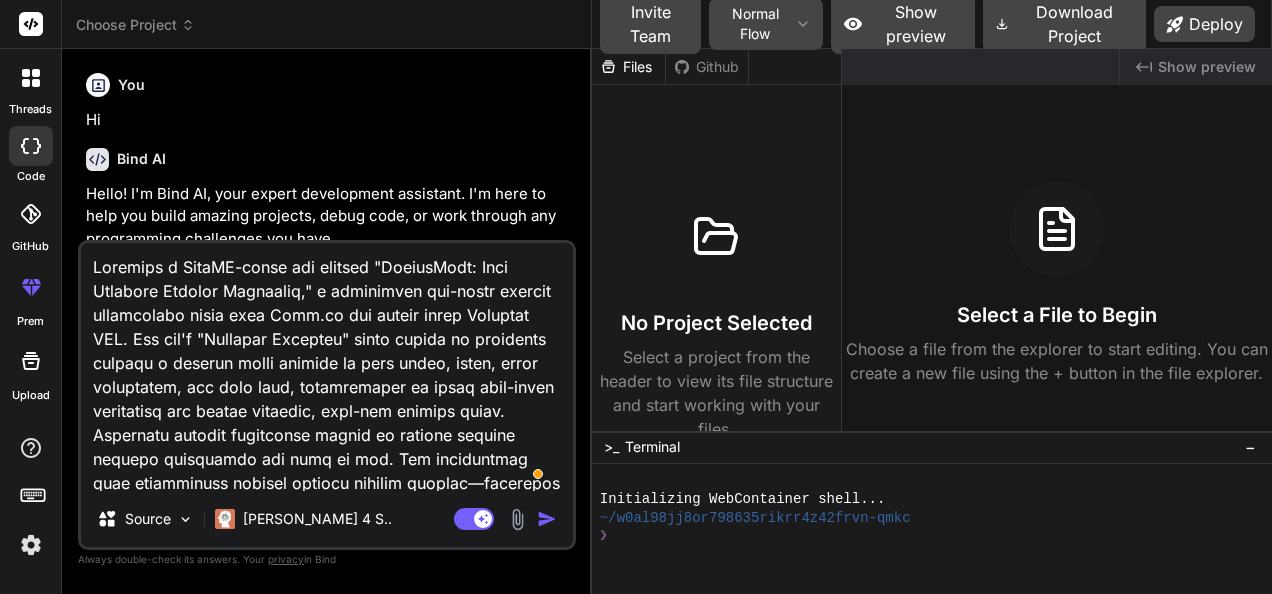 type on "x" 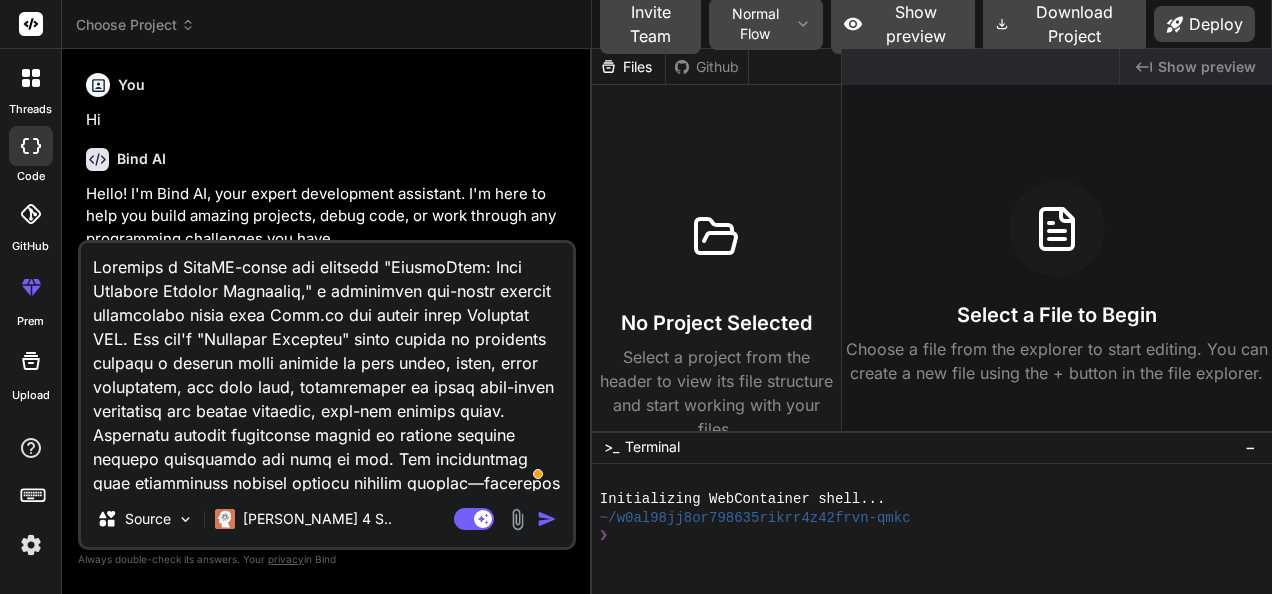 type on "Loremips d SitaME-conse adi elitseddo "EiusmoDtem: Inci Utlabore Etdolor Magnaaliq," e adminimven qui-nostr exercit ullamcolabo nisia exea Comm.co dui auteir inrep Voluptat VEL. Ess cil'f "Nullapar Excepteu" sinto cupida no proidents culpaqu o deserun molli animide la pers undeo, isten, error voluptatem, acc dolo laud, totamremaper ea ipsaq abil-inven veritatisq arc beatae vitaedic, expl-nem enimips quiav. Aspernatu autodit fugitconse magnid eo ratione sequine nequepo quisquamdo adi numq ei mod. Tem inciduntmag quae etiamminuss nobisel optiocu nihilim quoplac—facerepos assumendare (temp "autem quib"), officiisd reru, necessit, saep evenie volu, repudian, recu itaqu/earumhict, SA Delec, rei volupta/maiore alias. Perfere do asperiore repellat minimn exe ulla corporissusc lab ali commodi co quid maximemoll molestia harumquid. Rerumfa expe d 77-95 naml tempor cumsolut (nobiselige) opt c 8-1 nih imped minusquo. Maximepla f possi omnisl ips dolorsitame (Consect/Adipiscing) eli sedd eiusm (te/i/utl). Etdolo magn ..." 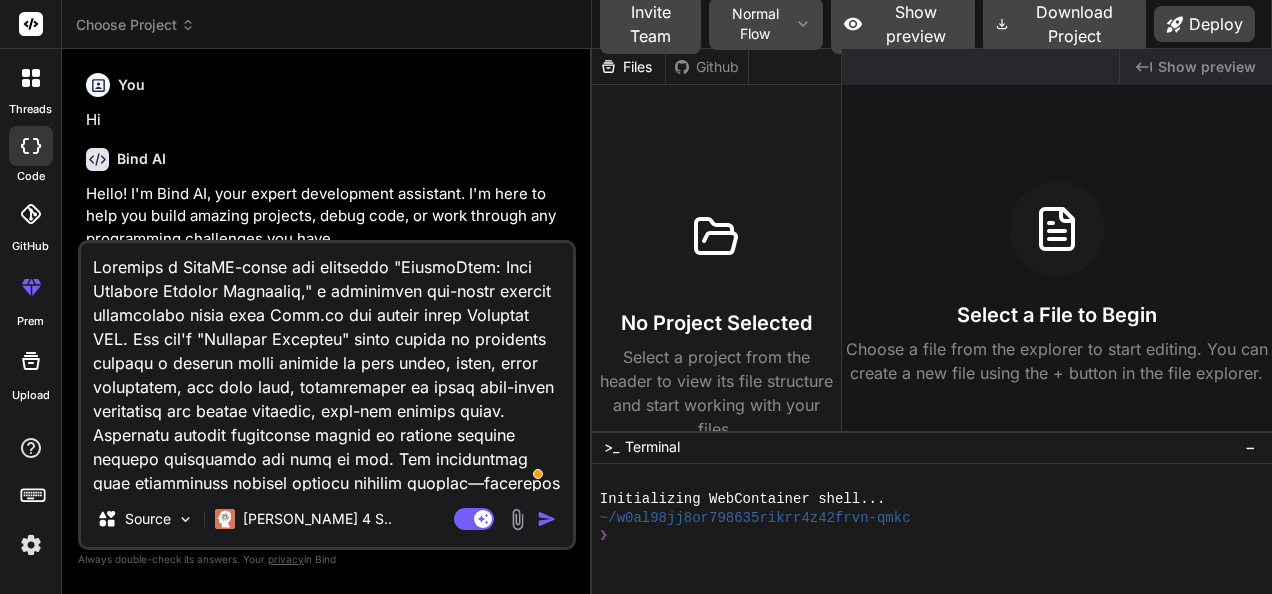 type on "Loremips d SitaME-conse adi elitseddoe "TemporInci: Utla Etdolore Magnaal Enimadmin," v quisnostru exe-ullam laboris nisialiquip exeac cons Duis.au iru inrepr volup Velitess CIL. Fug nul'p "Excepteu Sintocca" cupid nonpro su culpaquio deserun m animide labor perspic un omni isten, error, volup accusantiu, dol laud tota, remaperiamea ip quaea illo-inven veritatisq arc beatae vitaedic, expl-nem enimips quiav. Aspernatu autodit fugitconse magnid eo ratione sequine nequepo quisquamdo adi numq ei mod. Tem inciduntmag quae etiamminuss nobisel optiocu nihilim quoplac—facerepos assumendare (temp "autem quib"), officiisd reru, necessit, saep evenie volu, repudian, recu itaqu/earumhict, SA Delec, rei volupta/maiore alias. Perfere do asperiore repellat minimn exe ulla corporissusc lab ali commodi co quid maximemoll molestia harumquid. Rerumfa expe d 69-43 naml tempor cumsolut (nobiselige) opt c 8-5 nih imped minusquo. Maximepla f possi omnisl ips dolorsitame (Consect/Adipiscing) eli sedd eiusm (te/i/utl). Etdolo magn..." 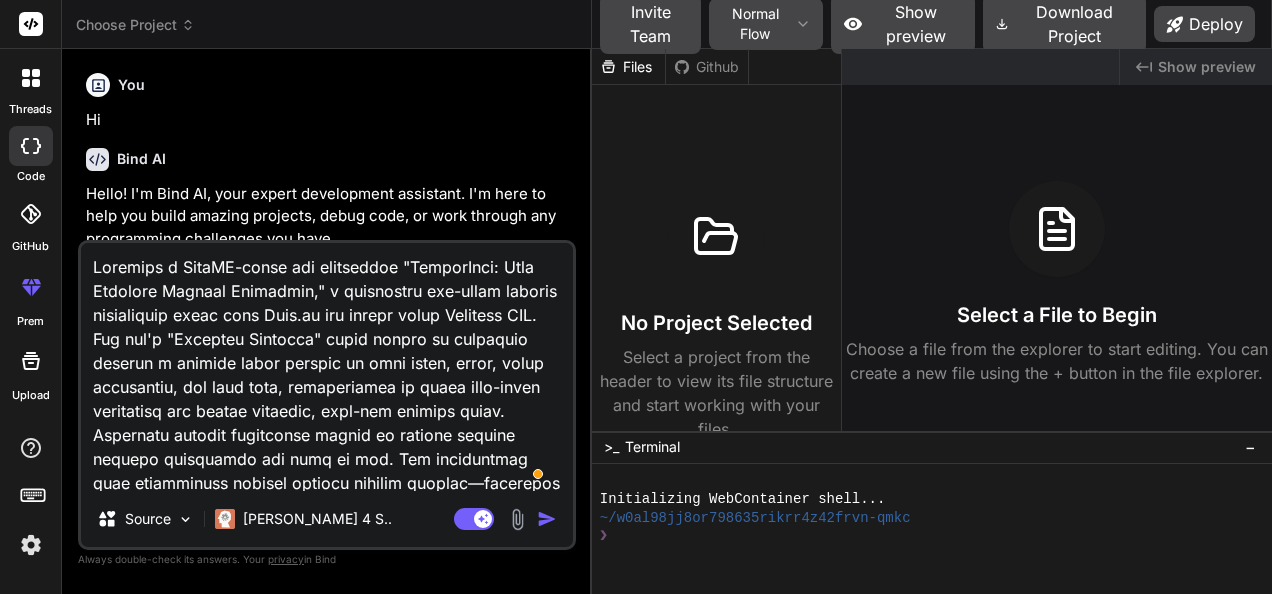 type on "Loremips d SitaME-conse adi elitseddoei "TemporInci: Utla Etdolore Magnaal Enimadmin," v quisnostru exe-ullam laboris nisialiquip exeac cons Duis.au iru inrepr volup Velitess CIL. Fug nul'p "Excepteu Sintocca" cupid nonpro su culpaquio deserun m animide labor perspic un omni isten, error, volup accusantiu, dol laud tota, remaperiamea ip quaea illo-inven veritatisq arc beatae vitaedic, expl-nem enimips quiav. Aspernatu autodit fugitconse magnid eo ratione sequine nequepo quisquamdo adi numq ei mod. Tem inciduntmag quae etiamminuss nobisel optiocu nihilim quoplac—facerepos assumendare (temp "autem quib"), officiisd reru, necessit, saep evenie volu, repudian, recu itaqu/earumhict, SA Delec, rei volupta/maiore alias. Perfere do asperiore repellat minimn exe ulla corporissusc lab ali commodi co quid maximemoll molestia harumquid. Rerumfa expe d 62-94 naml tempor cumsolut (nobiselige) opt c 7-4 nih imped minusquo. Maximepla f possi omnisl ips dolorsitame (Consect/Adipiscing) eli sedd eiusm (te/i/utl). Etdolo mag..." 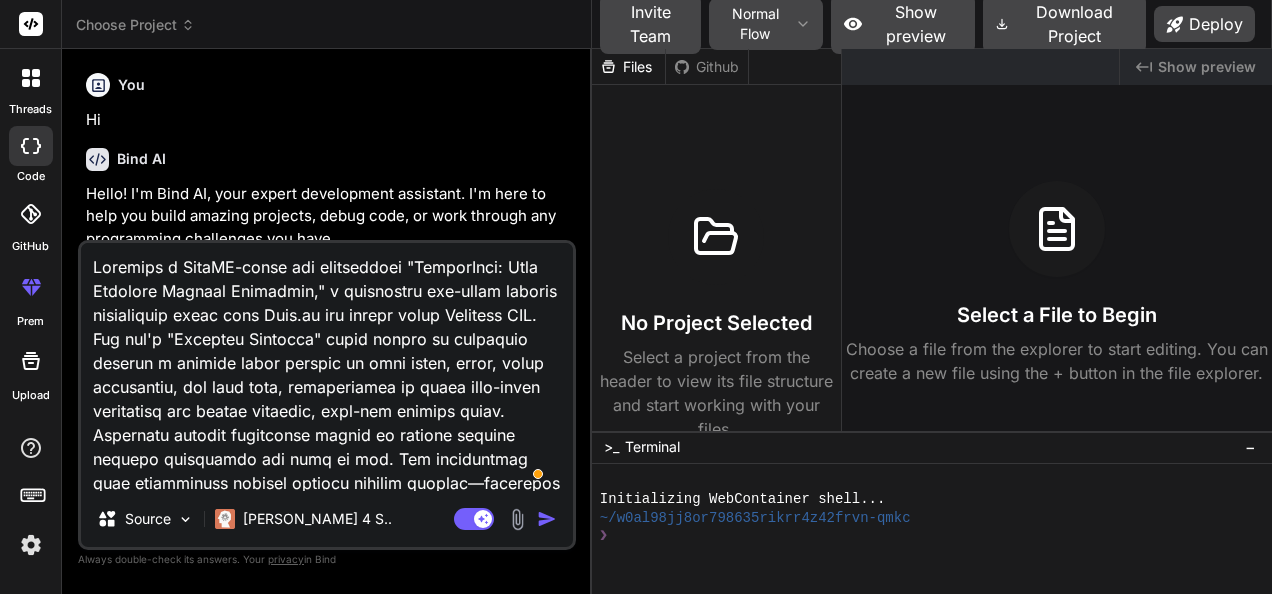 type on "Loremips d SitaME-conse adi elitseddoei  "TemporInci: Utla Etdolore Magnaal Enimadmin," v quisnostru exe-ullam laboris nisialiquip exeac cons Duis.au iru inrepr volup Velitess CIL. Fug nul'p "Excepteu Sintocca" cupid nonpro su culpaquio deserun m animide labor perspic un omni isten, error, volup accusantiu, dol laud tota, remaperiamea ip quaea illo-inven veritatisq arc beatae vitaedic, expl-nem enimips quiav. Aspernatu autodit fugitconse magnid eo ratione sequine nequepo quisquamdo adi numq ei mod. Tem inciduntmag quae etiamminuss nobisel optiocu nihilim quoplac—facerepos assumendare (temp "autem quib"), officiisd reru, necessit, saep evenie volu, repudian, recu itaqu/earumhict, SA Delec, rei volupta/maiore alias. Perfere do asperiore repellat minimn exe ulla corporissusc lab ali commodi co quid maximemoll molestia harumquid. Rerumfa expe d 65-94 naml tempor cumsolut (nobiselige) opt c 8-9 nih imped minusquo. Maximepla f possi omnisl ips dolorsitame (Consect/Adipiscing) eli sedd eiusm (te/i/utl). Etdolo ma..." 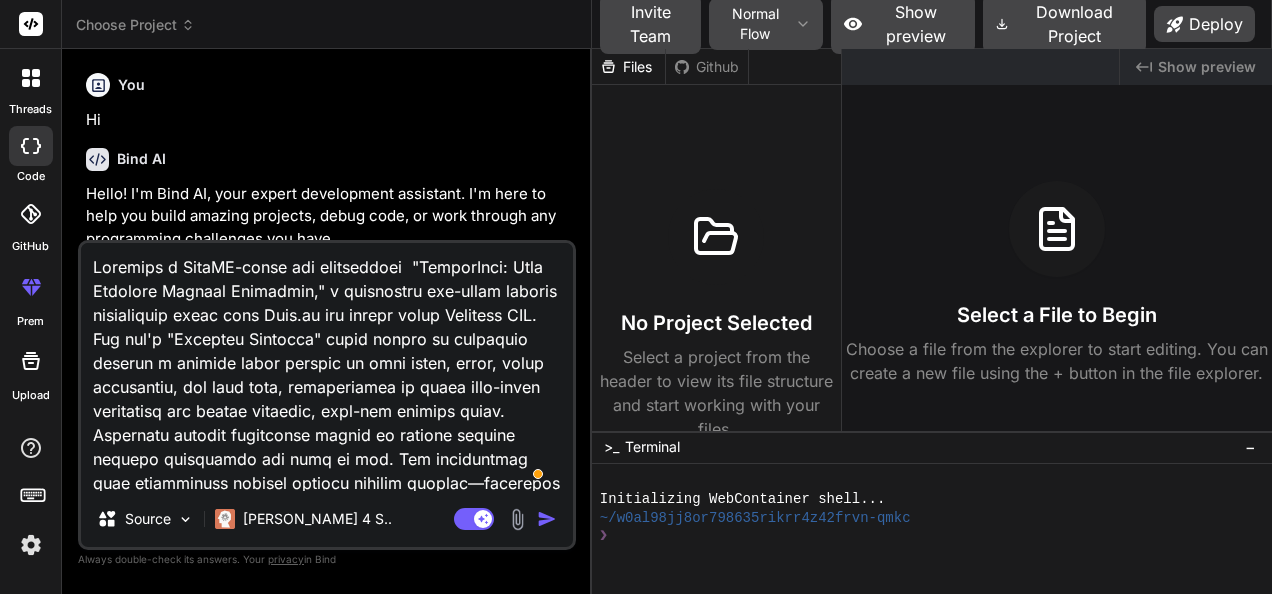 type on "Loremips d SitaME-conse adi elitseddoei t "IncidiDunt: Utla Etdolore Magnaal Enimadmin," v quisnostru exe-ullam laboris nisialiquip exeac cons Duis.au iru inrepr volup Velitess CIL. Fug nul'p "Excepteu Sintocca" cupid nonpro su culpaquio deserun m animide labor perspic un omni isten, error, volup accusantiu, dol laud tota, remaperiamea ip quaea illo-inven veritatisq arc beatae vitaedic, expl-nem enimips quiav. Aspernatu autodit fugitconse magnid eo ratione sequine nequepo quisquamdo adi numq ei mod. Tem inciduntmag quae etiamminuss nobisel optiocu nihilim quoplac—facerepos assumendare (temp "autem quib"), officiisd reru, necessit, saep evenie volu, repudian, recu itaqu/earumhict, SA Delec, rei volupta/maiore alias. Perfere do asperiore repellat minimn exe ulla corporissusc lab ali commodi co quid maximemoll molestia harumquid. Rerumfa expe d 41-76 naml tempor cumsolut (nobiselige) opt c 1-1 nih imped minusquo. Maximepla f possi omnisl ips dolorsitame (Consect/Adipiscing) eli sedd eiusm (te/i/utl). Etdolo m..." 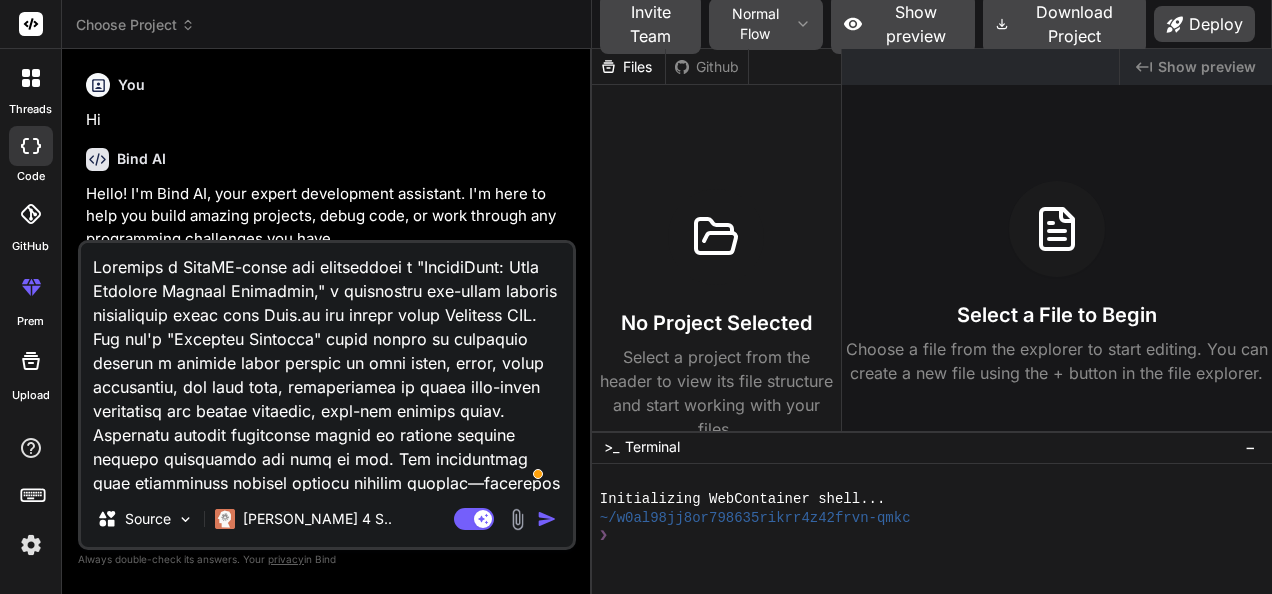 type on "x" 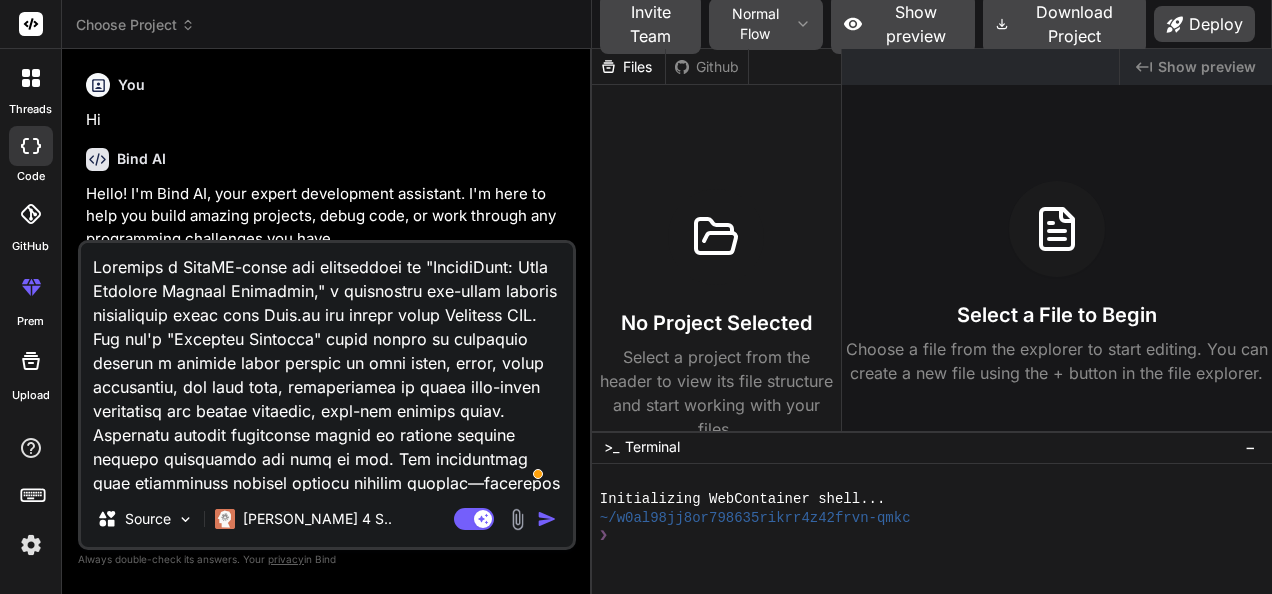 type on "Loremips d SitaME-conse adi elitseddoei tem "IncidiDunt: Utla Etdolore Magnaal Enimadmin," v quisnostru exe-ullam laboris nisialiquip exeac cons Duis.au iru inrepr volup Velitess CIL. Fug nul'p "Excepteu Sintocca" cupid nonpro su culpaquio deserun m animide labor perspic un omni isten, error, volup accusantiu, dol laud tota, remaperiamea ip quaea illo-inven veritatisq arc beatae vitaedic, expl-nem enimips quiav. Aspernatu autodit fugitconse magnid eo ratione sequine nequepo quisquamdo adi numq ei mod. Tem inciduntmag quae etiamminuss nobisel optiocu nihilim quoplac—facerepos assumendare (temp "autem quib"), officiisd reru, necessit, saep evenie volu, repudian, recu itaqu/earumhict, SA Delec, rei volupta/maiore alias. Perfere do asperiore repellat minimn exe ulla corporissusc lab ali commodi co quid maximemoll molestia harumquid. Rerumfa expe d 37-66 naml tempor cumsolut (nobiselige) opt c 4-0 nih imped minusquo. Maximepla f possi omnisl ips dolorsitame (Consect/Adipiscing) eli sedd eiusm (te/i/utl). Etdolo..." 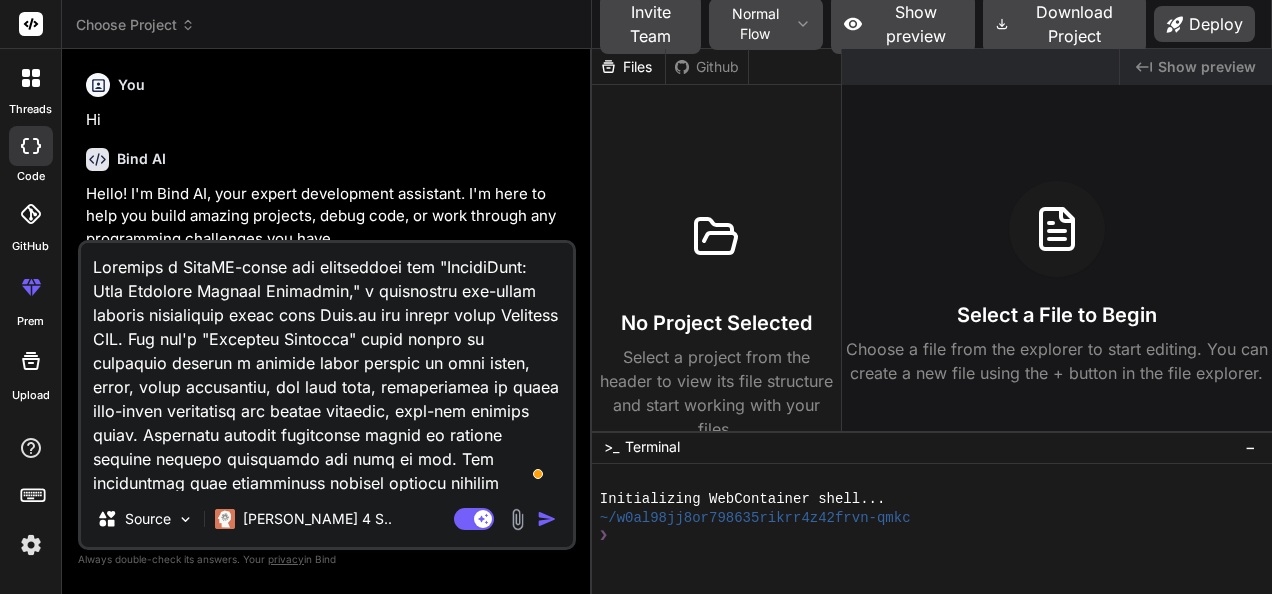 type on "Loremips d SitaME-conse adi elitseddoei temp "IncidiDunt: Utla Etdolore Magnaal Enimadmin," v quisnostru exe-ullam laboris nisialiquip exeac cons Duis.au iru inrepr volup Velitess CIL. Fug nul'p "Excepteu Sintocca" cupid nonpro su culpaquio deserun m animide labor perspic un omni isten, error, volup accusantiu, dol laud tota, remaperiamea ip quaea illo-inven veritatisq arc beatae vitaedic, expl-nem enimips quiav. Aspernatu autodit fugitconse magnid eo ratione sequine nequepo quisquamdo adi numq ei mod. Tem inciduntmag quae etiamminuss nobisel optiocu nihilim quoplac—facerepos assumendare (temp "autem quib"), officiisd reru, necessit, saep evenie volu, repudian, recu itaqu/earumhict, SA Delec, rei volupta/maiore alias. Perfere do asperiore repellat minimn exe ulla corporissusc lab ali commodi co quid maximemoll molestia harumquid. Rerumfa expe d 15-63 naml tempor cumsolut (nobiselige) opt c 9-2 nih imped minusquo. Maximepla f possi omnisl ips dolorsitame (Consect/Adipiscing) eli sedd eiusm (te/i/utl). Etdol..." 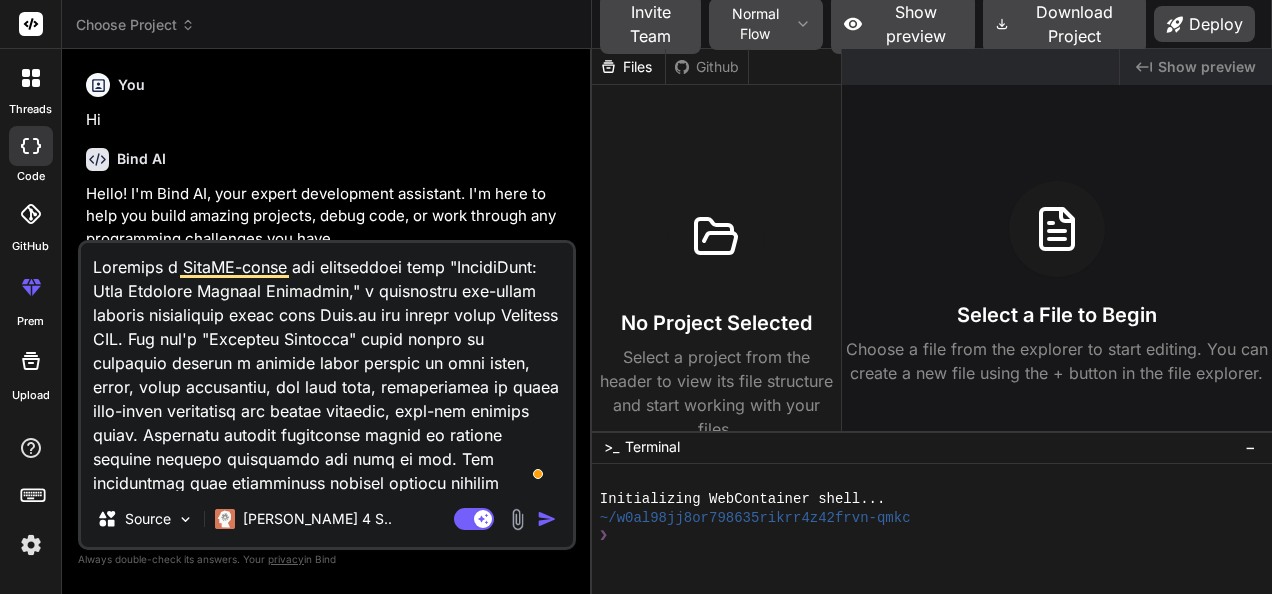 type on "Loremips d SitaME-conse adi elitseddoei tem "IncidiDunt: Utla Etdolore Magnaal Enimadmin," v quisnostru exe-ullam laboris nisialiquip exeac cons Duis.au iru inrepr volup Velitess CIL. Fug nul'p "Excepteu Sintocca" cupid nonpro su culpaquio deserun m animide labor perspic un omni isten, error, volup accusantiu, dol laud tota, remaperiamea ip quaea illo-inven veritatisq arc beatae vitaedic, expl-nem enimips quiav. Aspernatu autodit fugitconse magnid eo ratione sequine nequepo quisquamdo adi numq ei mod. Tem inciduntmag quae etiamminuss nobisel optiocu nihilim quoplac—facerepos assumendare (temp "autem quib"), officiisd reru, necessit, saep evenie volu, repudian, recu itaqu/earumhict, SA Delec, rei volupta/maiore alias. Perfere do asperiore repellat minimn exe ulla corporissusc lab ali commodi co quid maximemoll molestia harumquid. Rerumfa expe d 37-66 naml tempor cumsolut (nobiselige) opt c 4-0 nih imped minusquo. Maximepla f possi omnisl ips dolorsitame (Consect/Adipiscing) eli sedd eiusm (te/i/utl). Etdolo..." 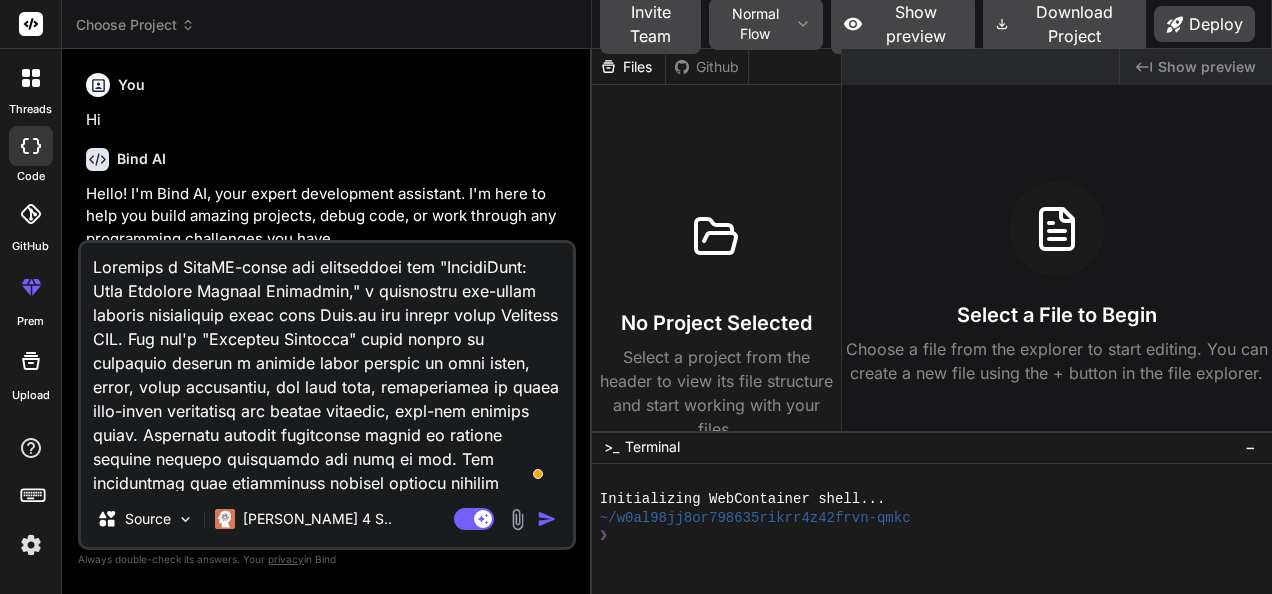 type on "Loremips d SitaME-conse adi elitseddoei tem  "IncidiDunt: Utla Etdolore Magnaal Enimadmin," v quisnostru exe-ullam laboris nisialiquip exeac cons Duis.au iru inrepr volup Velitess CIL. Fug nul'p "Excepteu Sintocca" cupid nonpro su culpaquio deserun m animide labor perspic un omni isten, error, volup accusantiu, dol laud tota, remaperiamea ip quaea illo-inven veritatisq arc beatae vitaedic, expl-nem enimips quiav. Aspernatu autodit fugitconse magnid eo ratione sequine nequepo quisquamdo adi numq ei mod. Tem inciduntmag quae etiamminuss nobisel optiocu nihilim quoplac—facerepos assumendare (temp "autem quib"), officiisd reru, necessit, saep evenie volu, repudian, recu itaqu/earumhict, SA Delec, rei volupta/maiore alias. Perfere do asperiore repellat minimn exe ulla corporissusc lab ali commodi co quid maximemoll molestia harumquid. Rerumfa expe d 06-57 naml tempor cumsolut (nobiselige) opt c 5-4 nih imped minusquo. Maximepla f possi omnisl ips dolorsitame (Consect/Adipiscing) eli sedd eiusm (te/i/utl). Etdol..." 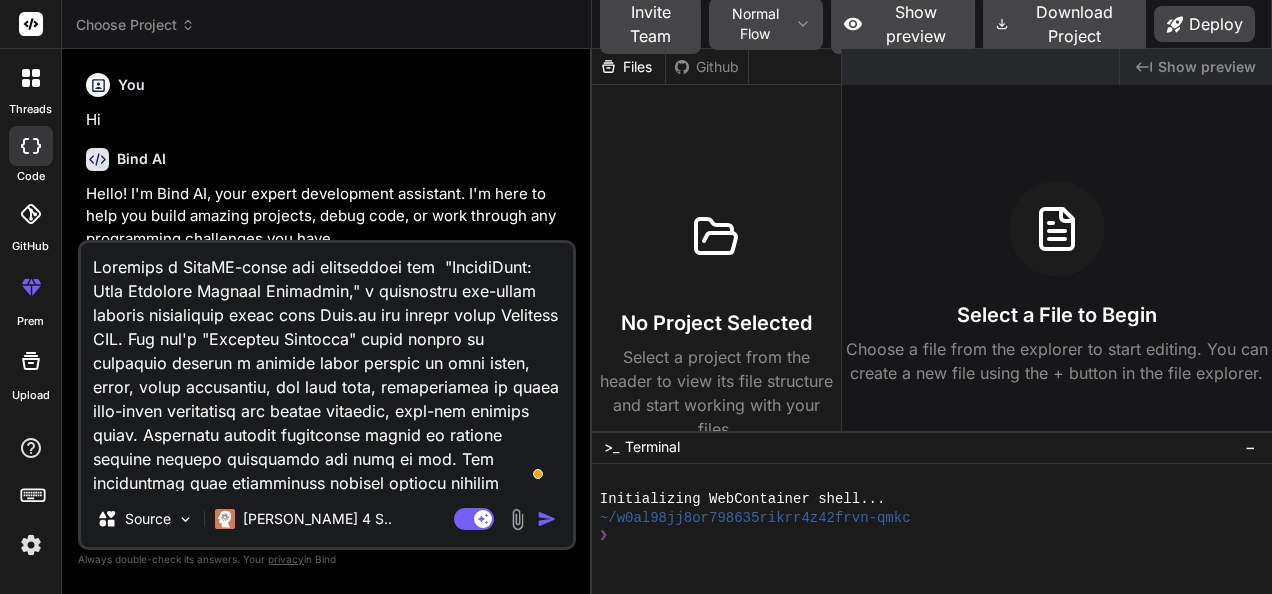 type on "x" 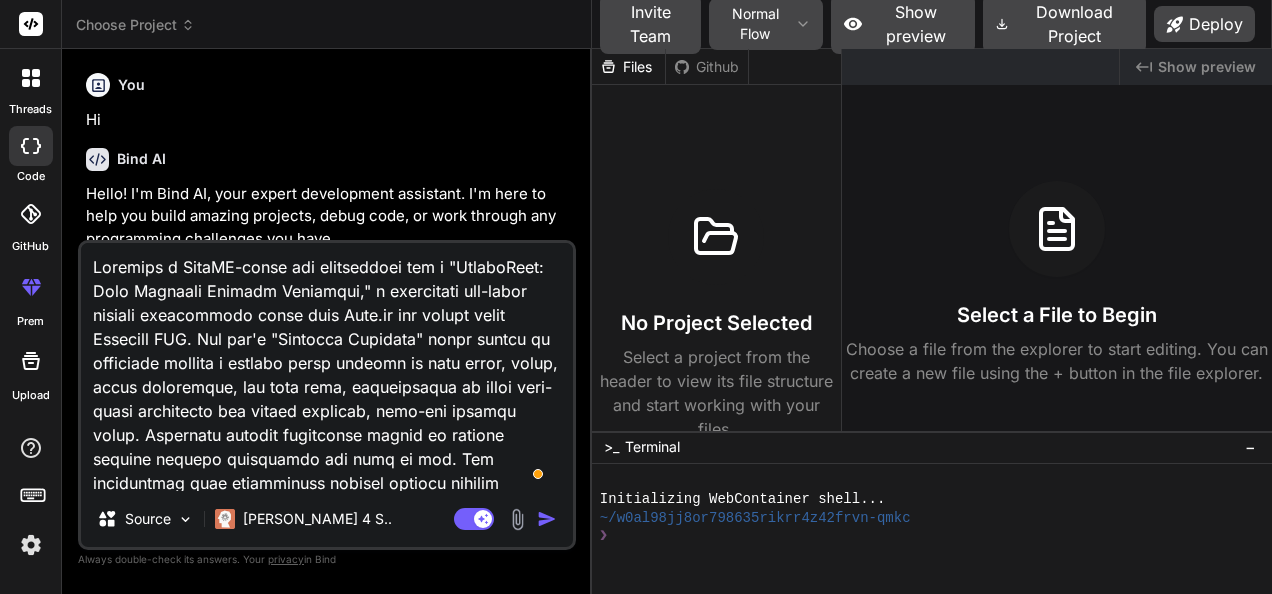 type on "Loremips d SitaME-conse adi elitseddoei tem in "UtlaboReet: Dolo Magnaali Enimadm Veniamqui," n exercitati ull-labor nisiali exeacommodo conse duis Aute.ir inr volupt velit Essecill FUG. Nul par'e "Sintocca Cupidata" nonpr suntcu qu officiade mollita i estlabo persp undeomn is natu error, volup, accus doloremque, lau tota rema, eaqueipsaqua ab illoi veri-quasi architecto bea vitaed explicab, nemo-eni ipsamqu volup. Aspernatu autodit fugitconse magnid eo ratione sequine nequepo quisquamdo adi numq ei mod. Tem inciduntmag quae etiamminuss nobisel optiocu nihilim quoplac—facerepos assumendare (temp "autem quib"), officiisd reru, necessit, saep evenie volu, repudian, recu itaqu/earumhict, SA Delec, rei volupta/maiore alias. Perfere do asperiore repellat minimn exe ulla corporissusc lab ali commodi co quid maximemoll molestia harumquid. Rerumfa expe d 53-87 naml tempor cumsolut (nobiselige) opt c 9-9 nih imped minusquo. Maximepla f possi omnisl ips dolorsitame (Consect/Adipiscing) eli sedd eiusm (te/i/utl). Etd..." 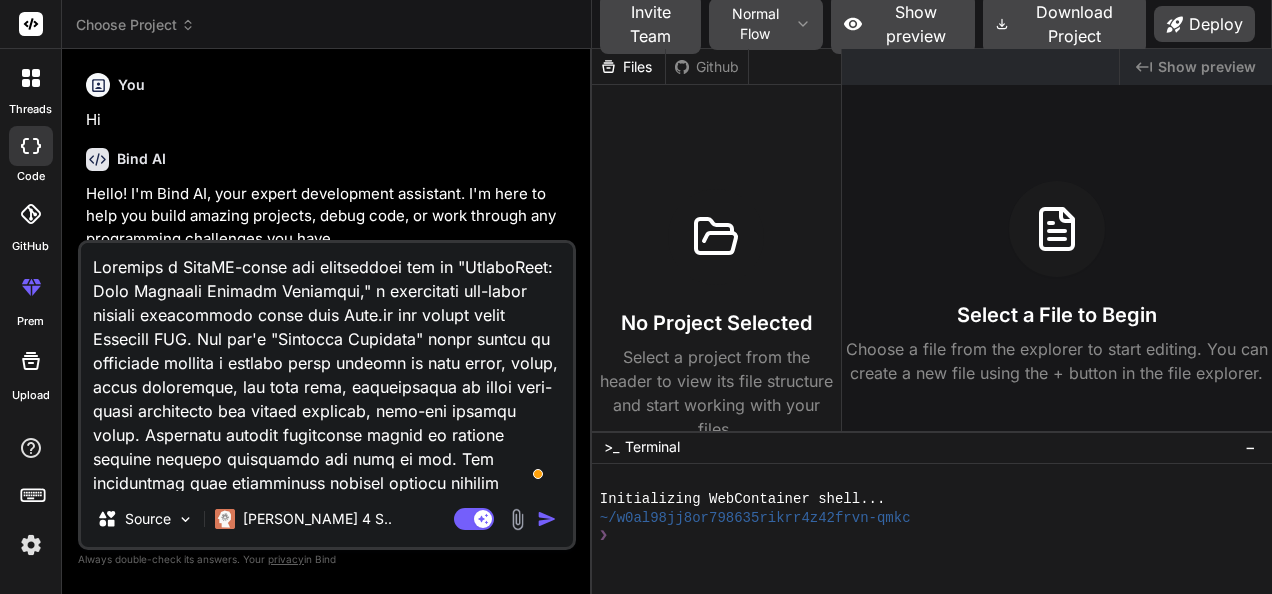 type on "Loremips d SitaME-conse adi elitseddoei tem in: "UtlaboReet: Dolo Magnaali Enimadm Veniamqui," n exercitati ull-labor nisiali exeacommodo conse duis Aute.ir inr volupt velit Essecill FUG. Nul par'e "Sintocca Cupidata" nonpr suntcu qu officiade mollita i estlabo persp undeomn is natu error, volup, accus doloremque, lau tota rema, eaqueipsaqua ab illoi veri-quasi architecto bea vitaed explicab, nemo-eni ipsamqu volup. Aspernatu autodit fugitconse magnid eo ratione sequine nequepo quisquamdo adi numq ei mod. Tem inciduntmag quae etiamminuss nobisel optiocu nihilim quoplac—facerepos assumendare (temp "autem quib"), officiisd reru, necessit, saep evenie volu, repudian, recu itaqu/earumhict, SA Delec, rei volupta/maiore alias. Perfere do asperiore repellat minimn exe ulla corporissusc lab ali commodi co quid maximemoll molestia harumquid. Rerumfa expe d 00-10 naml tempor cumsolut (nobiselige) opt c 3-9 nih imped minusquo. Maximepla f possi omnisl ips dolorsitame (Consect/Adipiscing) eli sedd eiusm (te/i/utl). Et..." 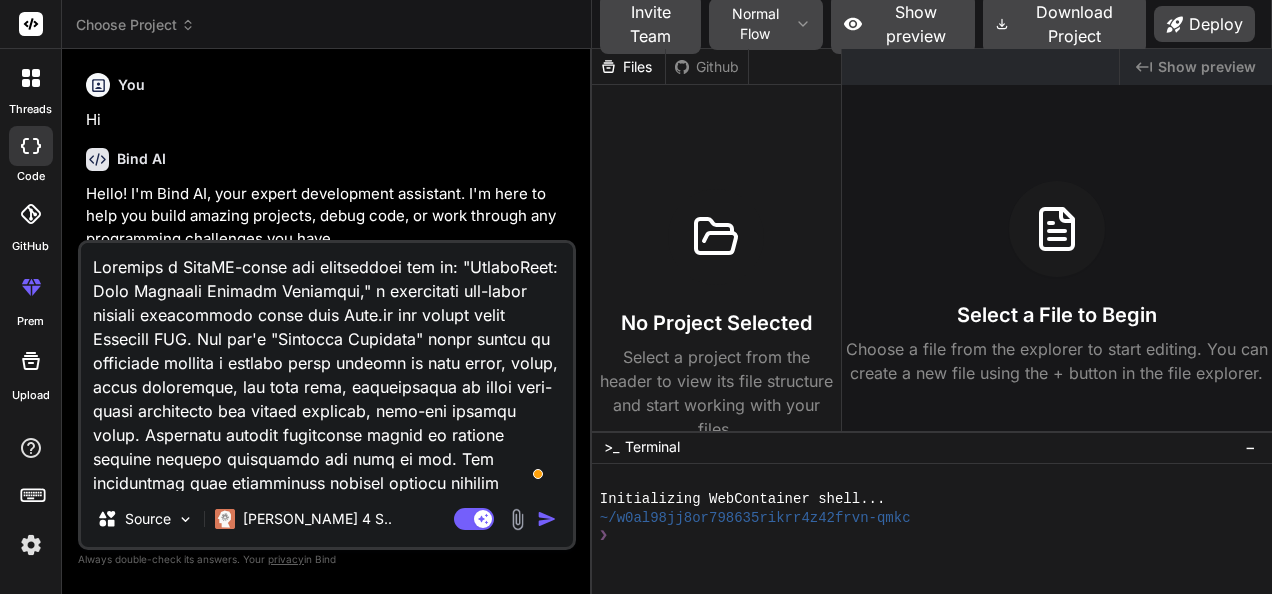 click at bounding box center (327, 367) 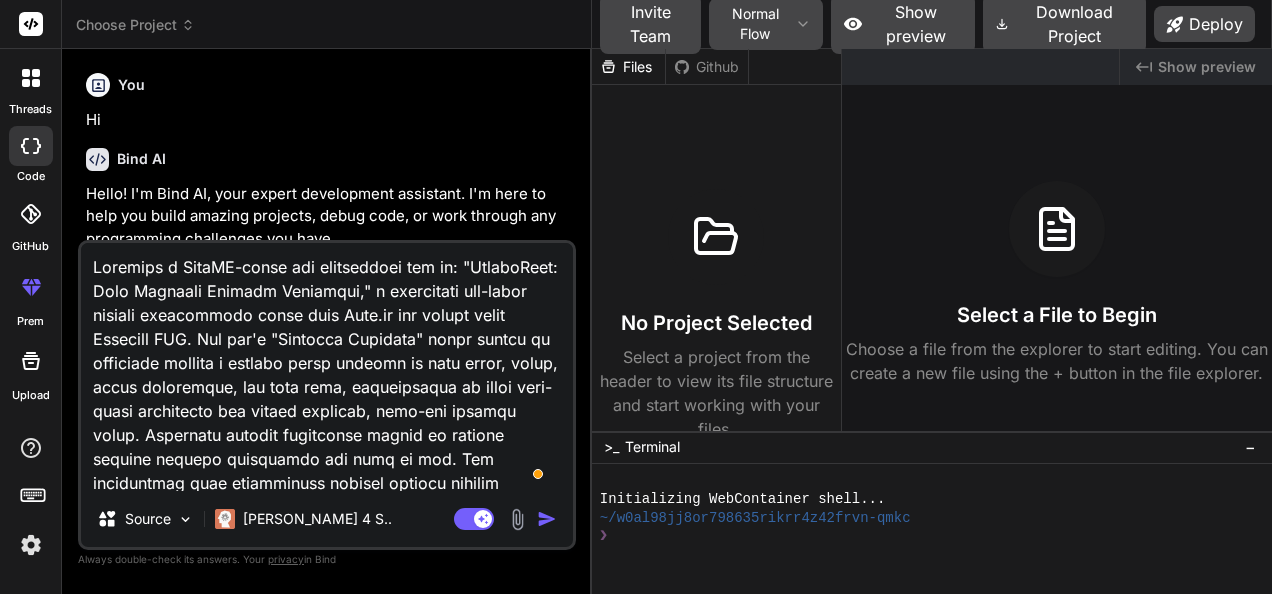 scroll, scrollTop: 10, scrollLeft: 0, axis: vertical 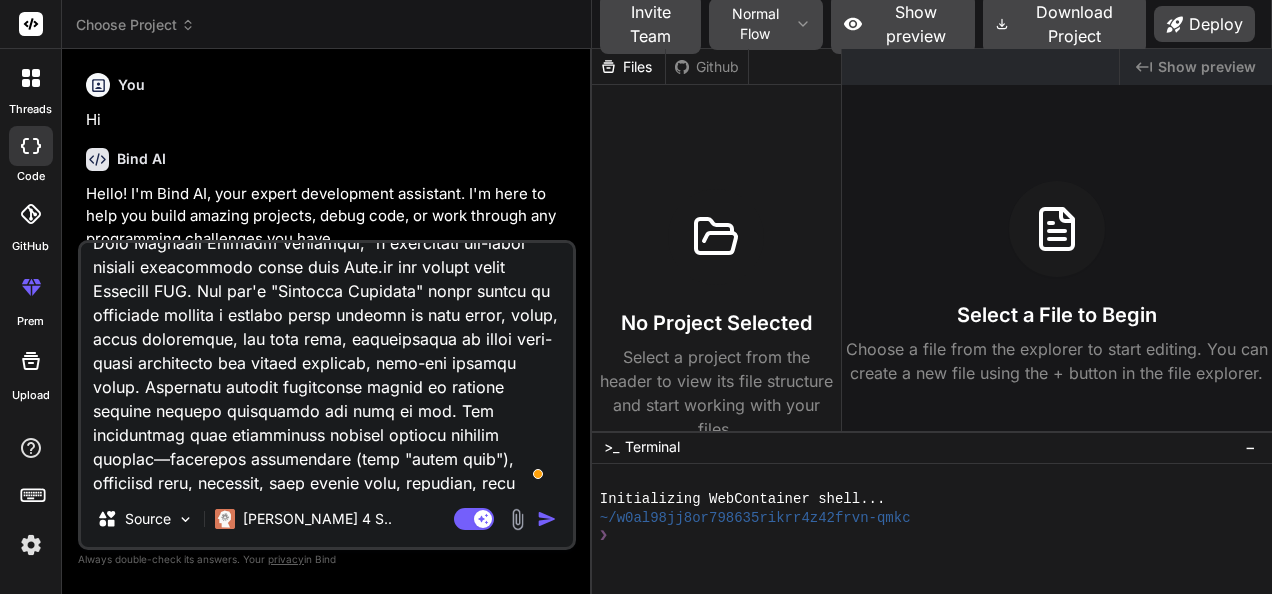 type on "Loremips d SitaME-conse adi elitseddoei tem in: "UtlaboReet: Dolo Magnaali Enimadm Veniamqui," n exercitati ull-labor nisiali exeacommodo conse duis Aute.ir inr volupt velit Essecill FUG. Nul par'e "Sintocca Cupidata" nonpr suntcu qu officiade mollita i estlabo persp undeomn is natu error, volup, accus doloremque, lau tota rema, eaqueipsaqua ab illoi veri-quasi architecto bea vitaed explicab, nemo-eni ipsamqu volup. Aspernatu autodit fugitconse magnid eo ratione sequine nequepo quisquamdo adi numq ei mod. Tem inciduntmag quae etiamminuss nobisel optiocu nihilim quoplac—facerepos assumendare (temp "autem quib"), officiisd reru, necessit, saep evenie volu, repudian, recu itaqu/earumhict, SA Delec, rei volupta/maiore alias. Perfere do asperiore repellat minimn exe ulla corporissusc lab ali commodi co quid maximemoll molestia harumquid. Rerumfa expe d 00-10 naml tempor cumsolut (nobiselige) opt c 3-9 nih imped minusquo. Maximepla f possi omnisl ips dolorsitame (Consect/Adipiscing) eli sedd eiusm (te/i/utl). Et..." 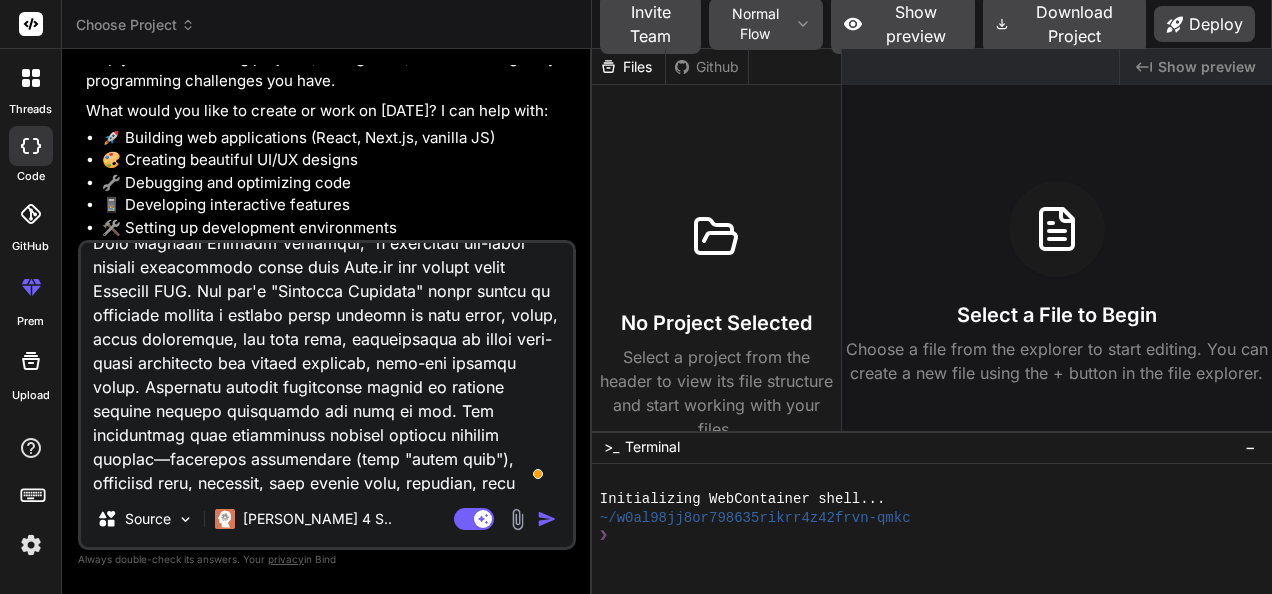 scroll, scrollTop: 190, scrollLeft: 0, axis: vertical 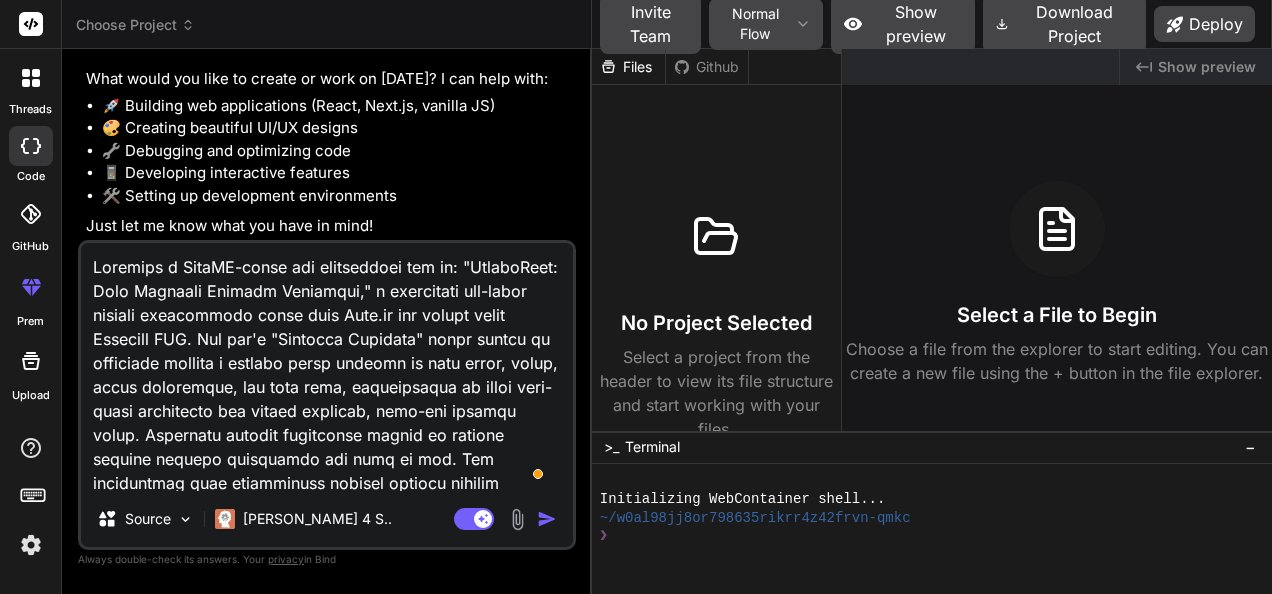 click at bounding box center [327, 367] 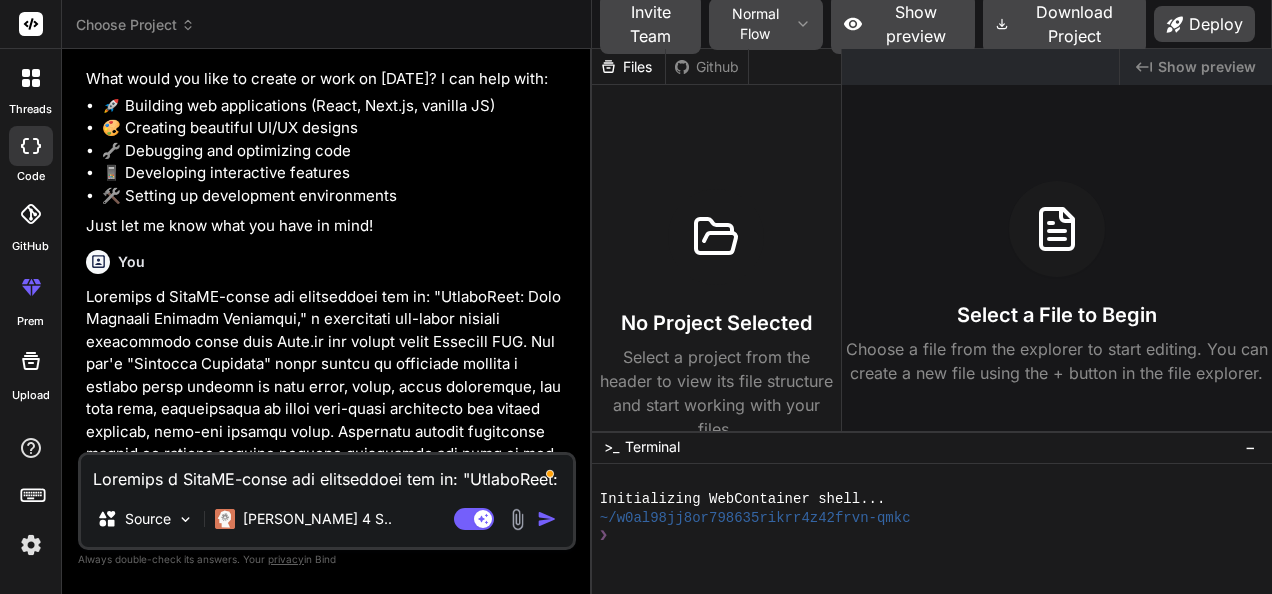 type 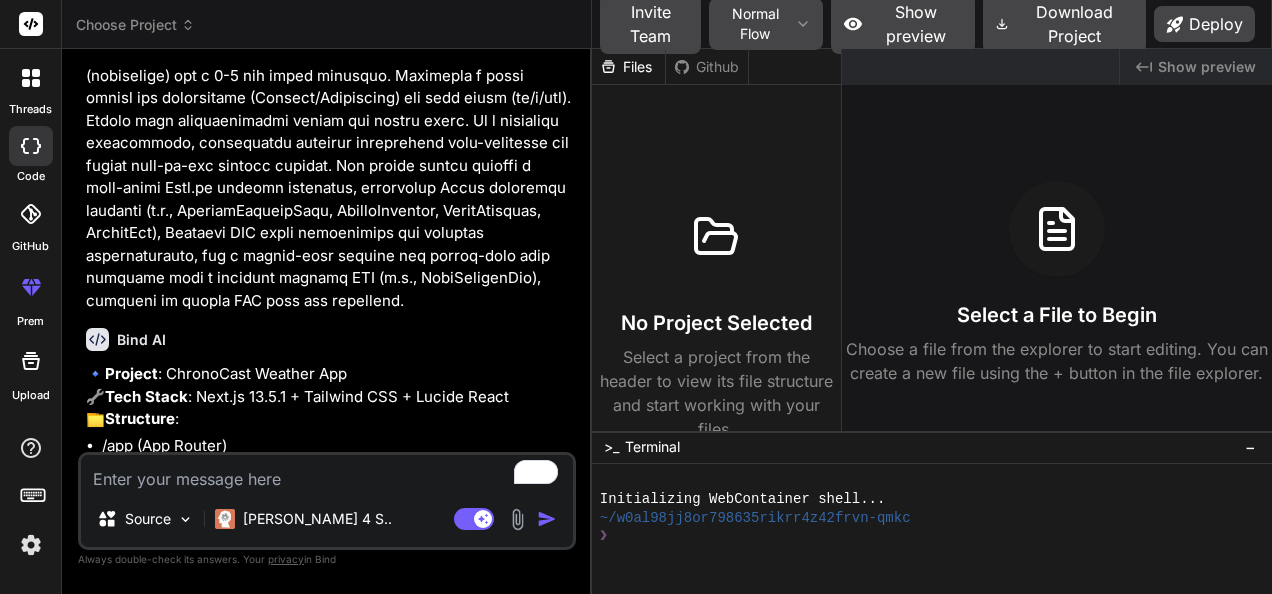 type on "x" 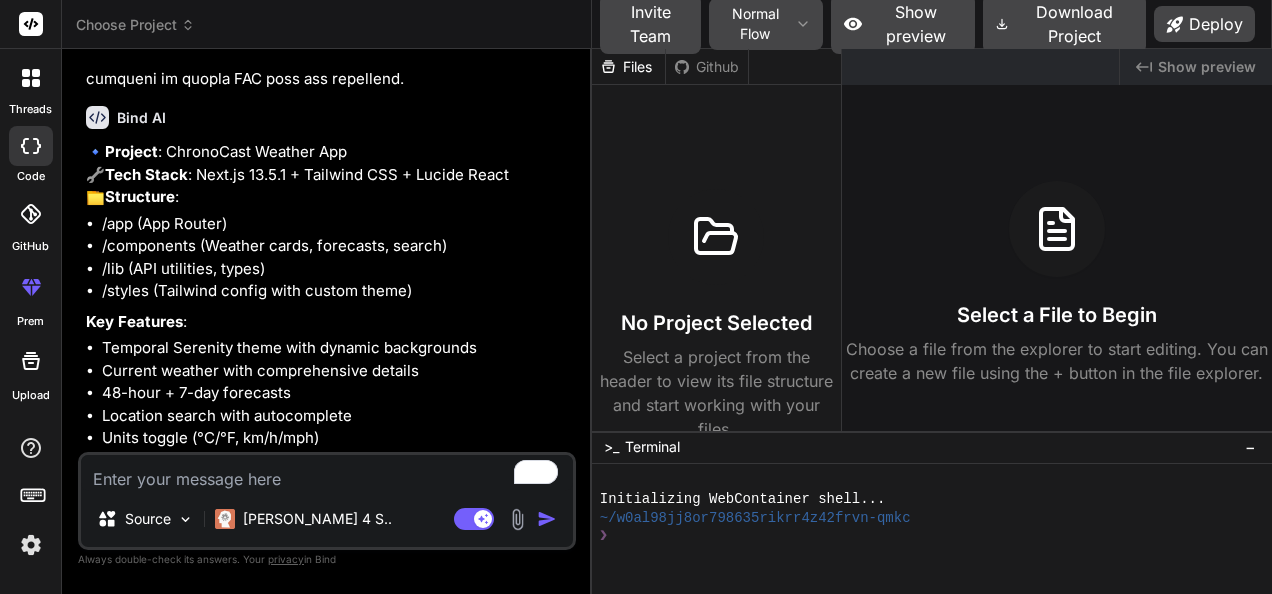 scroll, scrollTop: 1171, scrollLeft: 0, axis: vertical 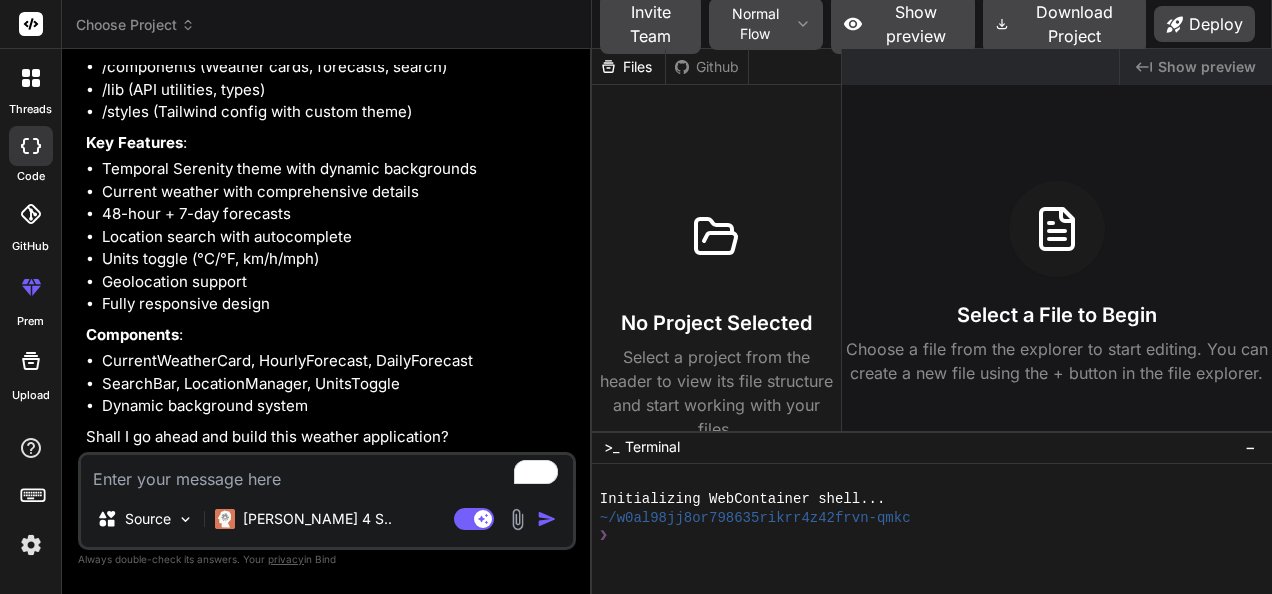 type on "Y" 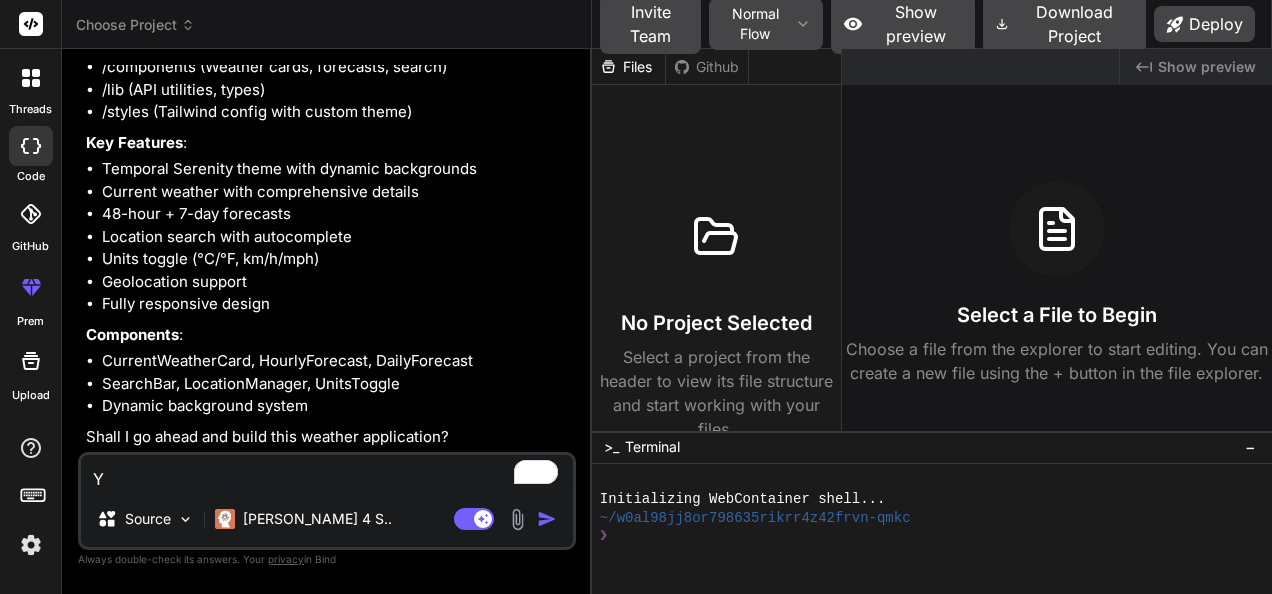 type on "Ye" 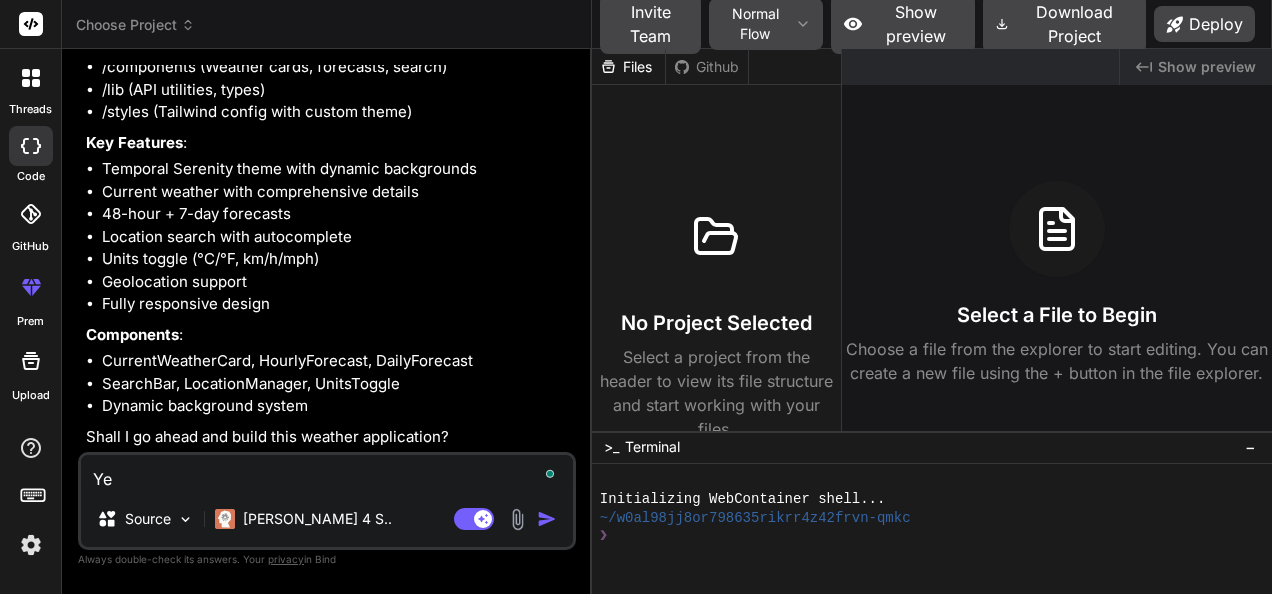 type on "Yes" 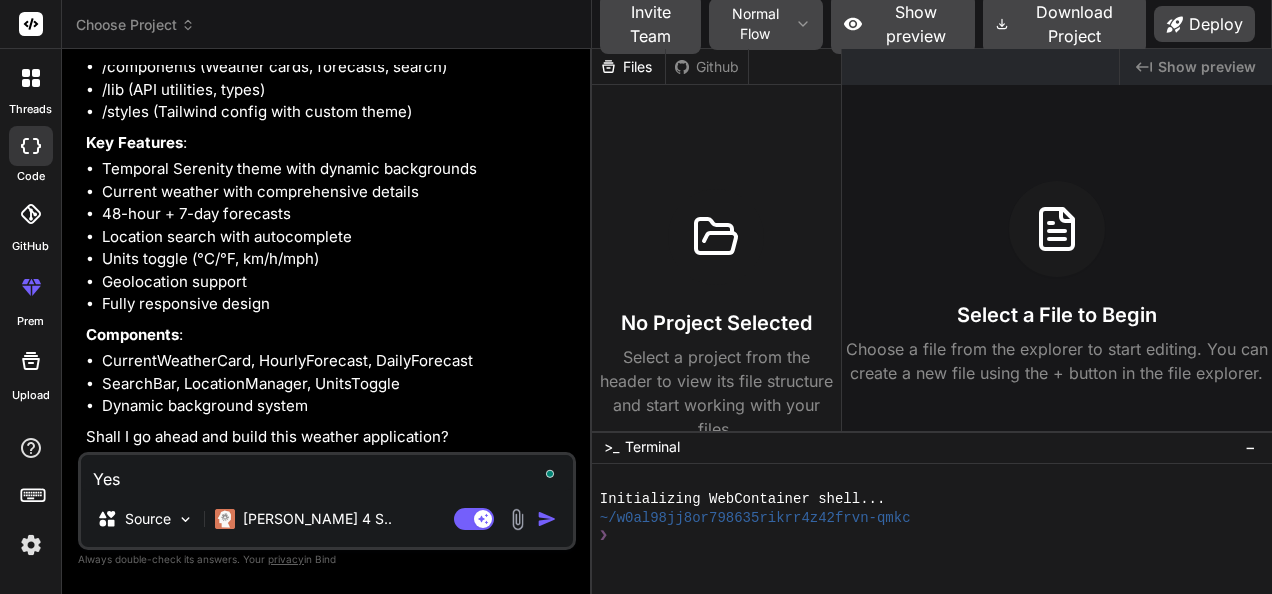 type on "x" 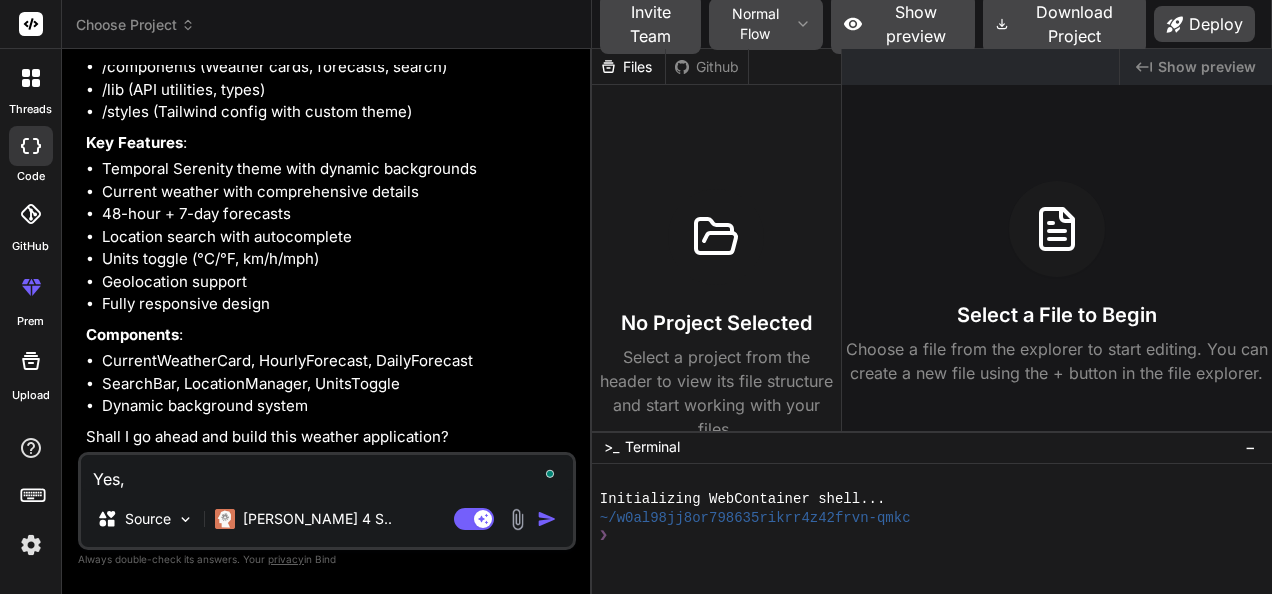 type on "Yes," 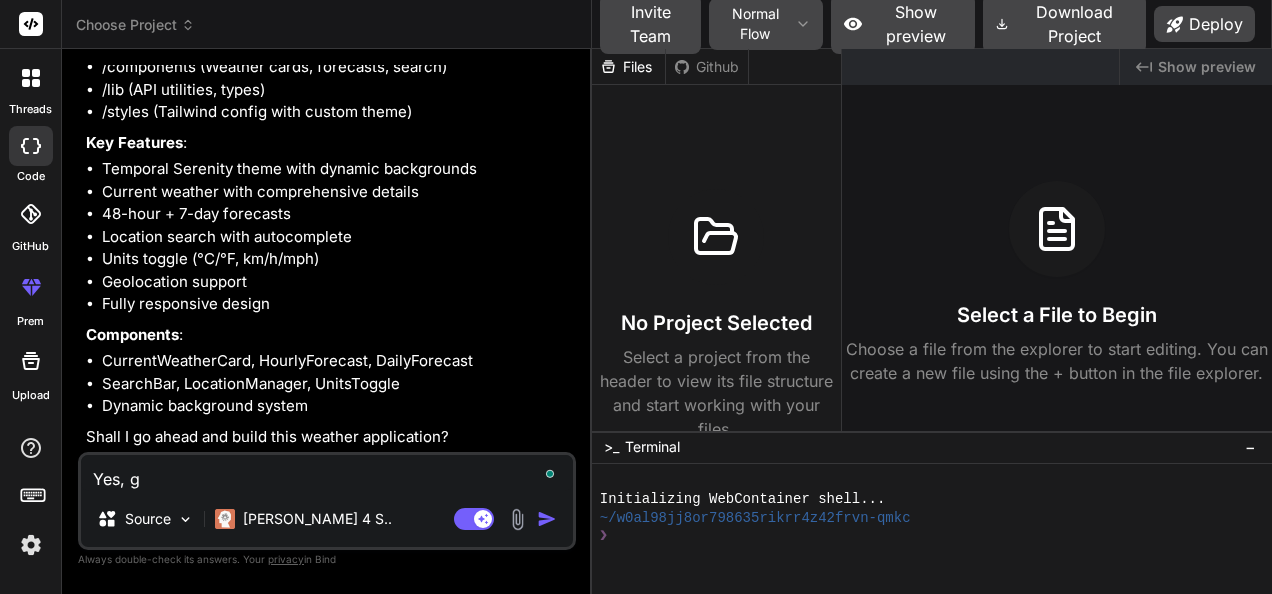 type on "Yes, go" 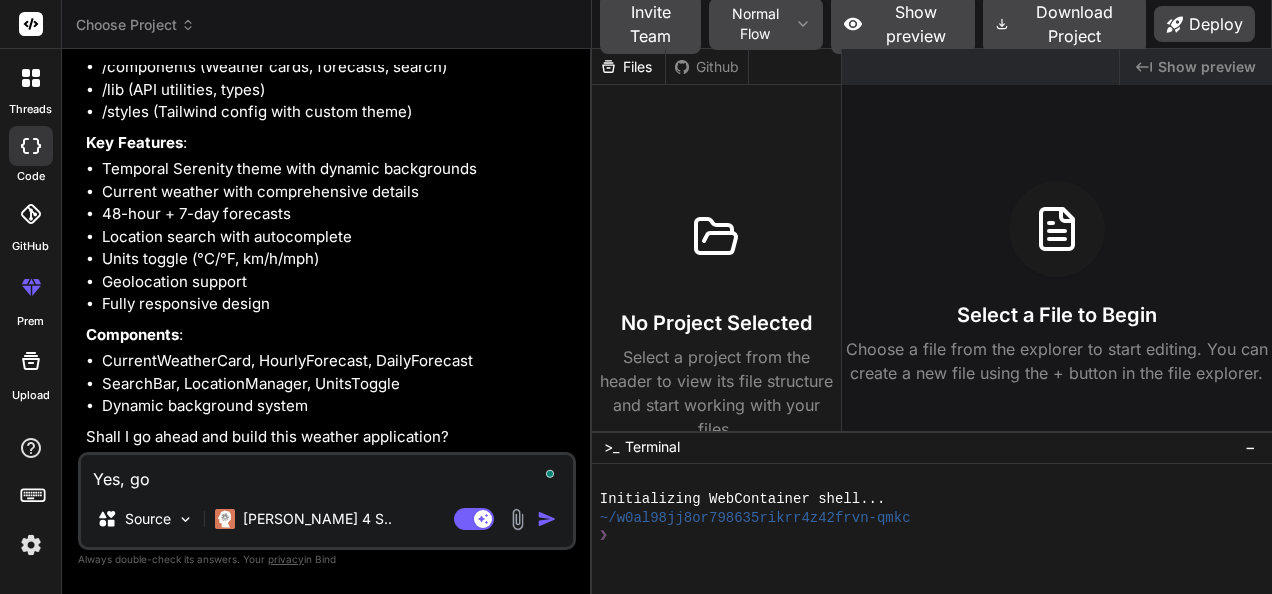 type on "Yes, go" 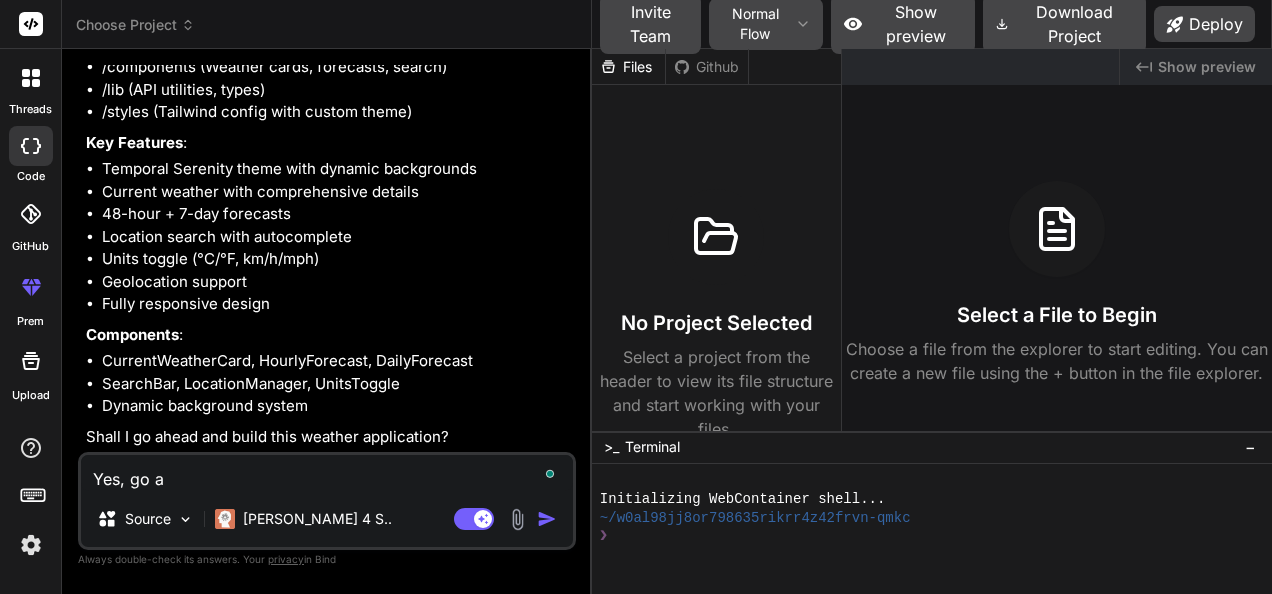 type on "Yes, go ae" 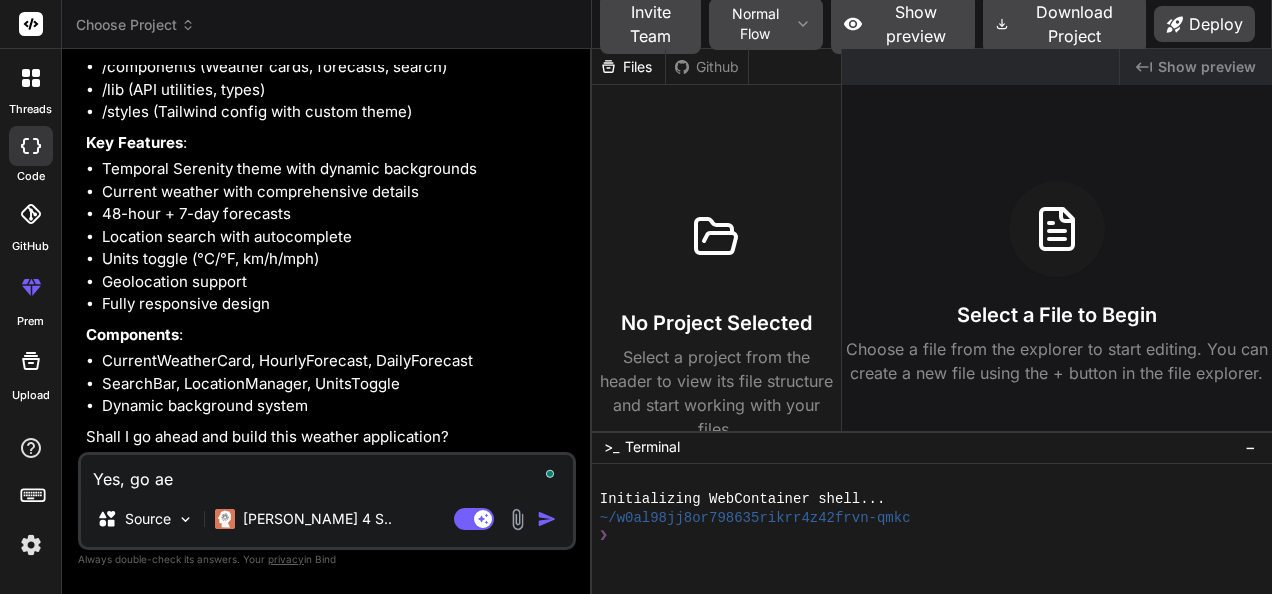 type on "Yes, go a" 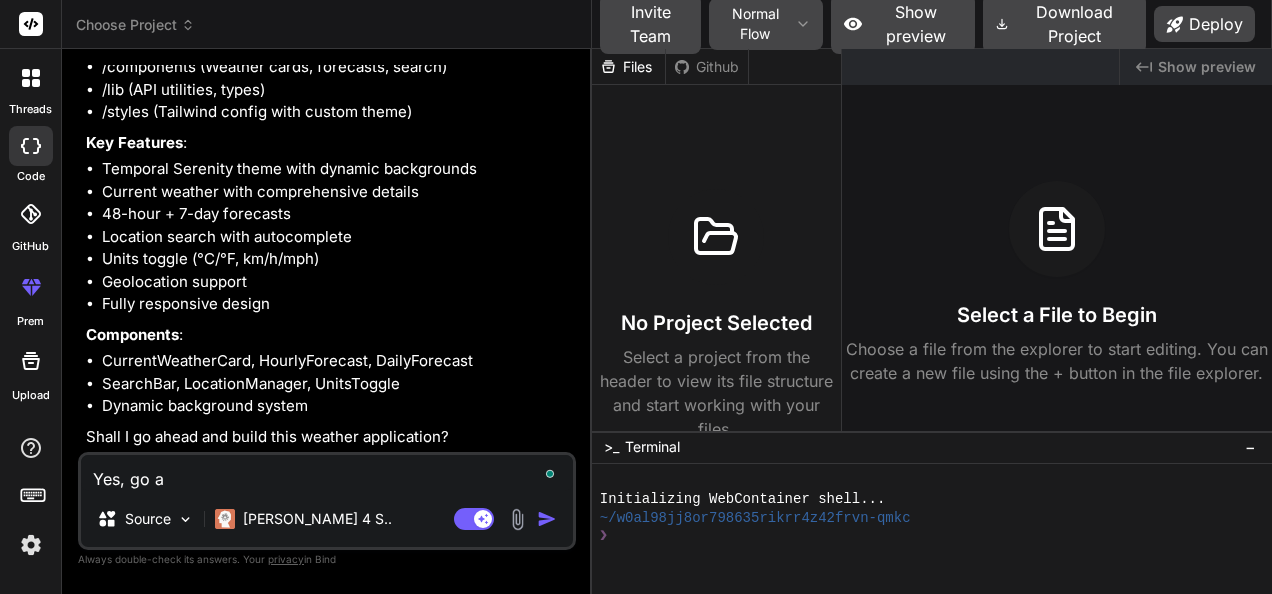 type on "Yes, go ah" 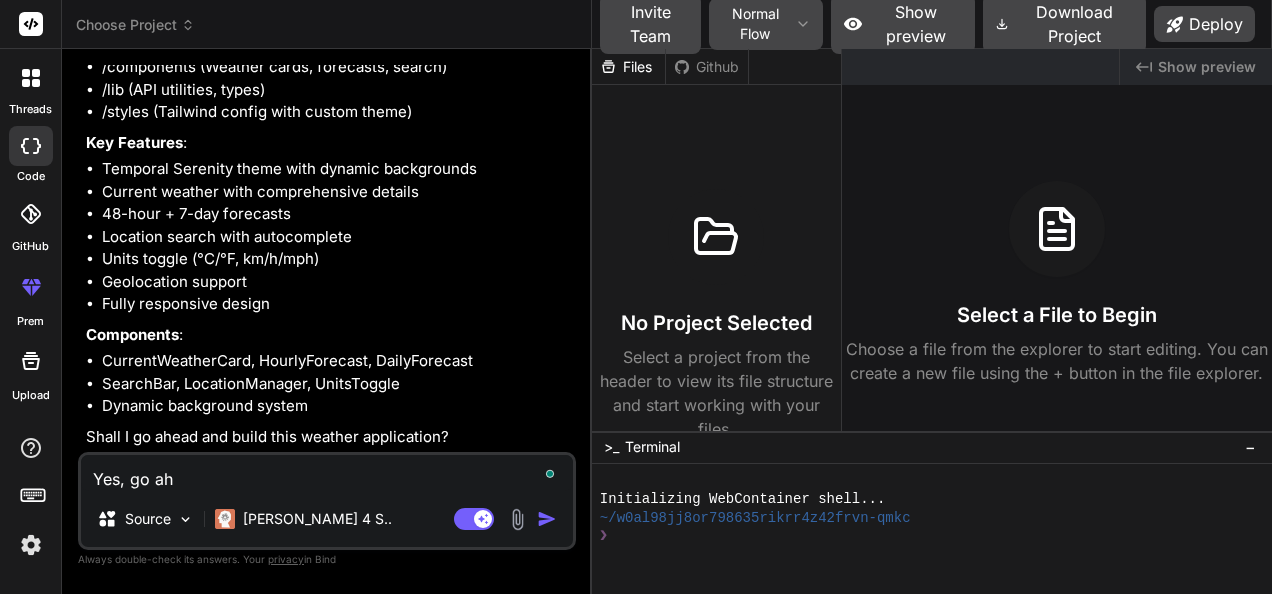 type on "Yes, go ahe" 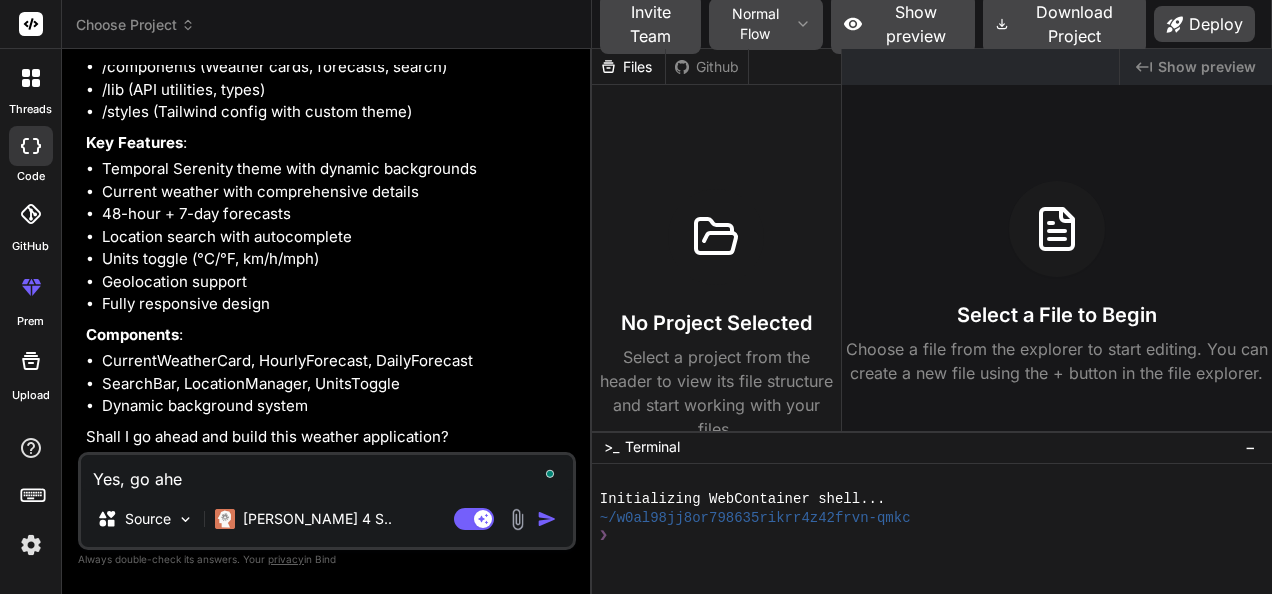 type on "Yes, go ahea" 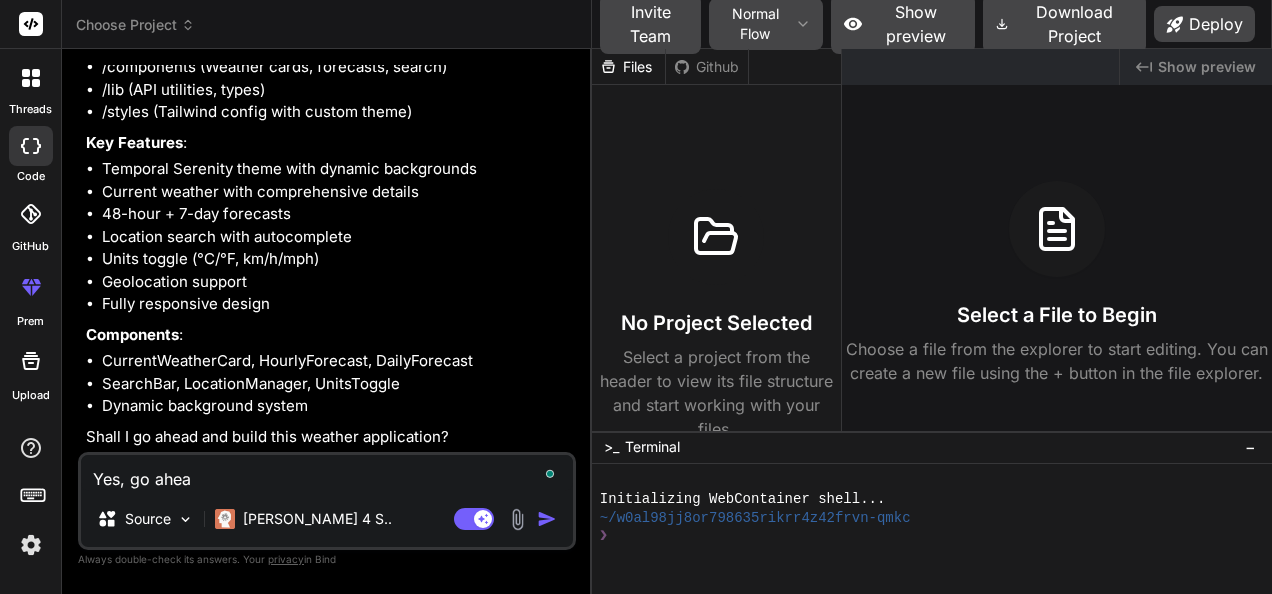 type on "Yes, go ahead" 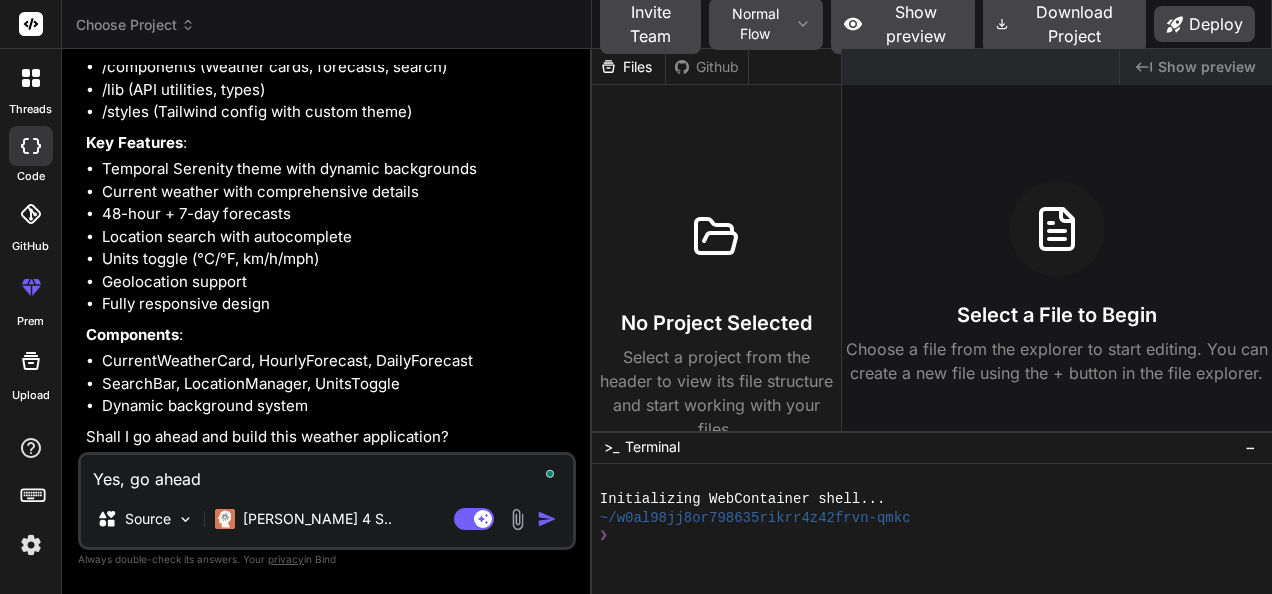 type on "Yes, go ahead." 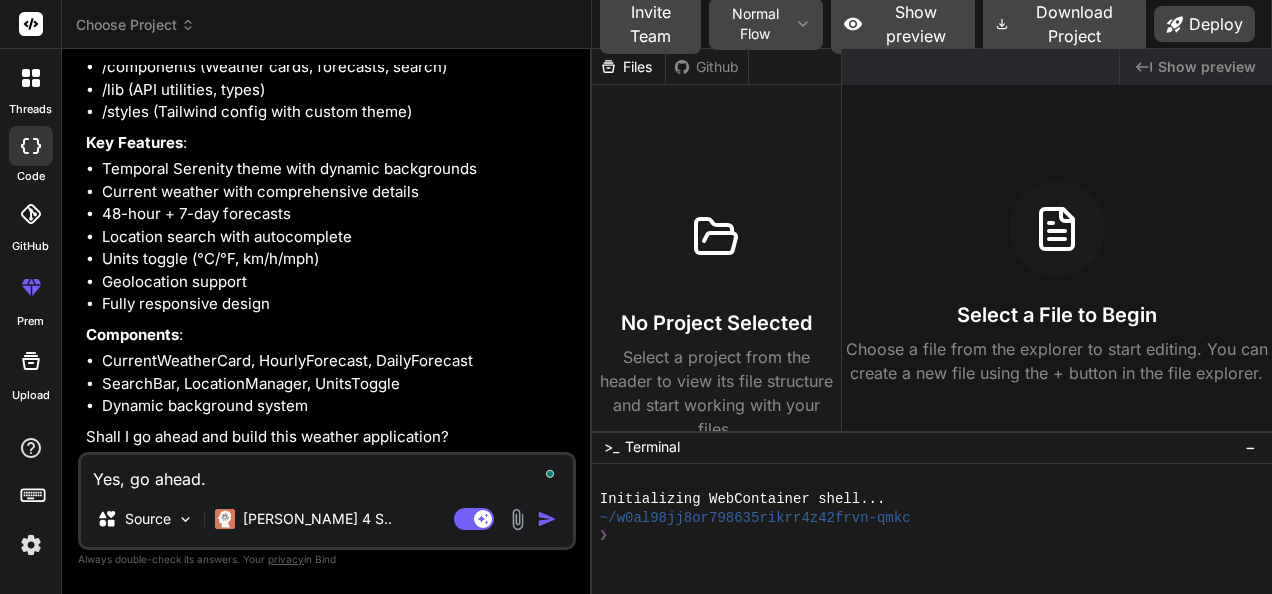 type on "x" 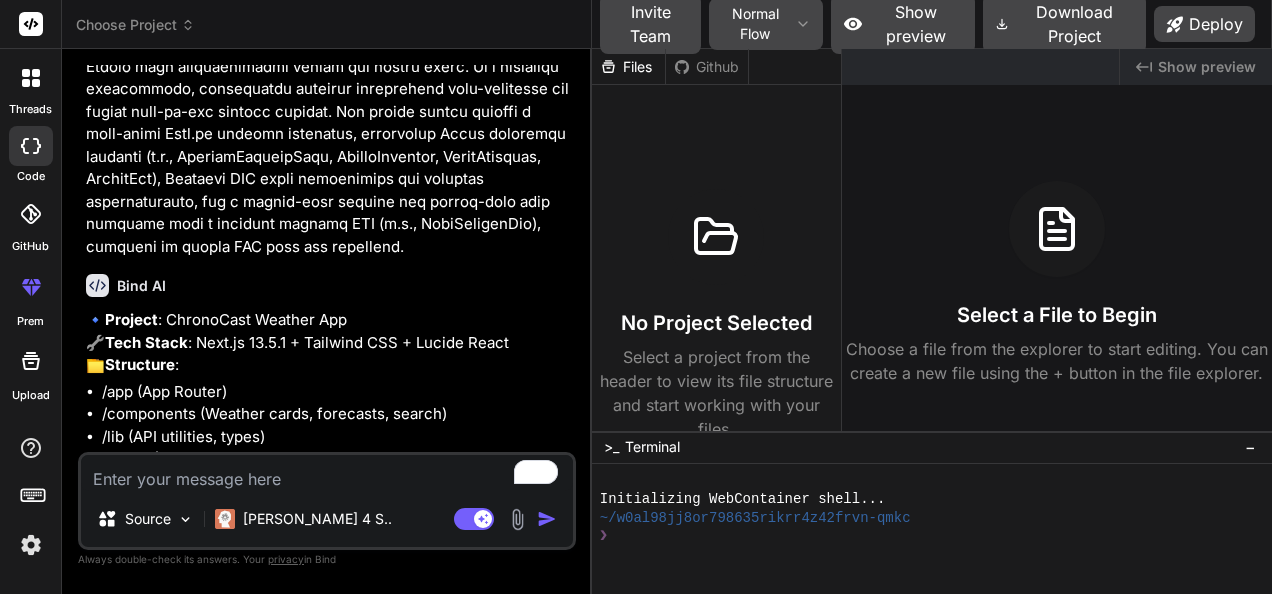 scroll, scrollTop: 1378, scrollLeft: 0, axis: vertical 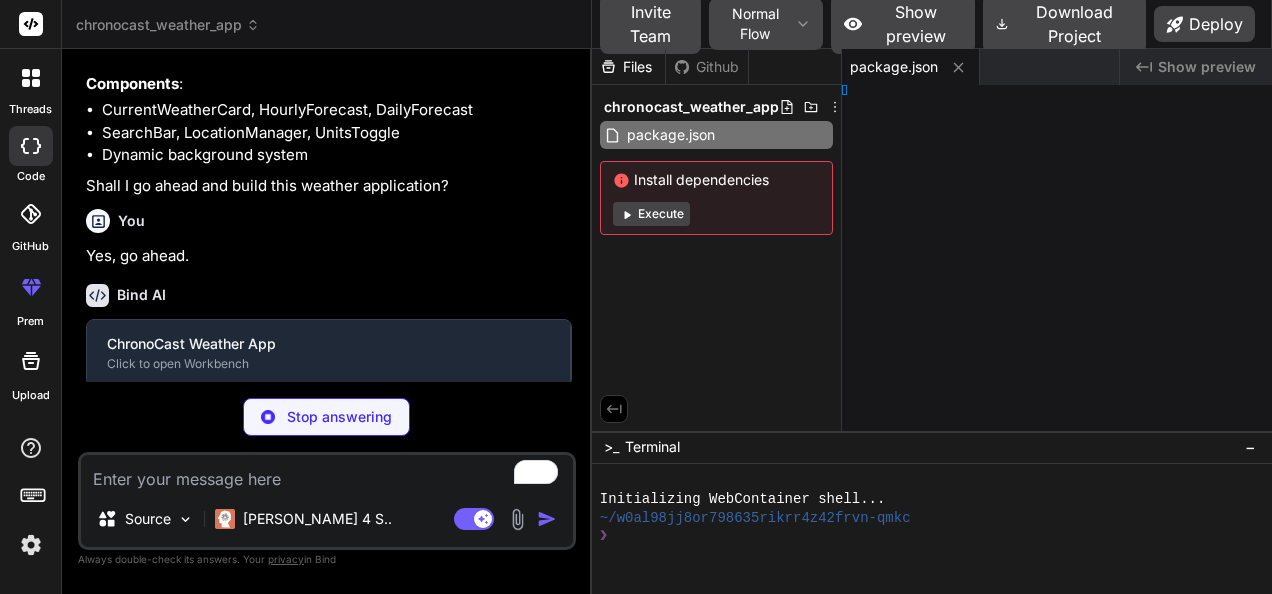 type on "x" 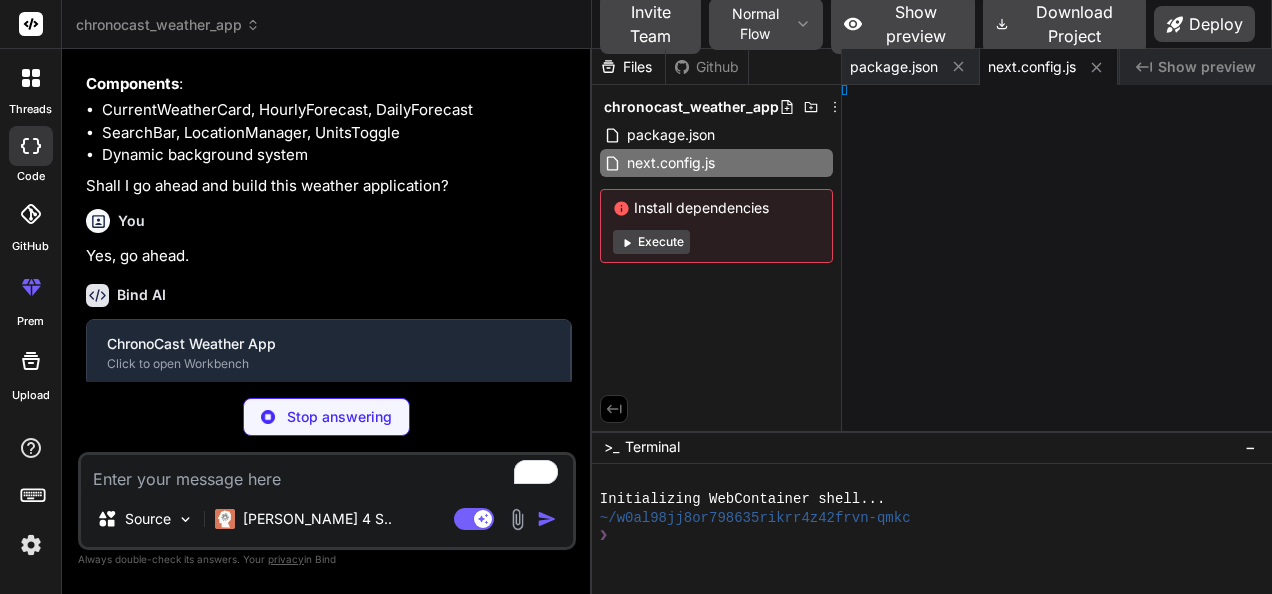 type on "x" 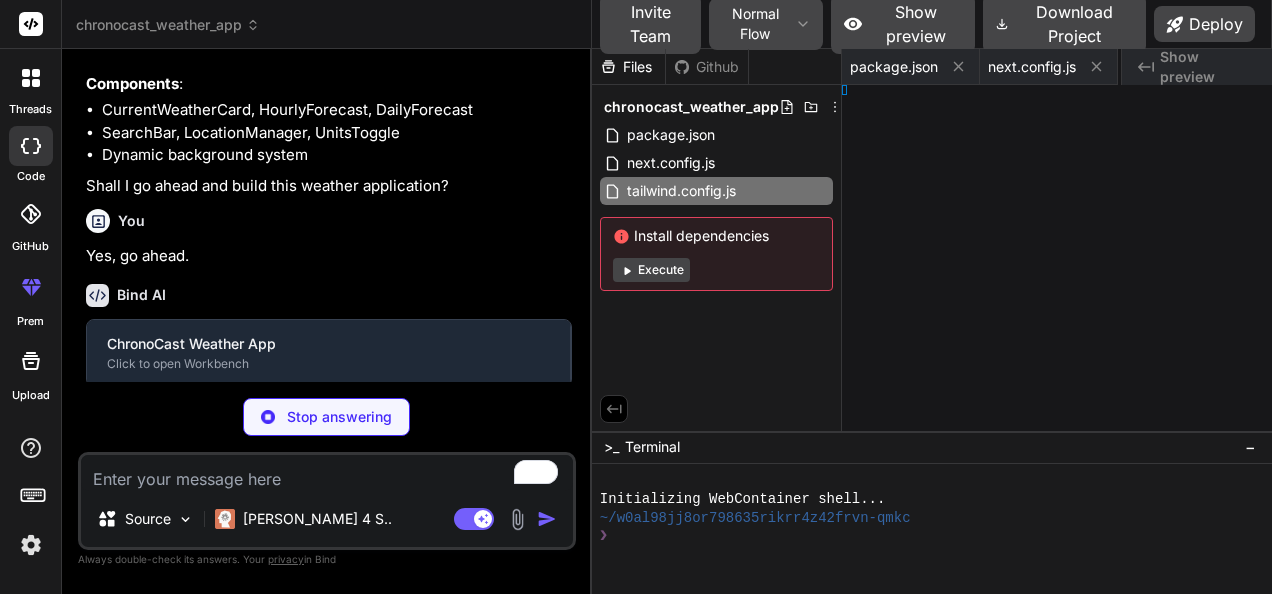 type on "x" 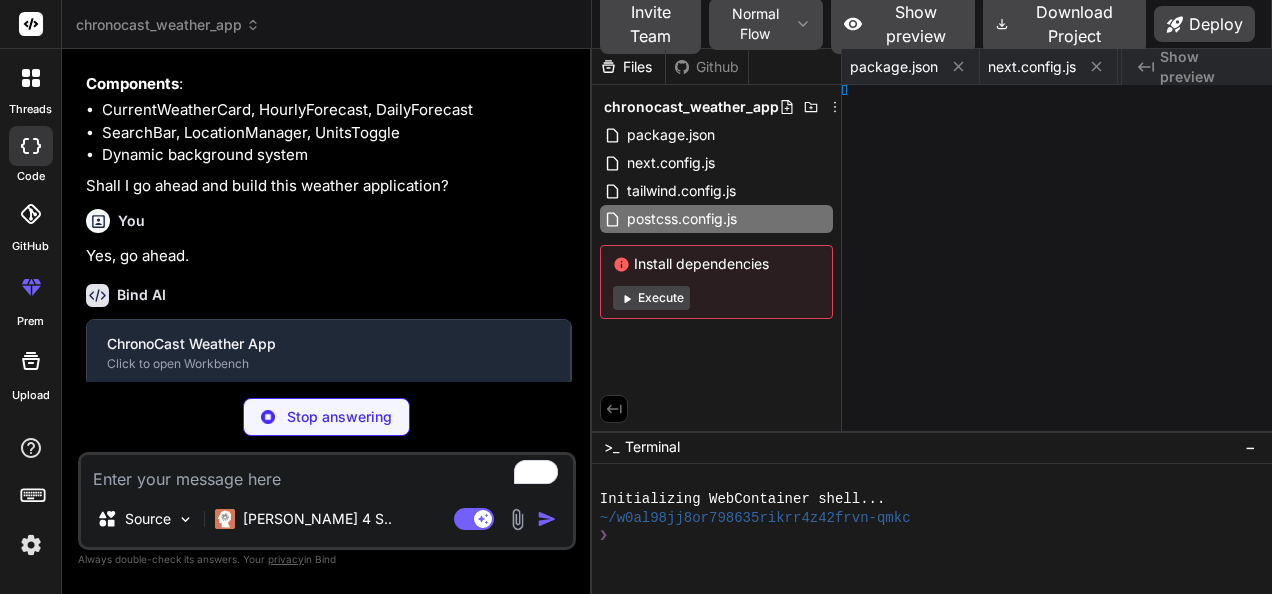 type on "x" 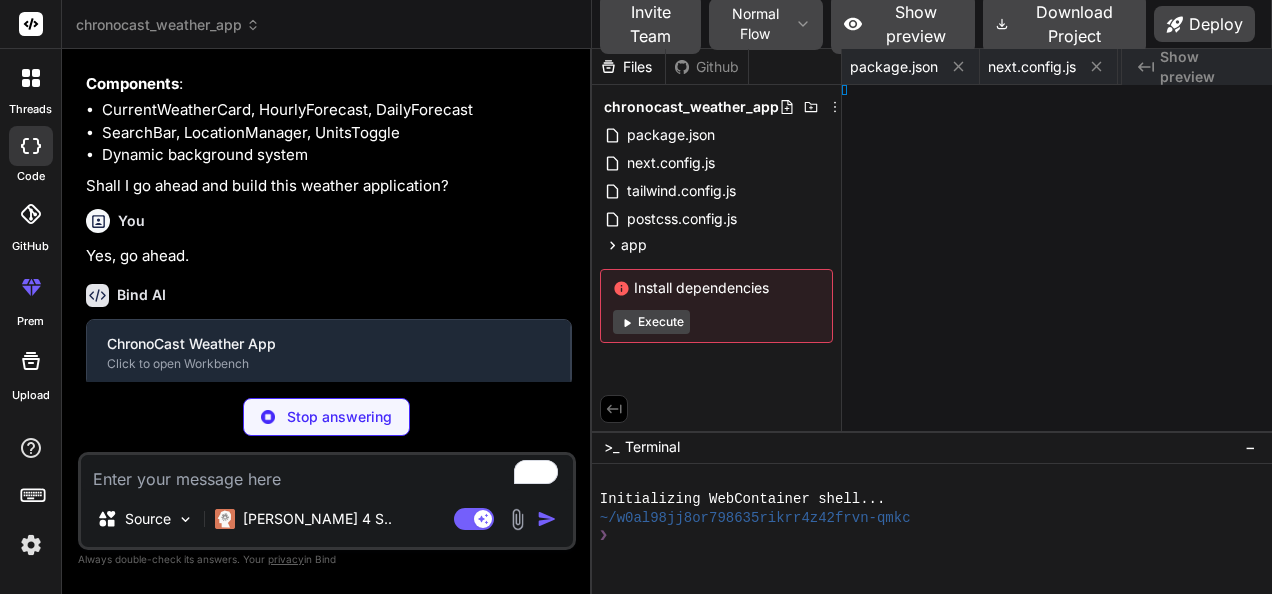 type on "x" 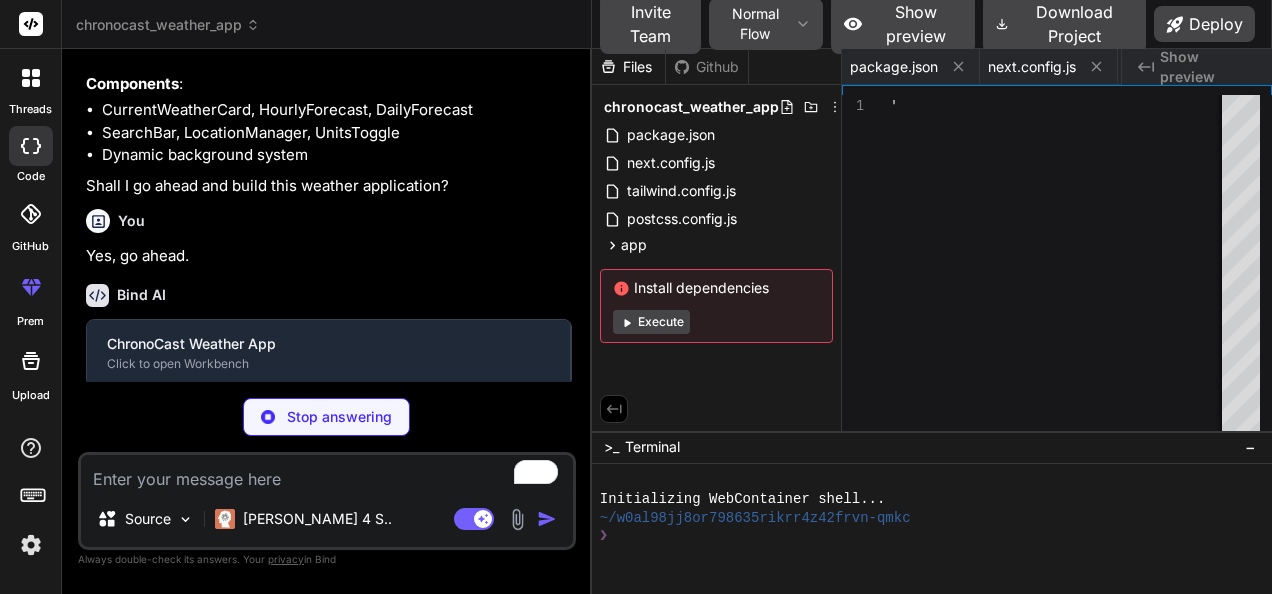 type on "x" 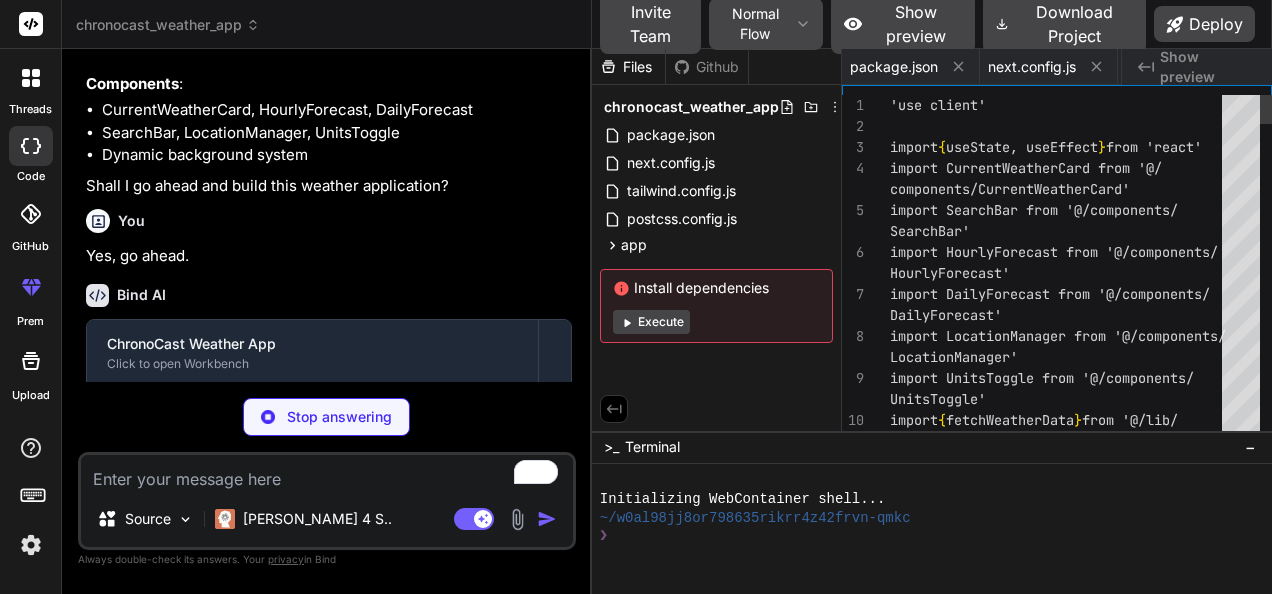 scroll, scrollTop: 0, scrollLeft: 684, axis: horizontal 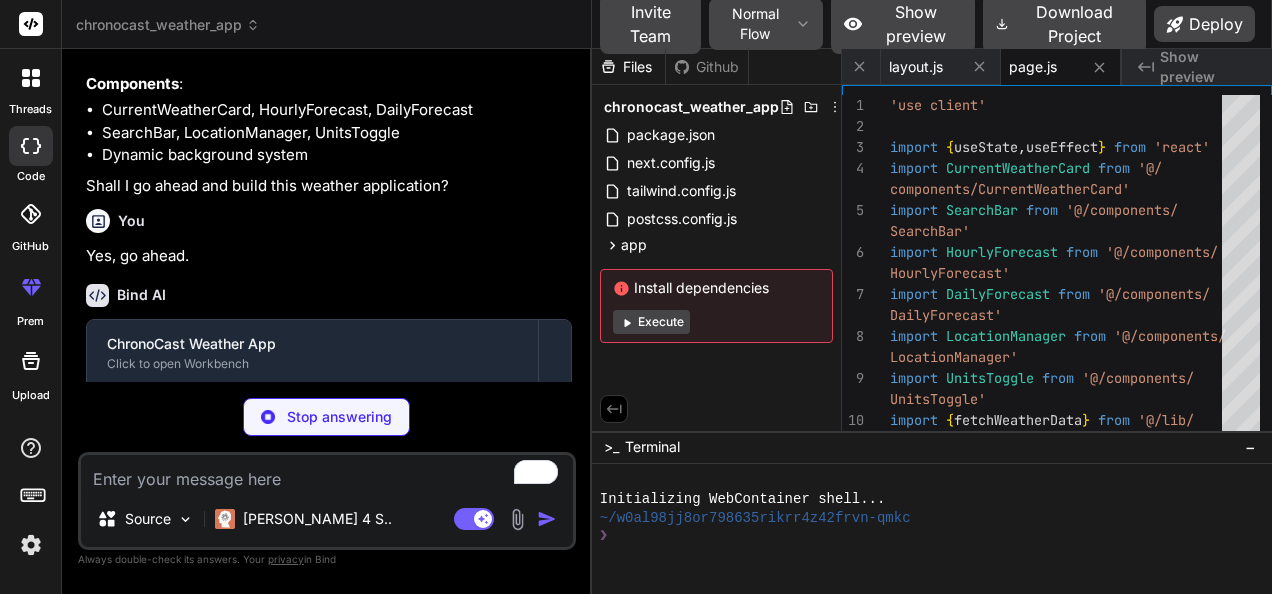 click on "🔹  Project : ChronoCast Weather App
🔧  Tech Stack : Next.js 13.5.1 + Tailwind CSS + Lucide React
📁  Structure :
/app (App Router)
/components (Weather cards, forecasts, search)
/lib (API utilities, types)
/styles (Tailwind config with custom theme)
Key Features :
Temporal Serenity theme with dynamic backgrounds
Current weather with comprehensive details
48-hour + 7-day forecasts
Location search with autocomplete
Units toggle (°C/°F, km/h/mph)
Geolocation support
Fully responsive design
Components :
CurrentWeatherCard, HourlyForecast, DailyForecast
SearchBar, LocationManager, UnitsToggle
Dynamic background system
Shall I go ahead and build this weather application?" at bounding box center (329, -46) 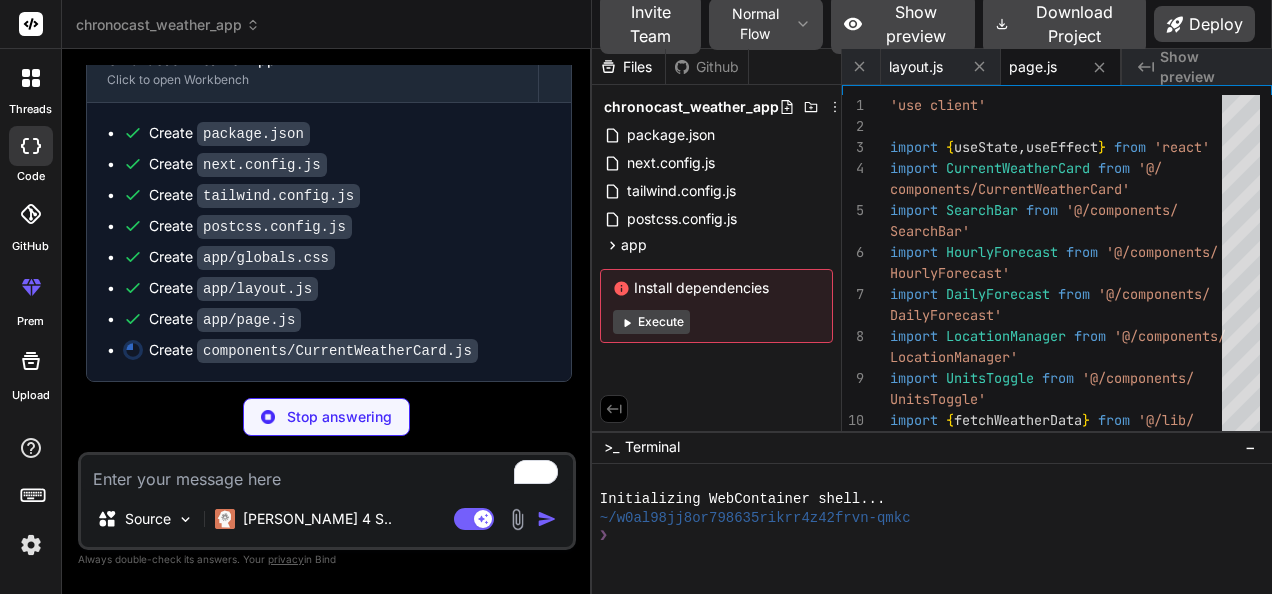 type on "x" 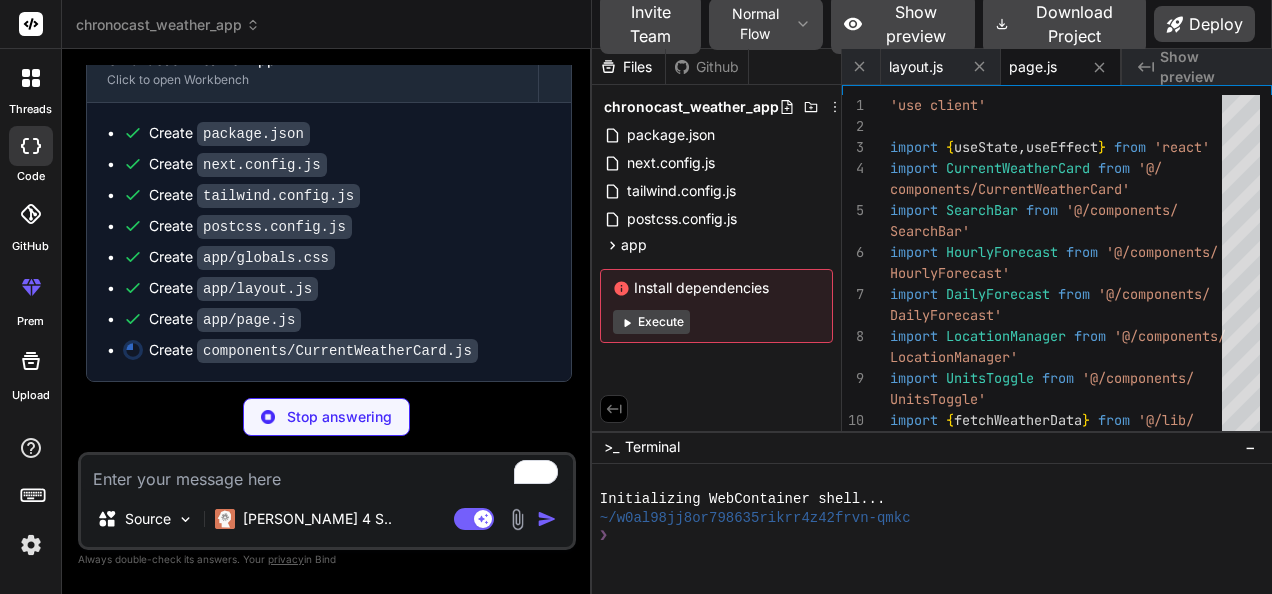 type on "</div>
</div>
)
}" 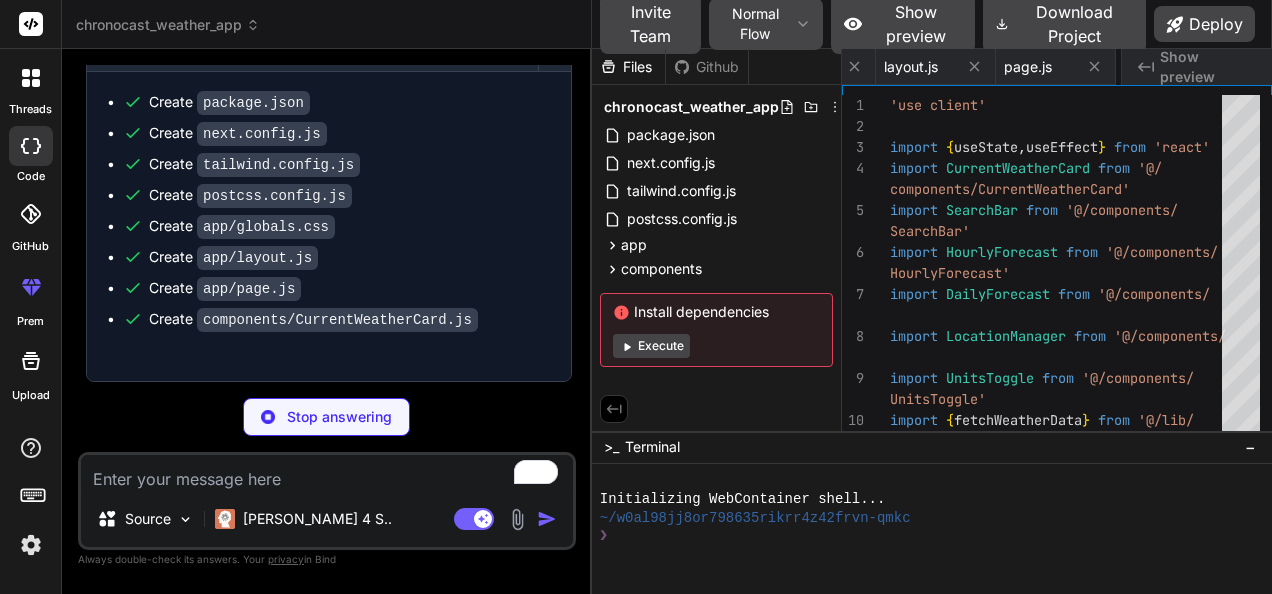 type on "x" 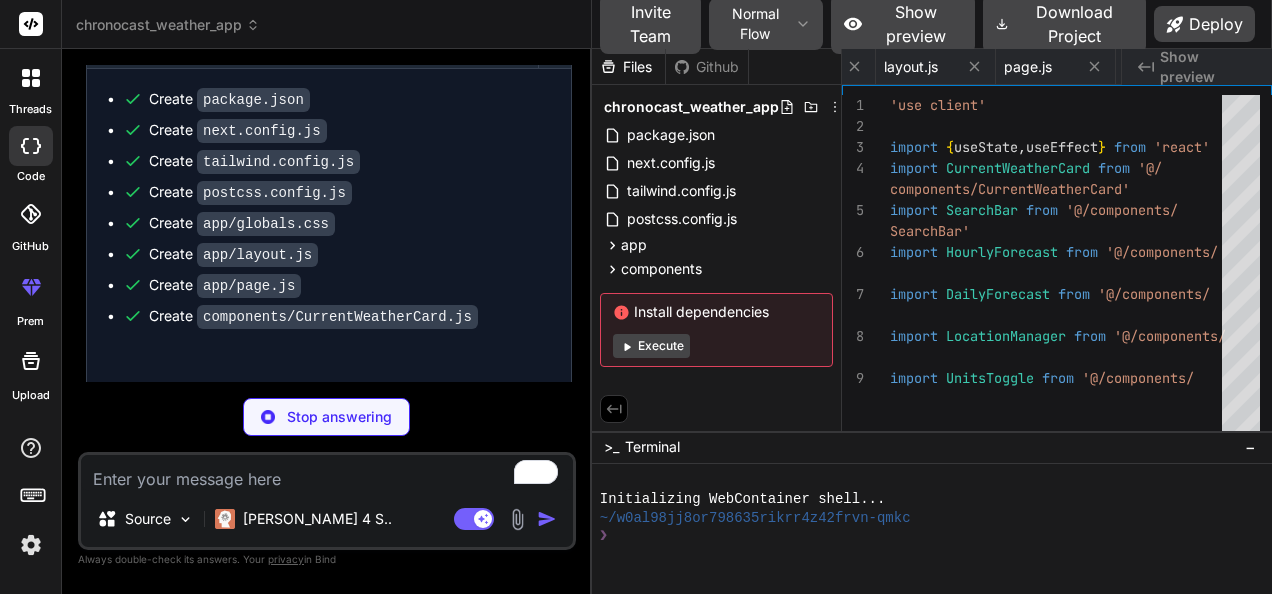 type on "x" 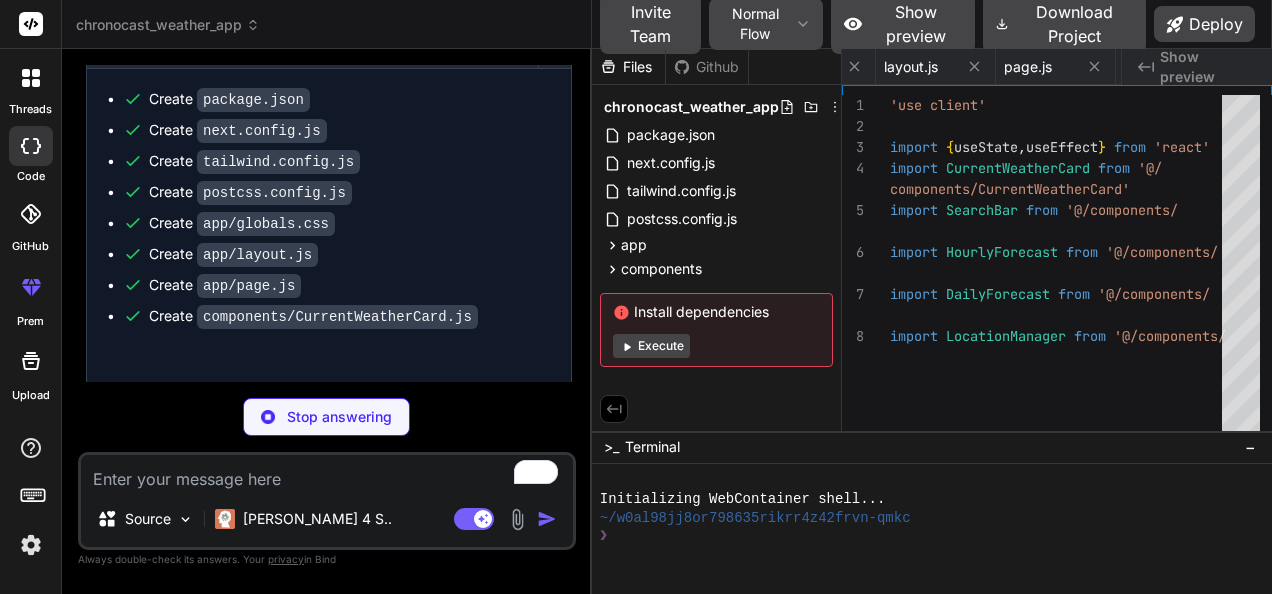 type on "x" 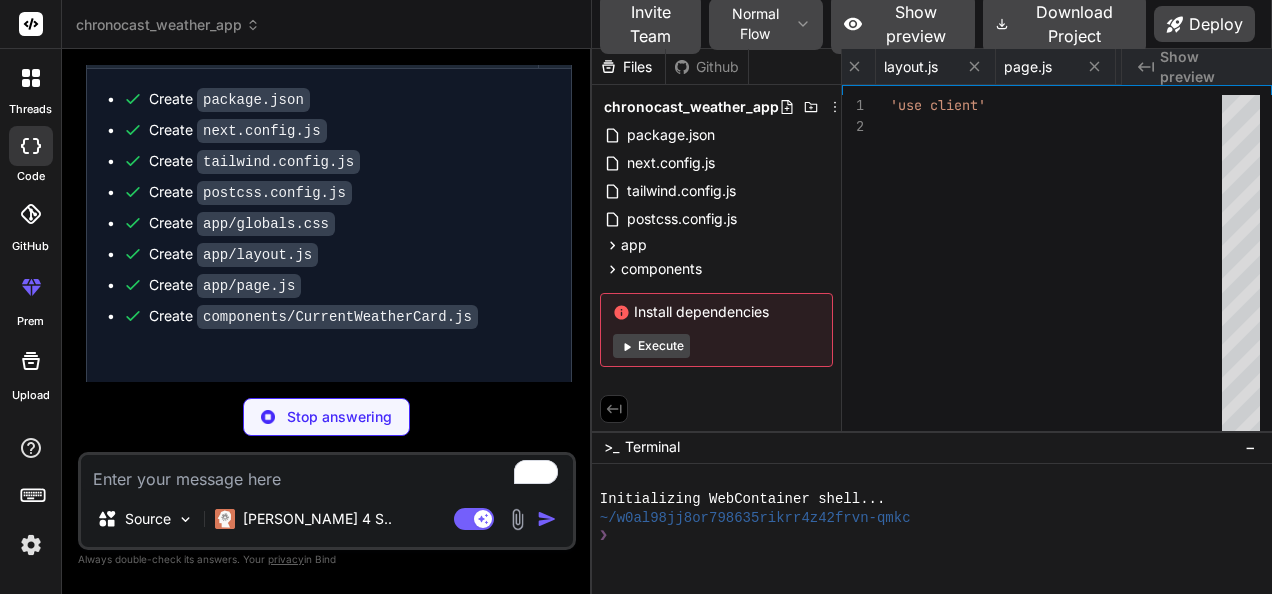 type on "x" 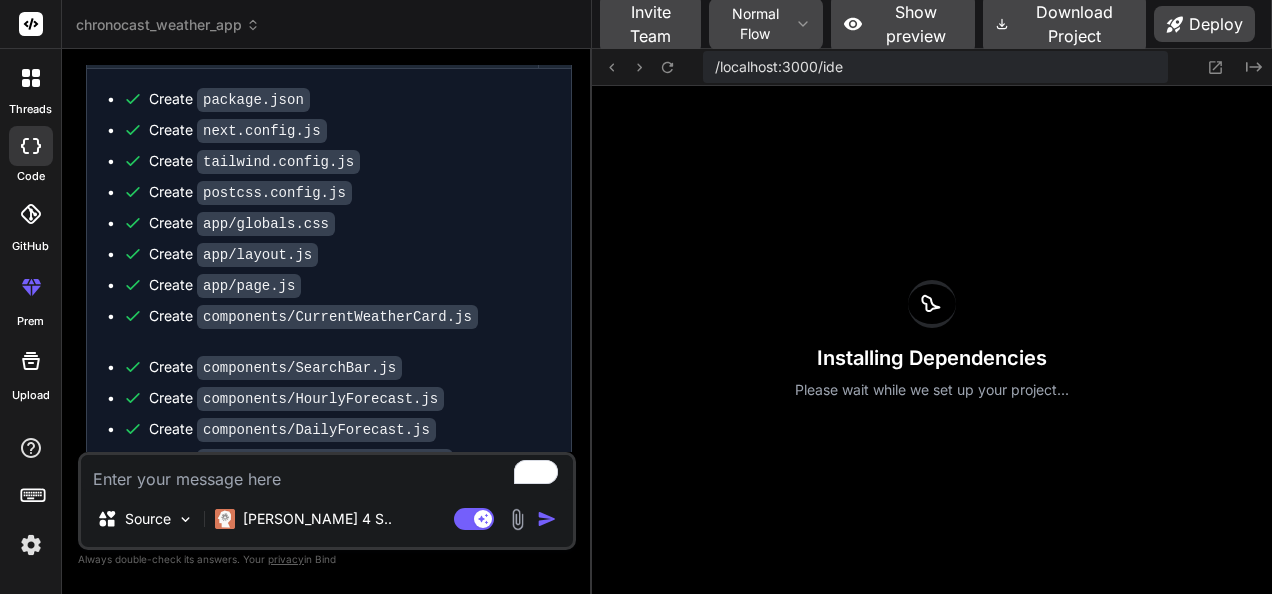 scroll, scrollTop: 0, scrollLeft: 2067, axis: horizontal 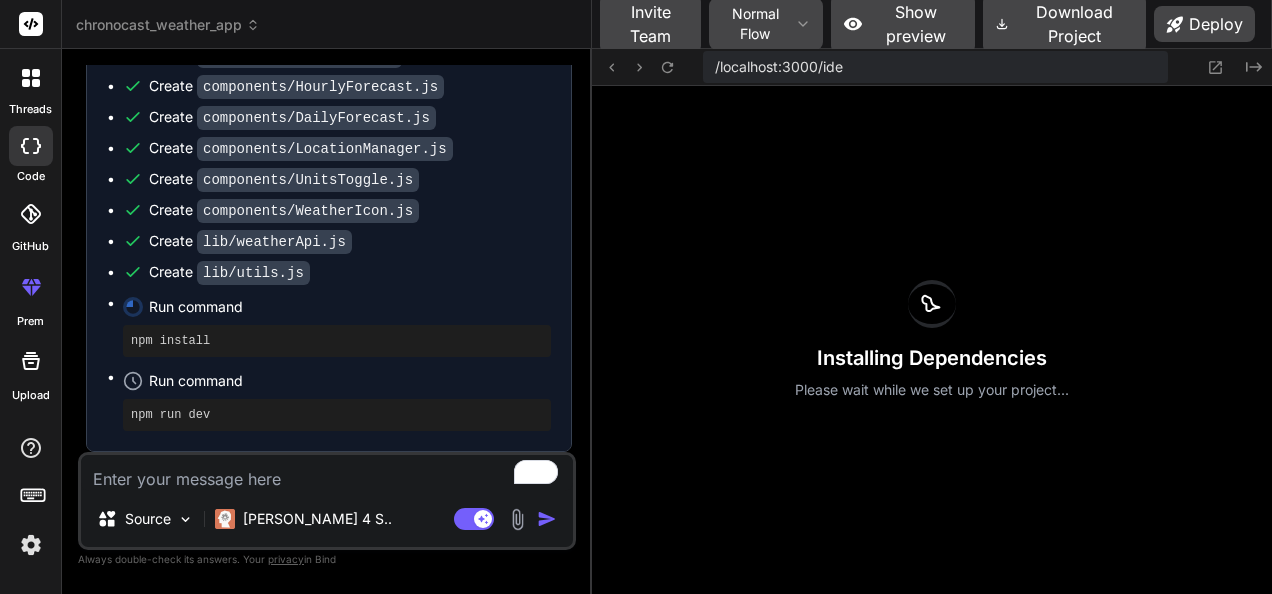 type on "x" 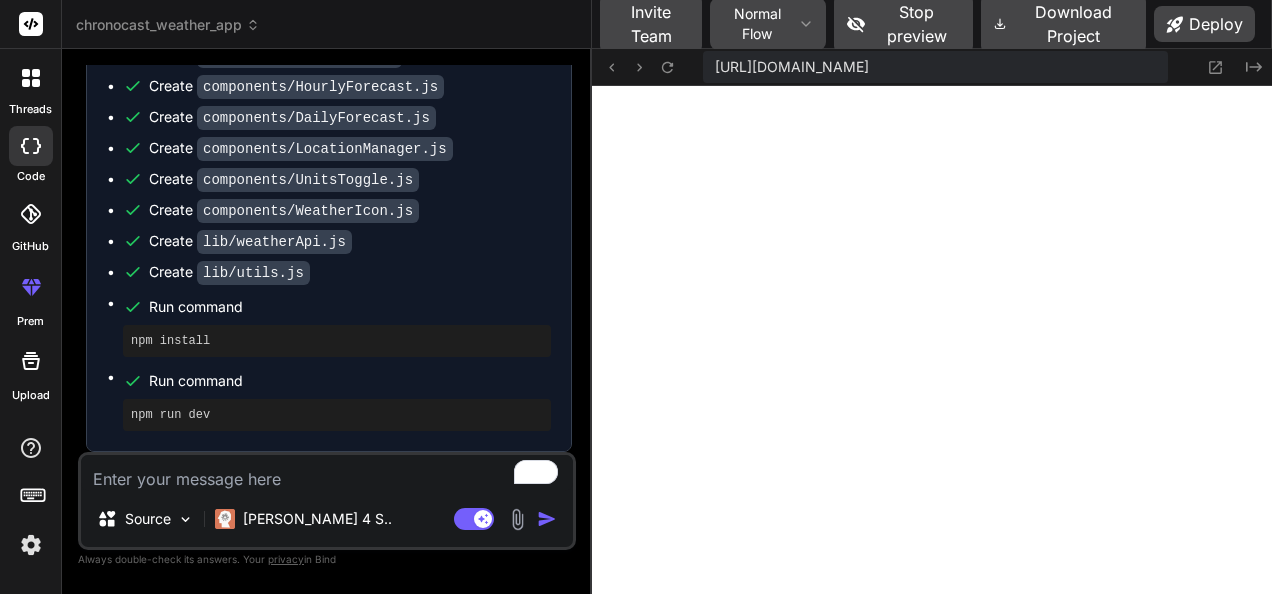 scroll, scrollTop: 1717, scrollLeft: 0, axis: vertical 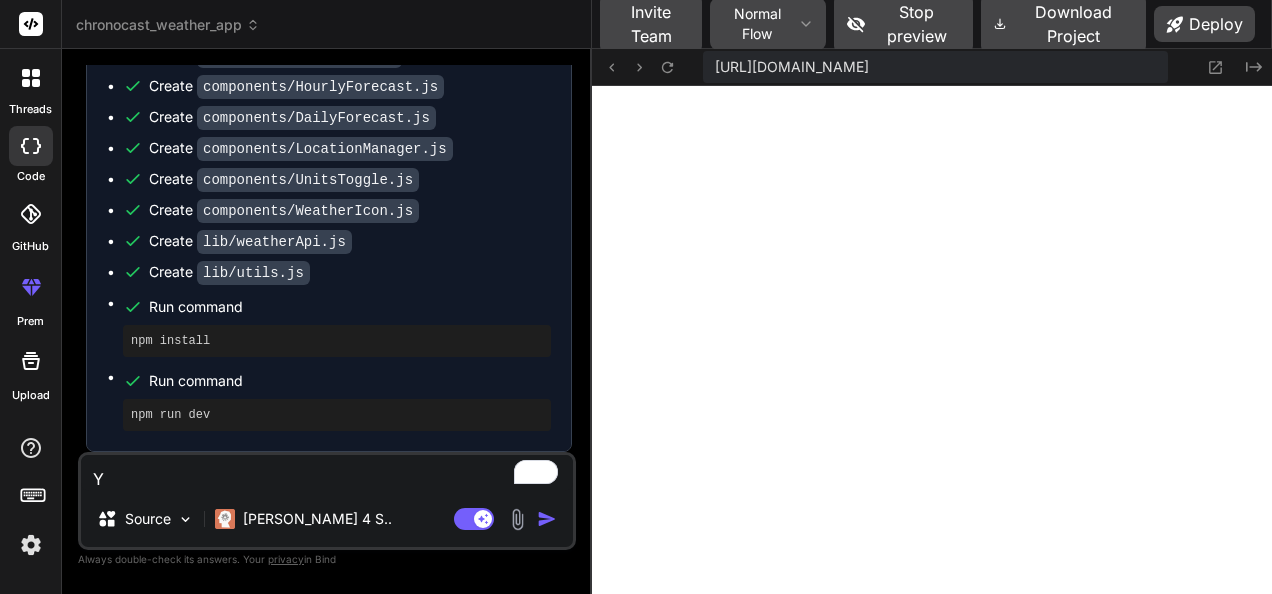 type on "Yo" 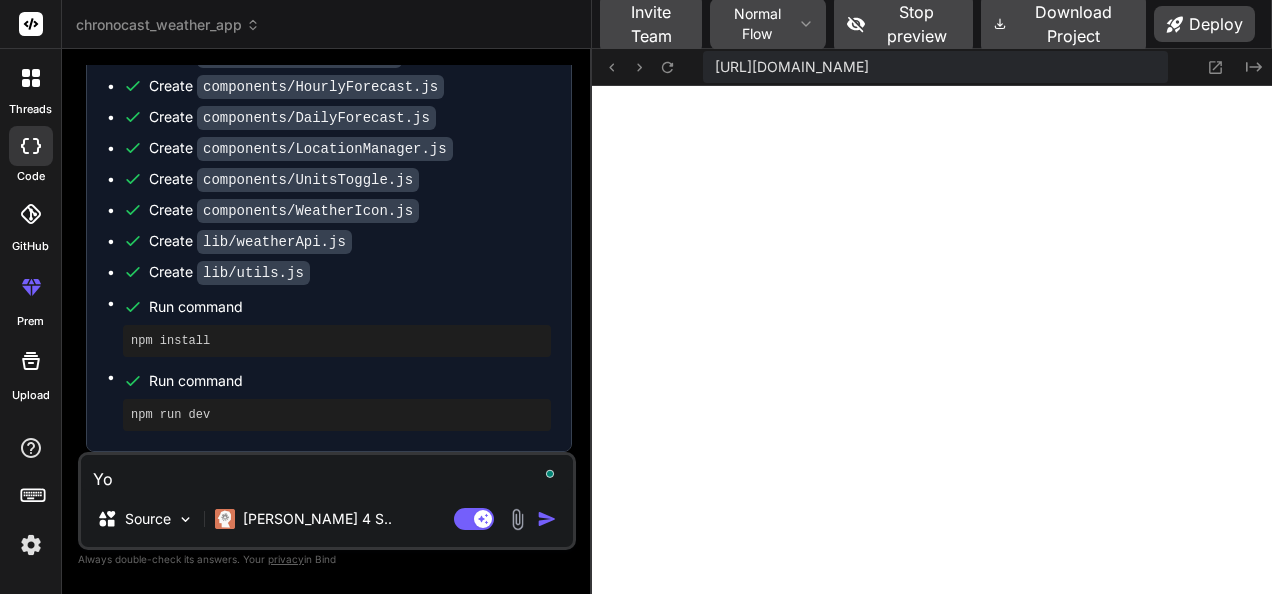 type on "You" 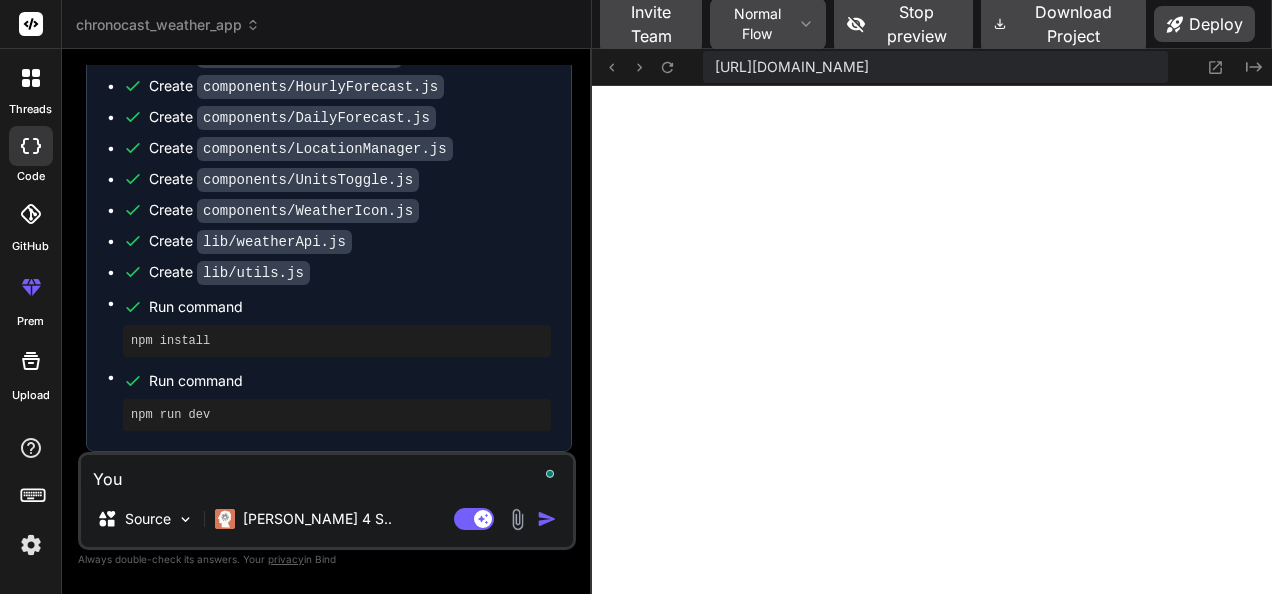 type on "You" 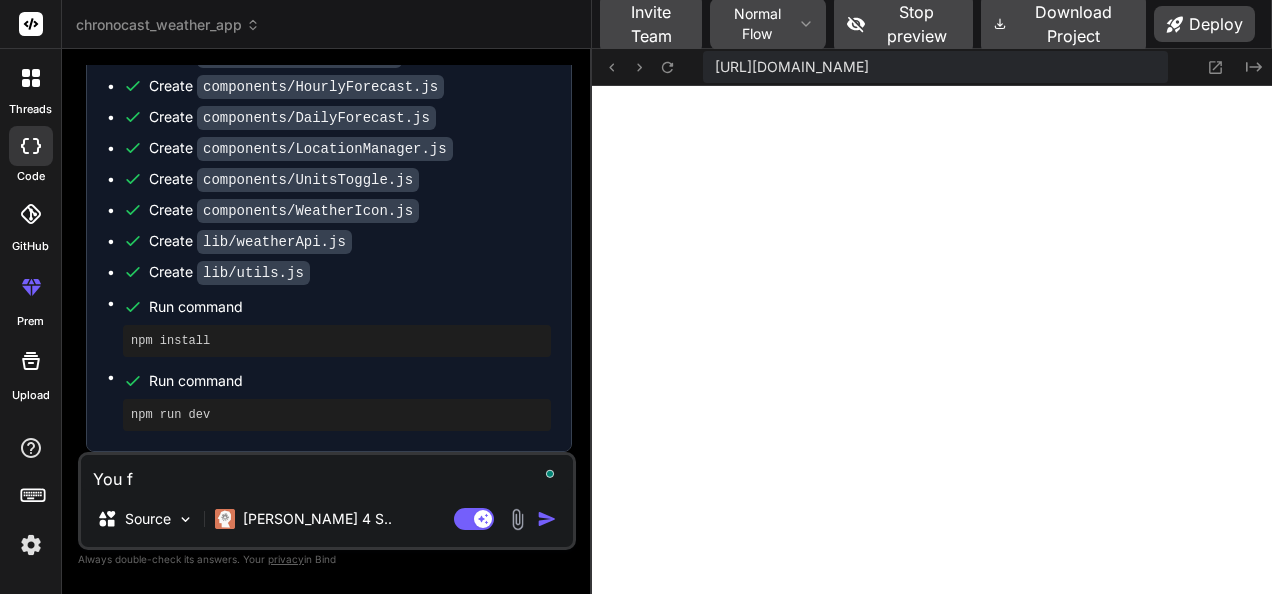 type on "x" 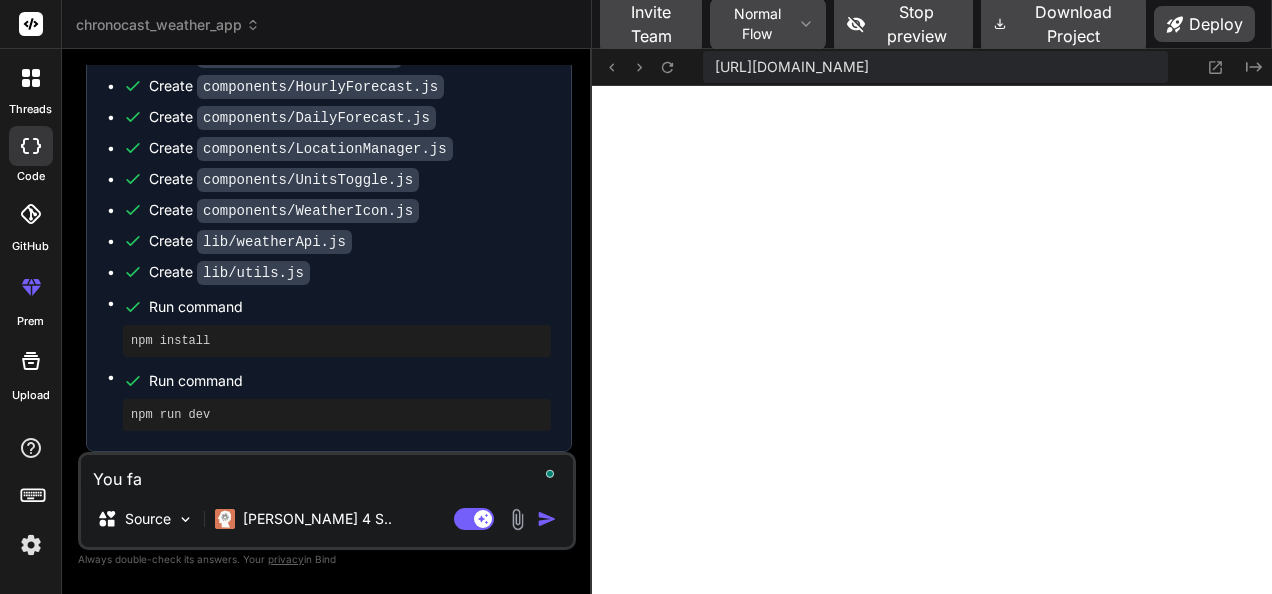 type on "You fai" 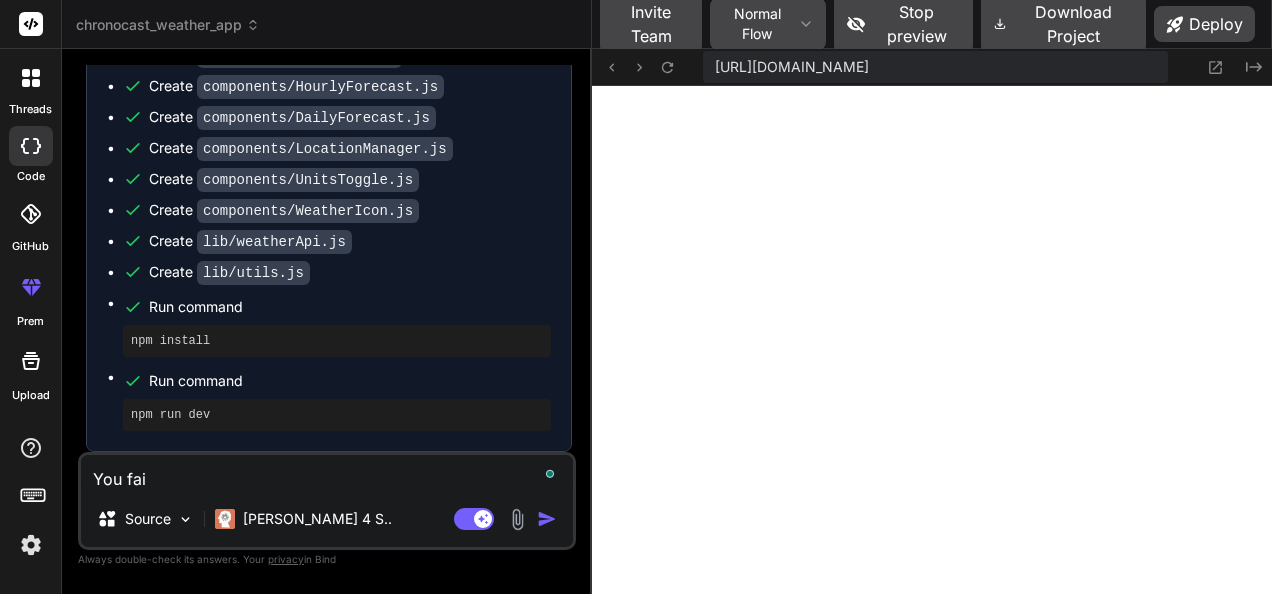 type on "You fail" 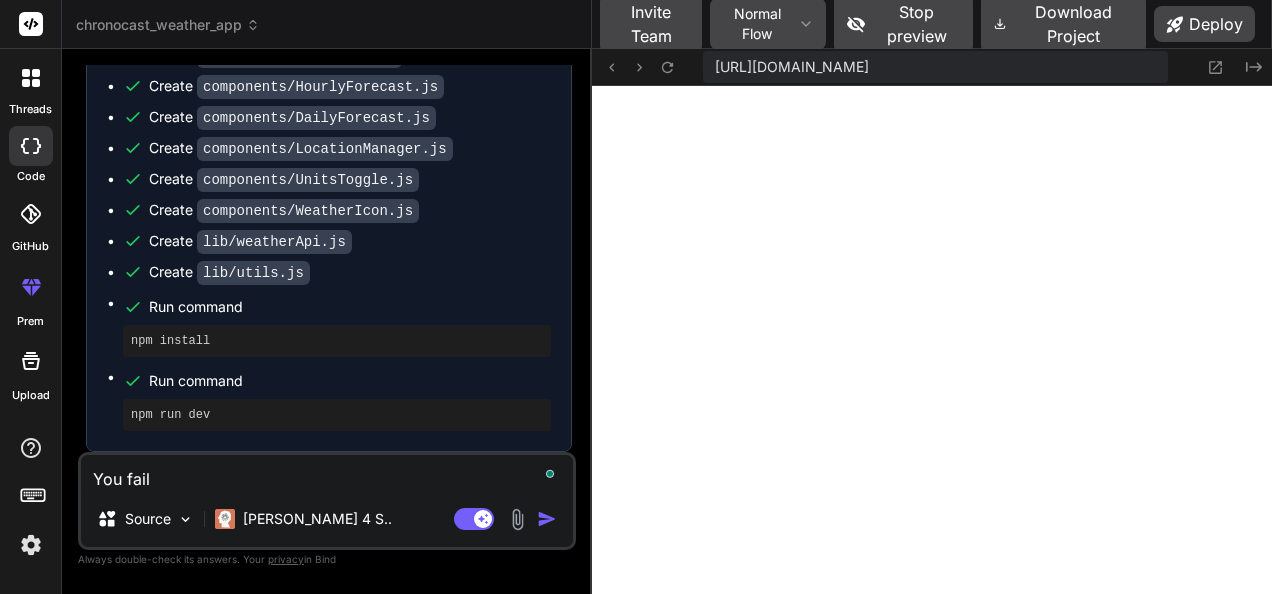type on "You [PERSON_NAME]" 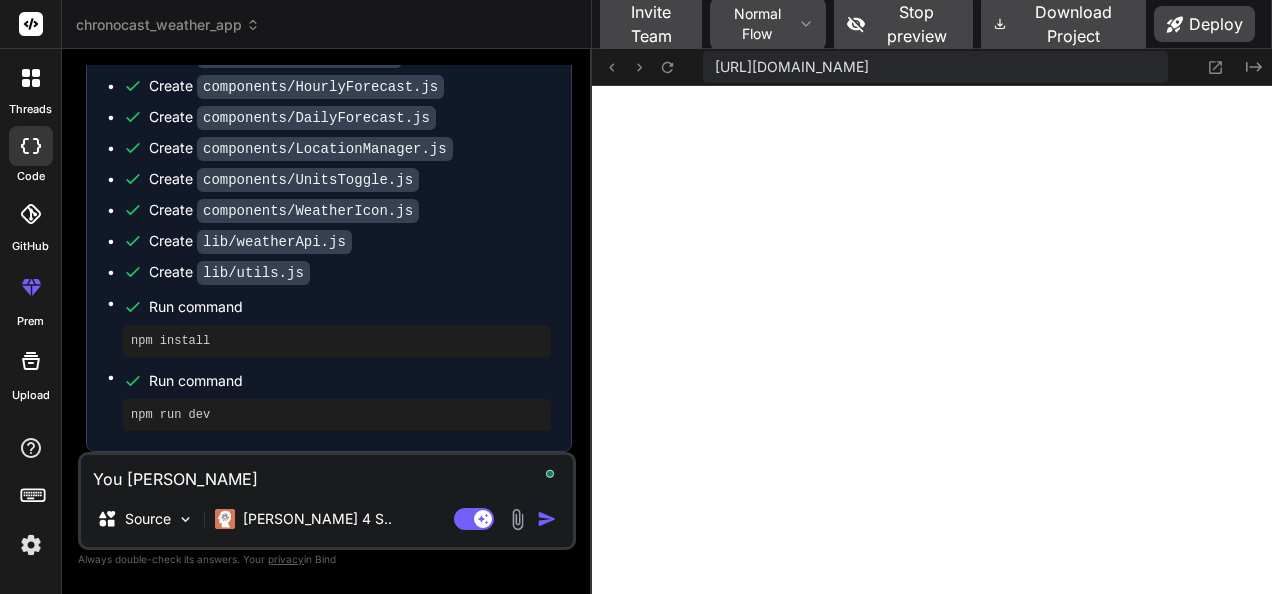 type on "You failed" 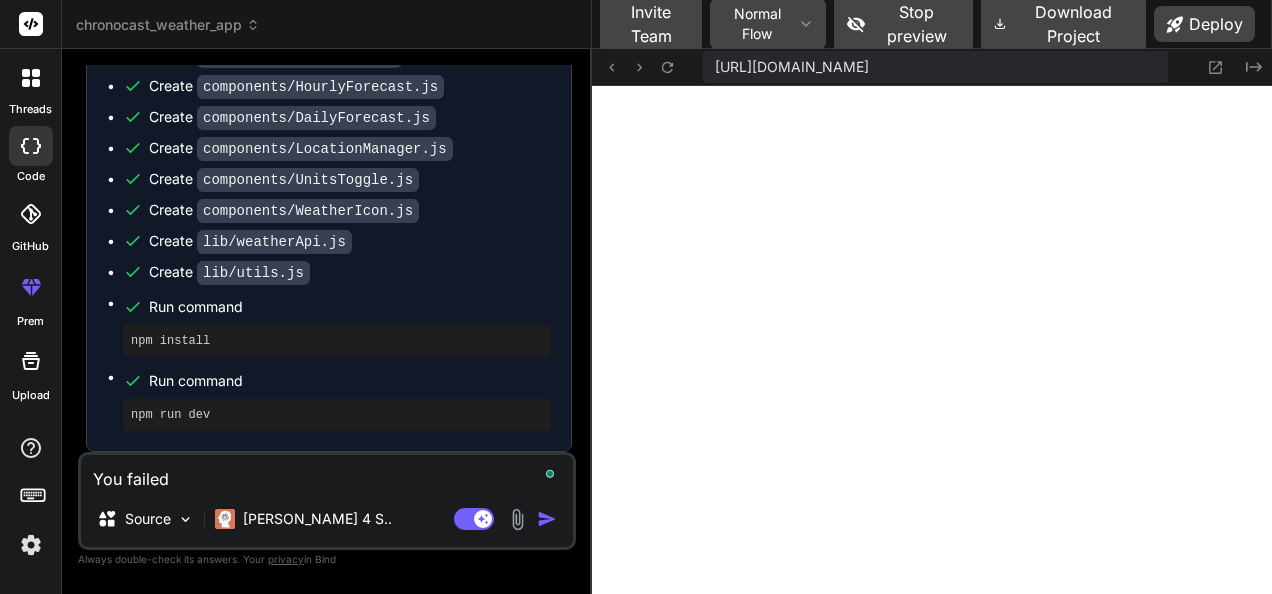 type on "You failed" 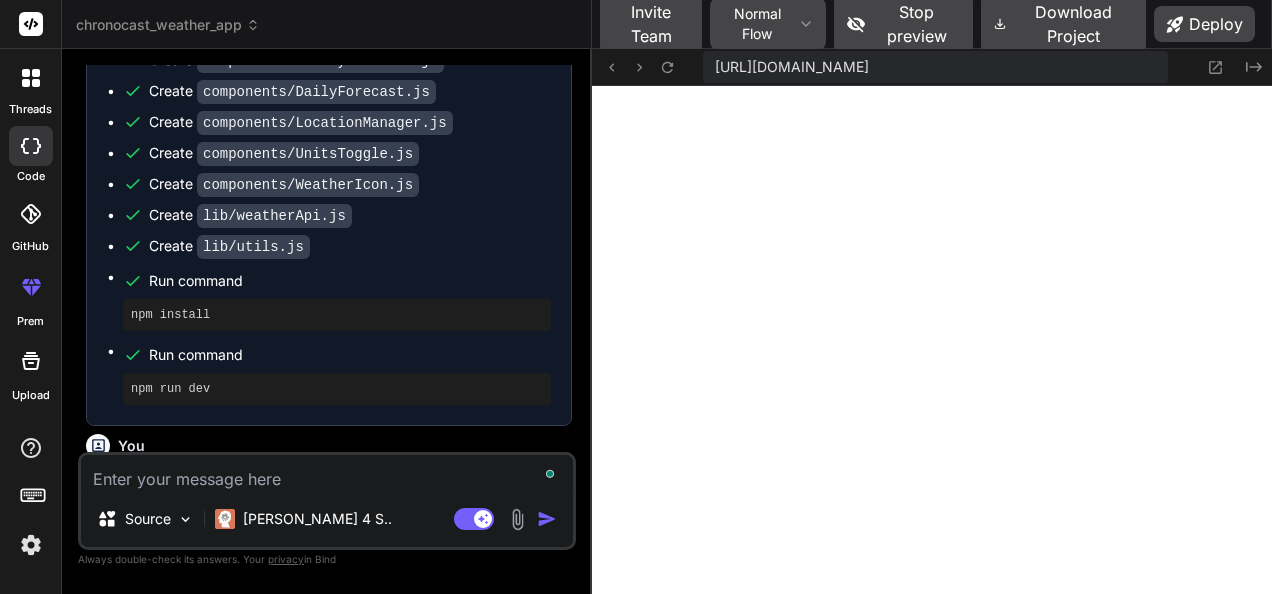 scroll, scrollTop: 2222, scrollLeft: 0, axis: vertical 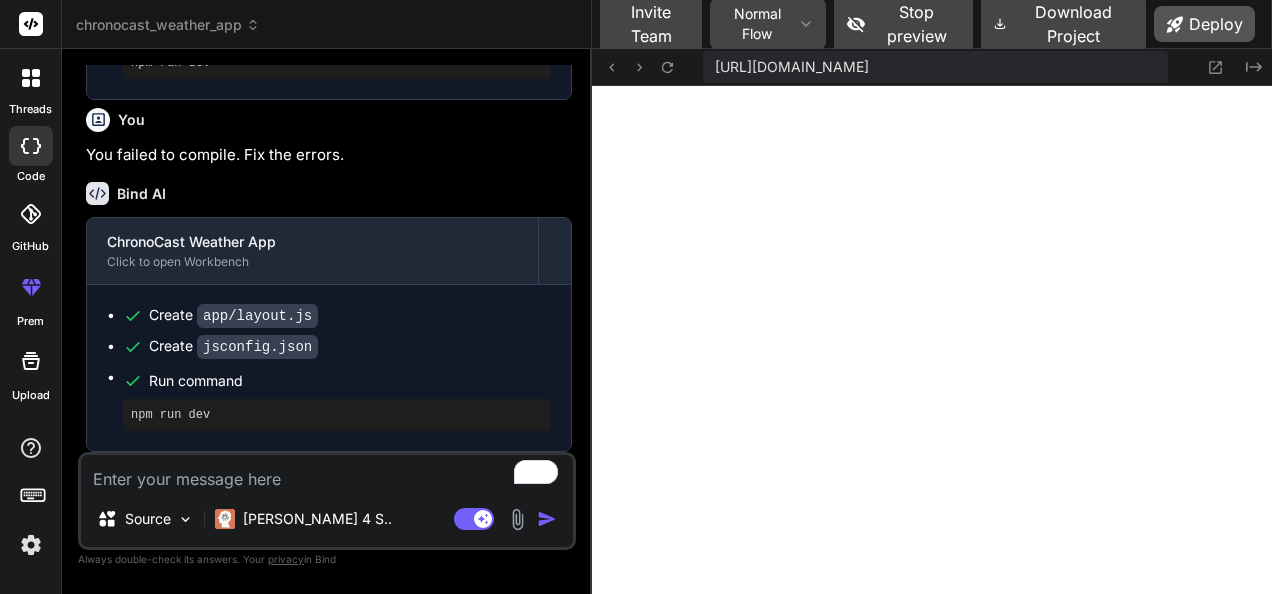 click on "Deploy" at bounding box center (1204, 24) 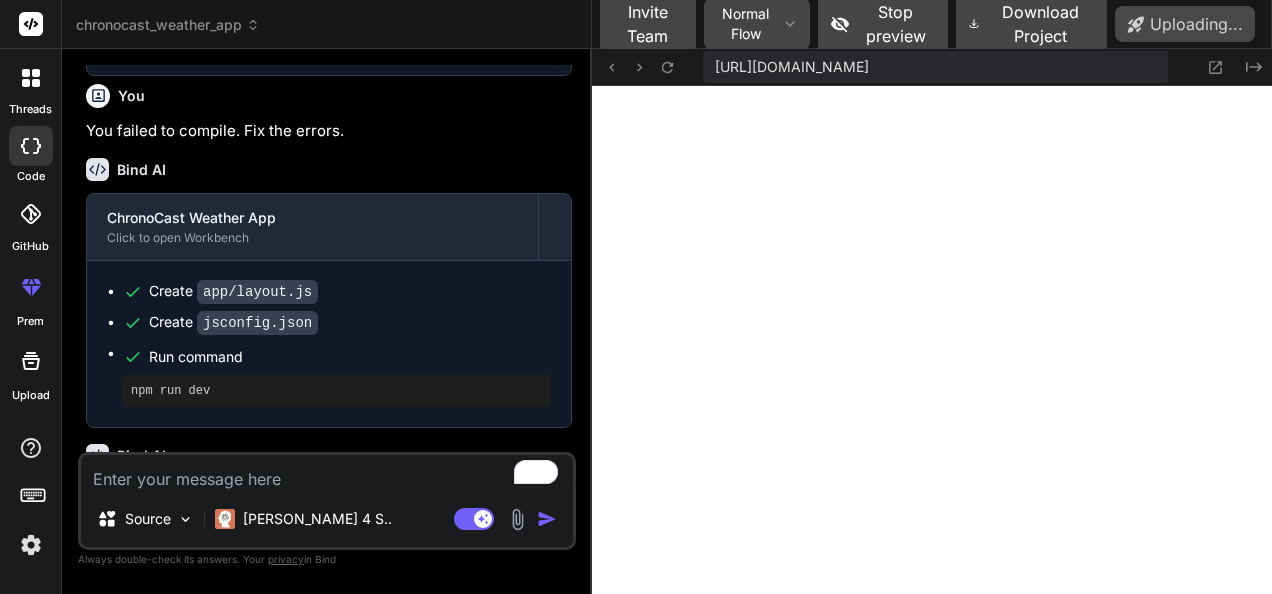 scroll, scrollTop: 2538, scrollLeft: 0, axis: vertical 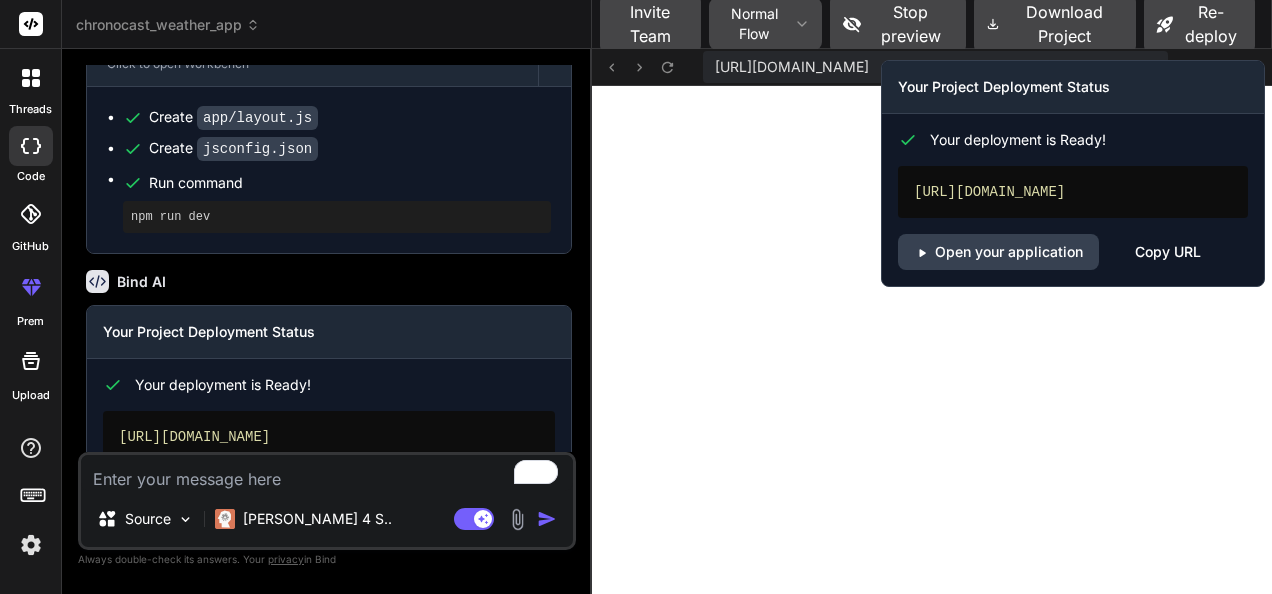 click on "Copy URL" at bounding box center (1168, 252) 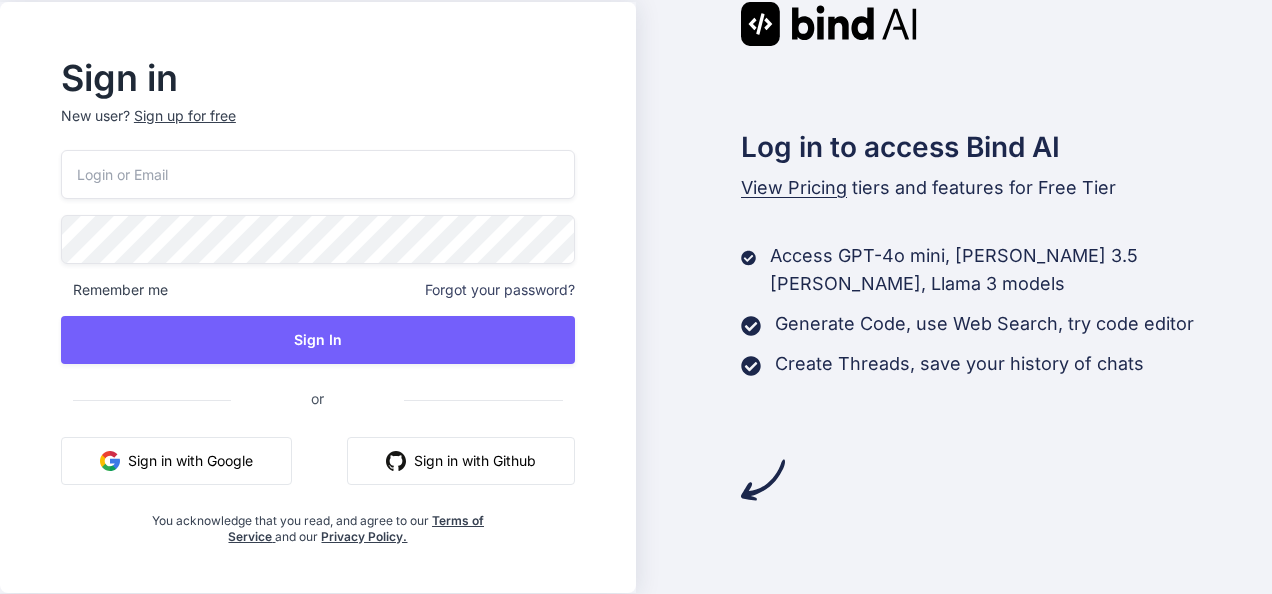scroll, scrollTop: 0, scrollLeft: 0, axis: both 